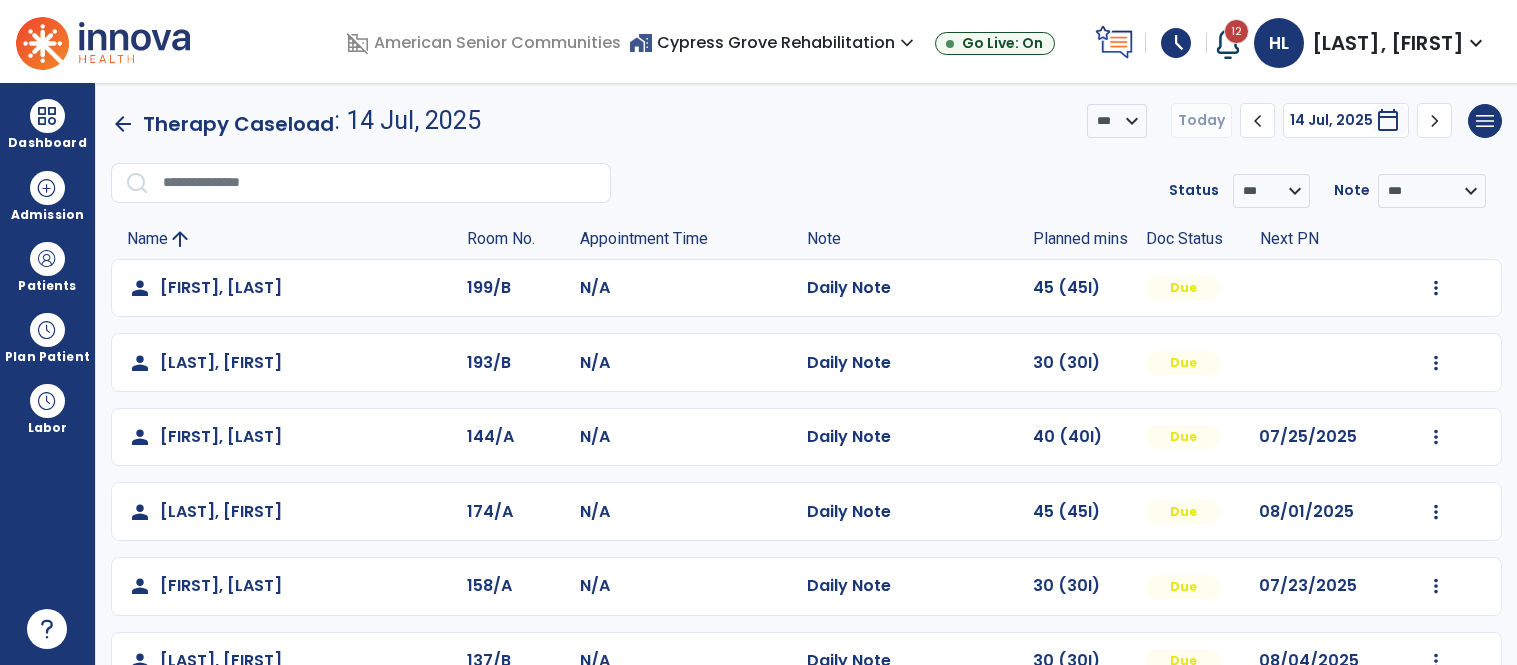 scroll, scrollTop: 0, scrollLeft: 0, axis: both 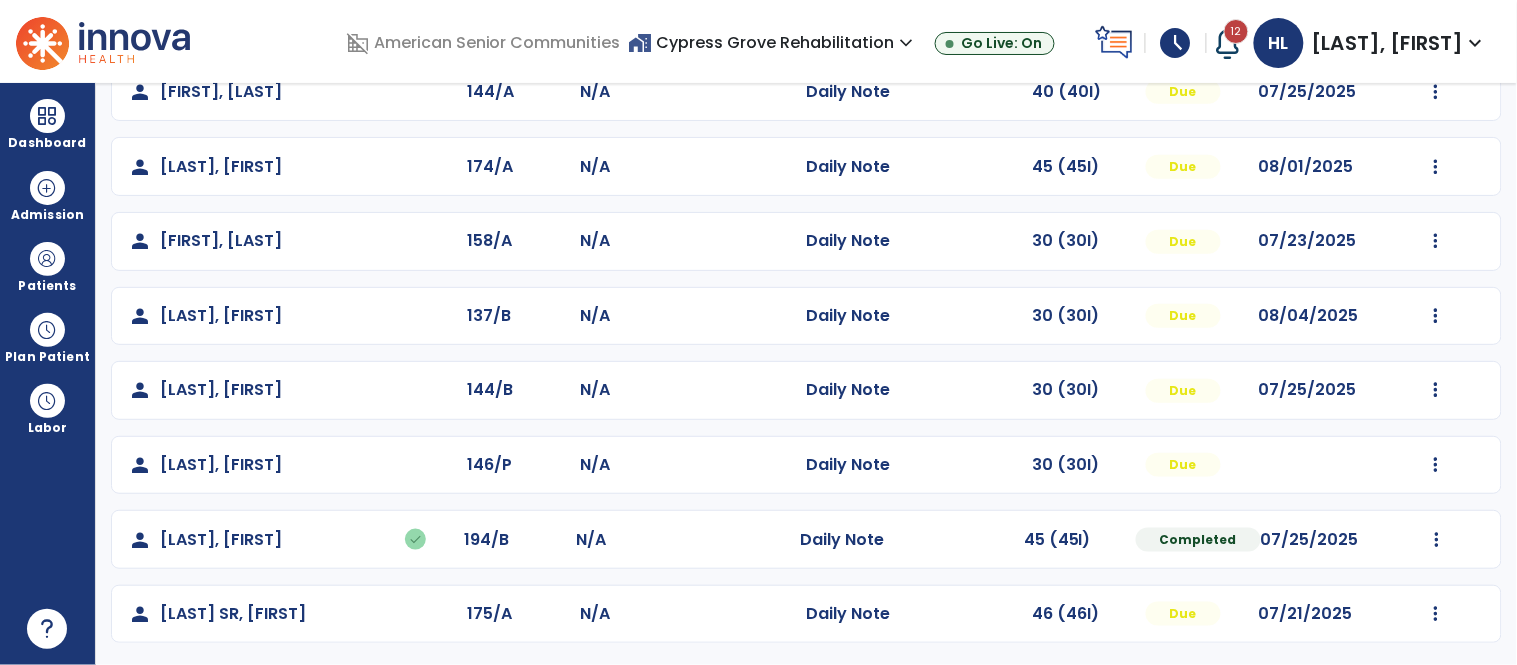 click on "person   [LAST], [FIRST]  158/A N/A  Daily Note   30 (30I)  Due [DATE]   Mark Visit As Complete   Reset Note   Open Document   G + C Mins" 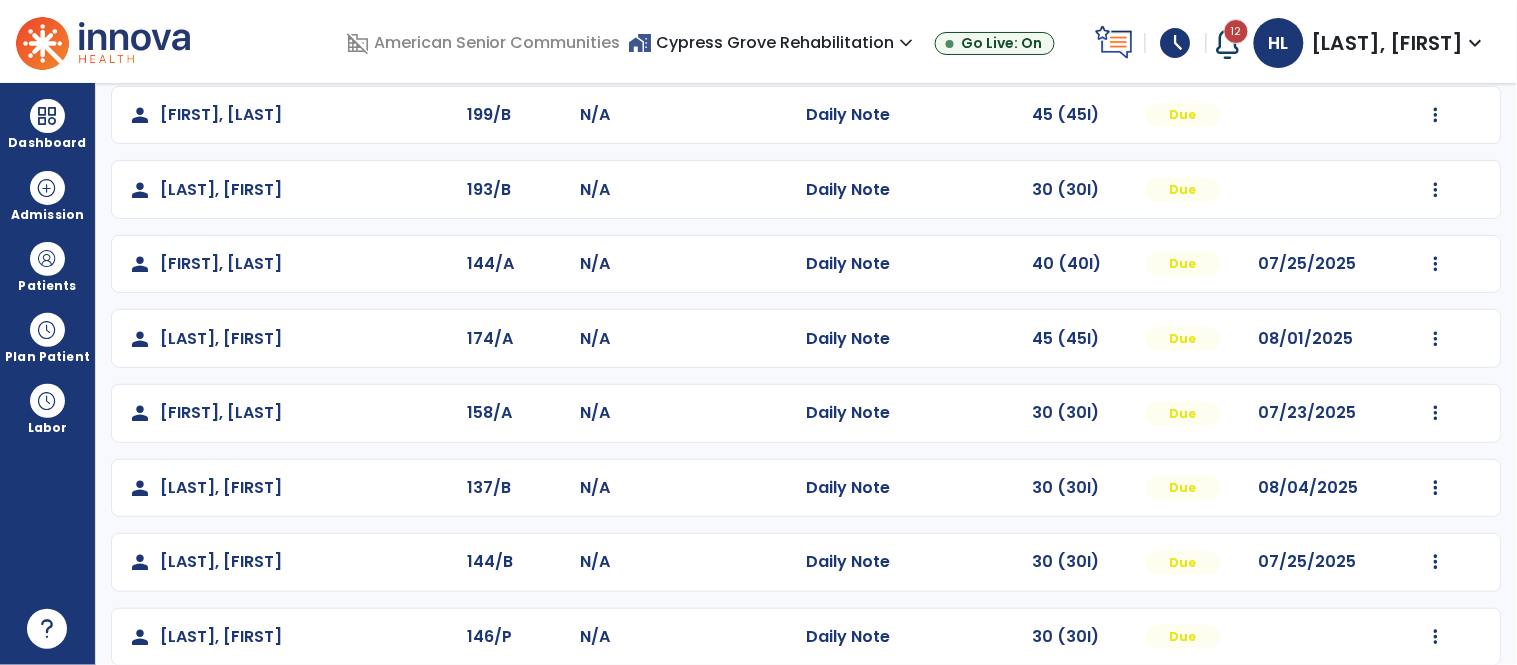 scroll, scrollTop: 345, scrollLeft: 0, axis: vertical 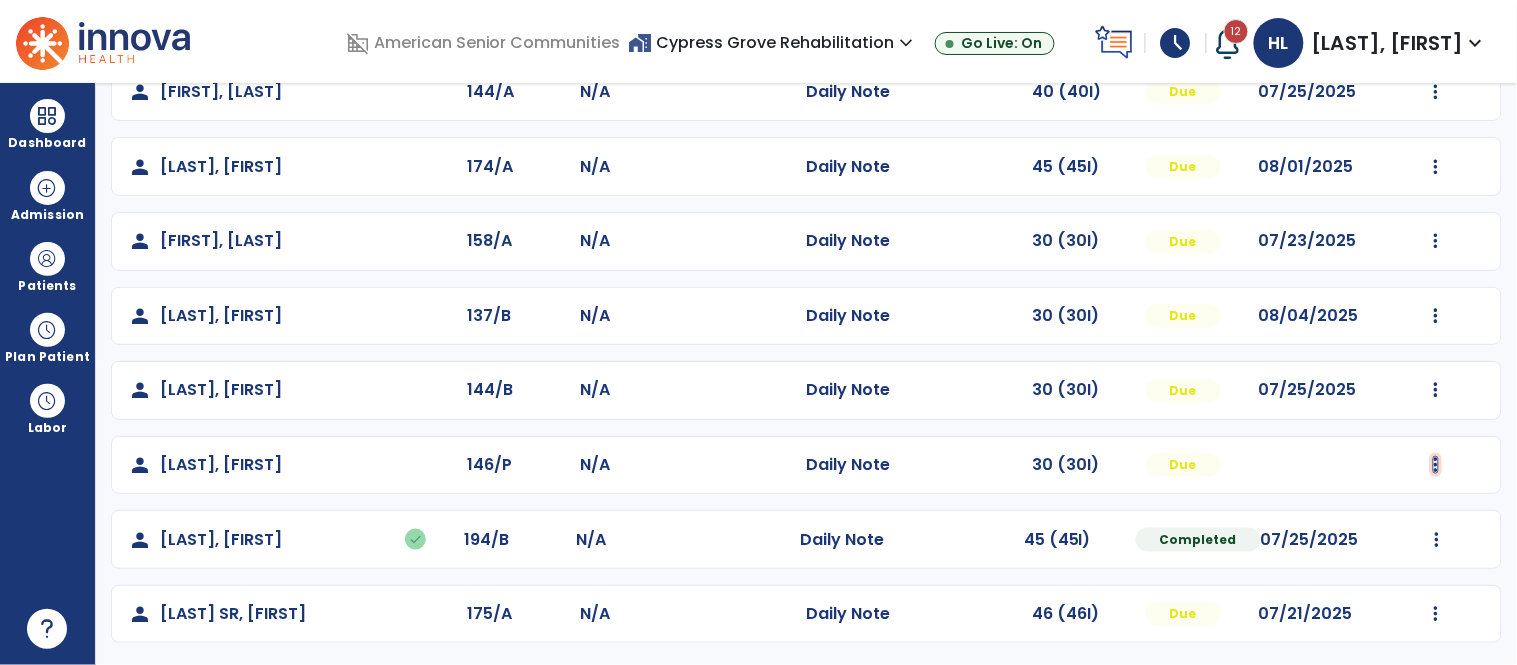 click at bounding box center (1436, -57) 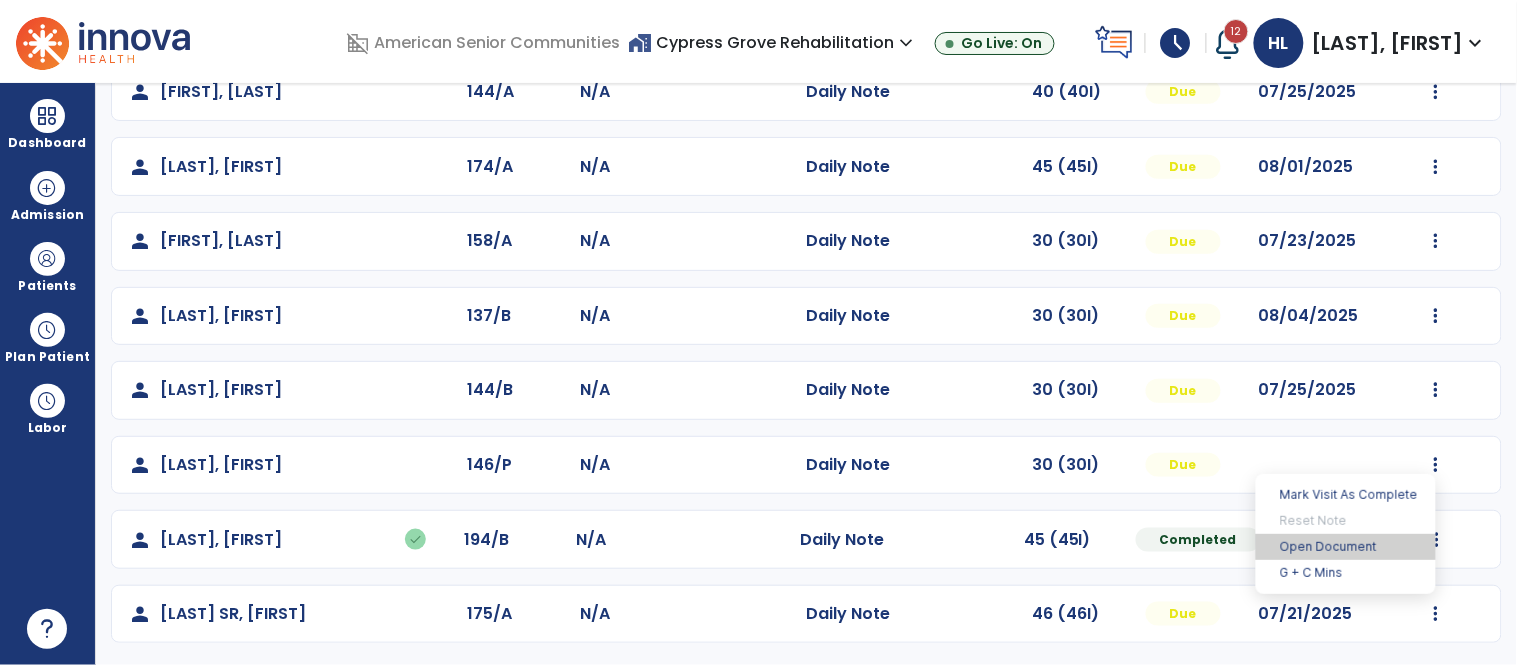 click on "Open Document" at bounding box center [1346, 547] 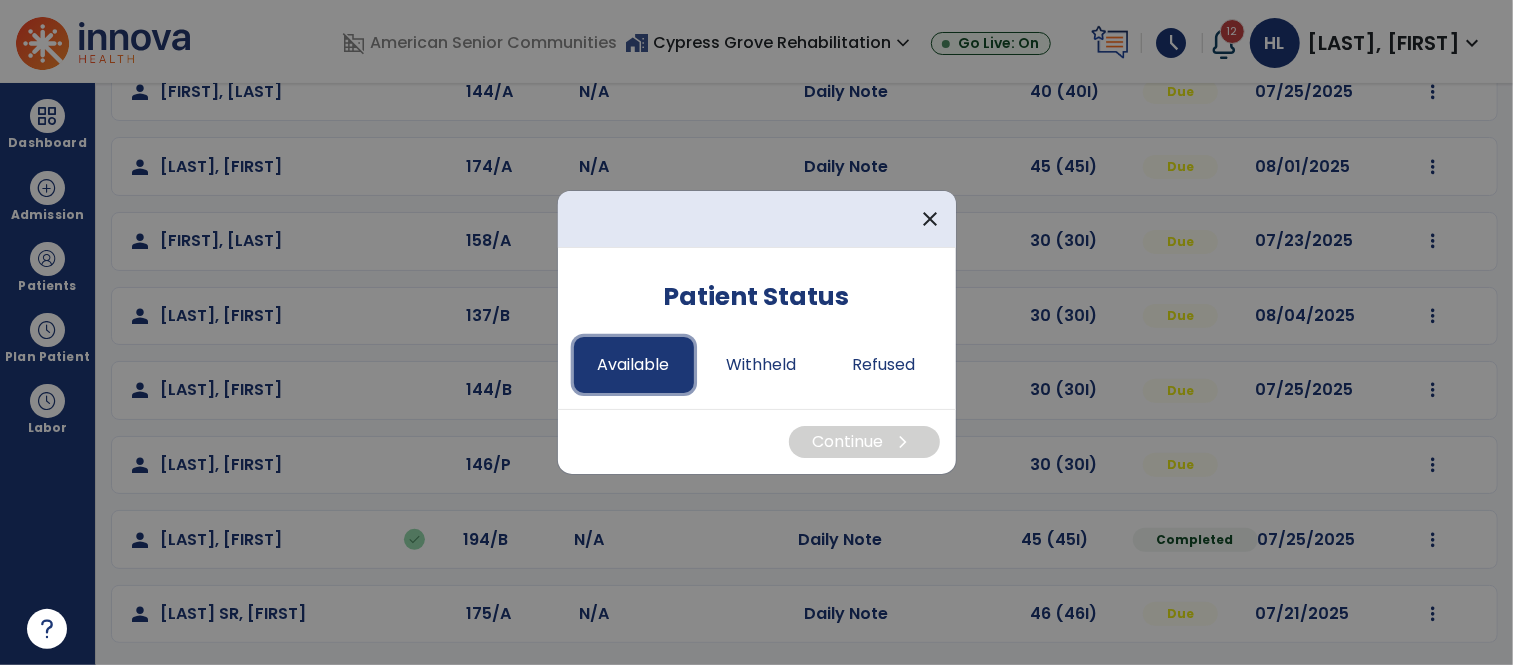 click on "Available" at bounding box center [634, 365] 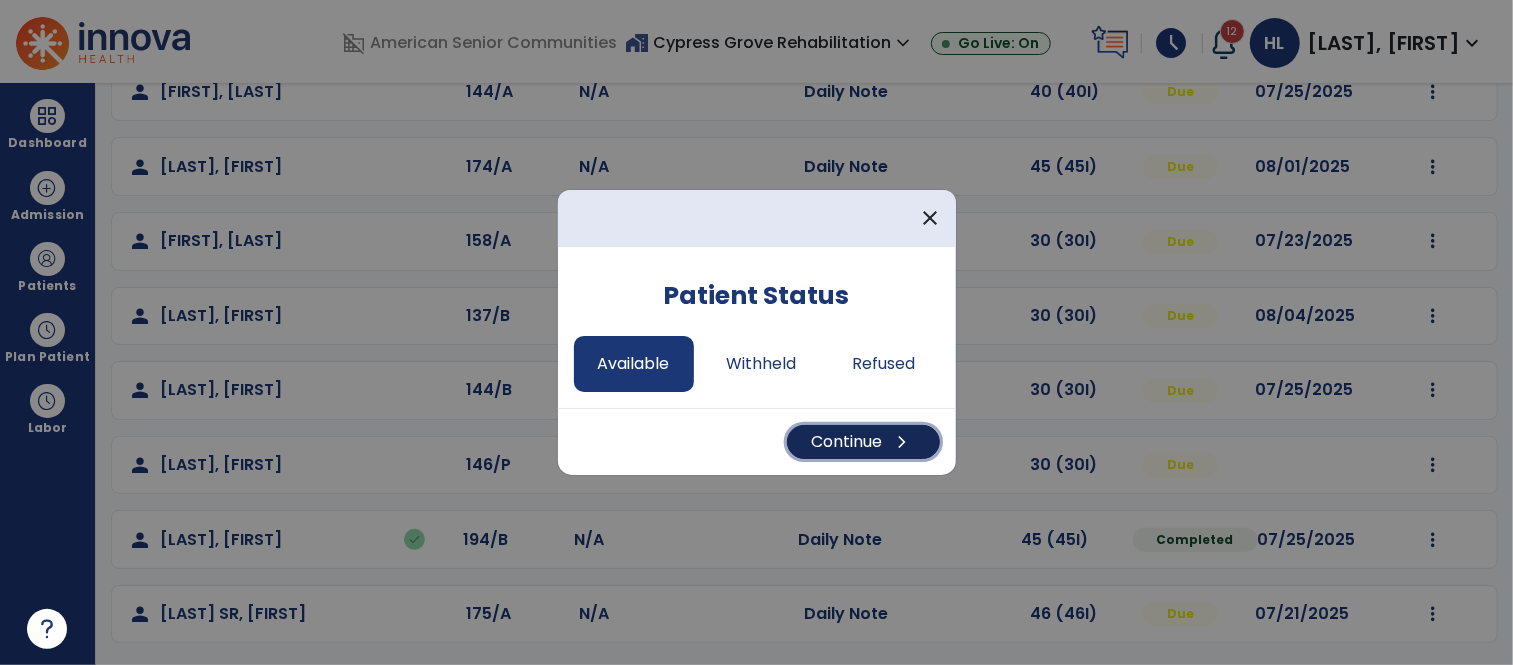 click on "Continue   chevron_right" at bounding box center [863, 442] 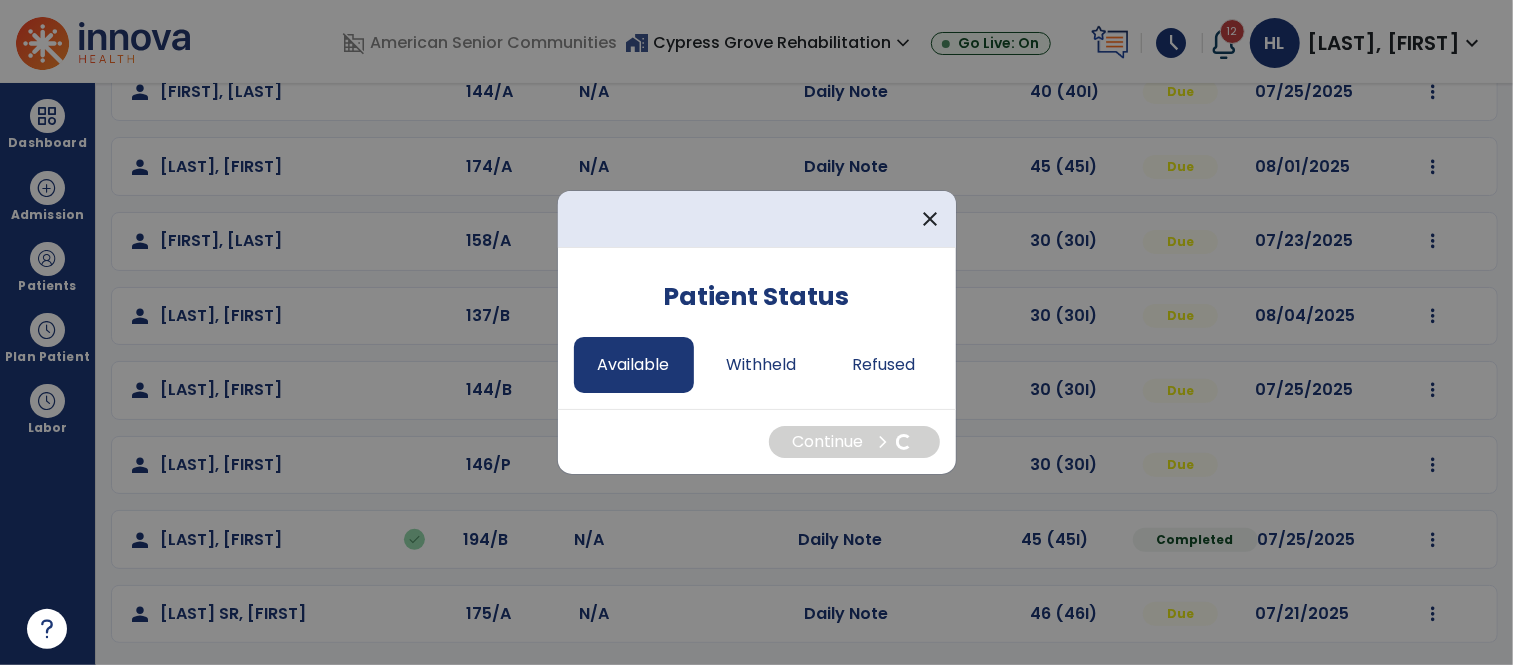 select on "*" 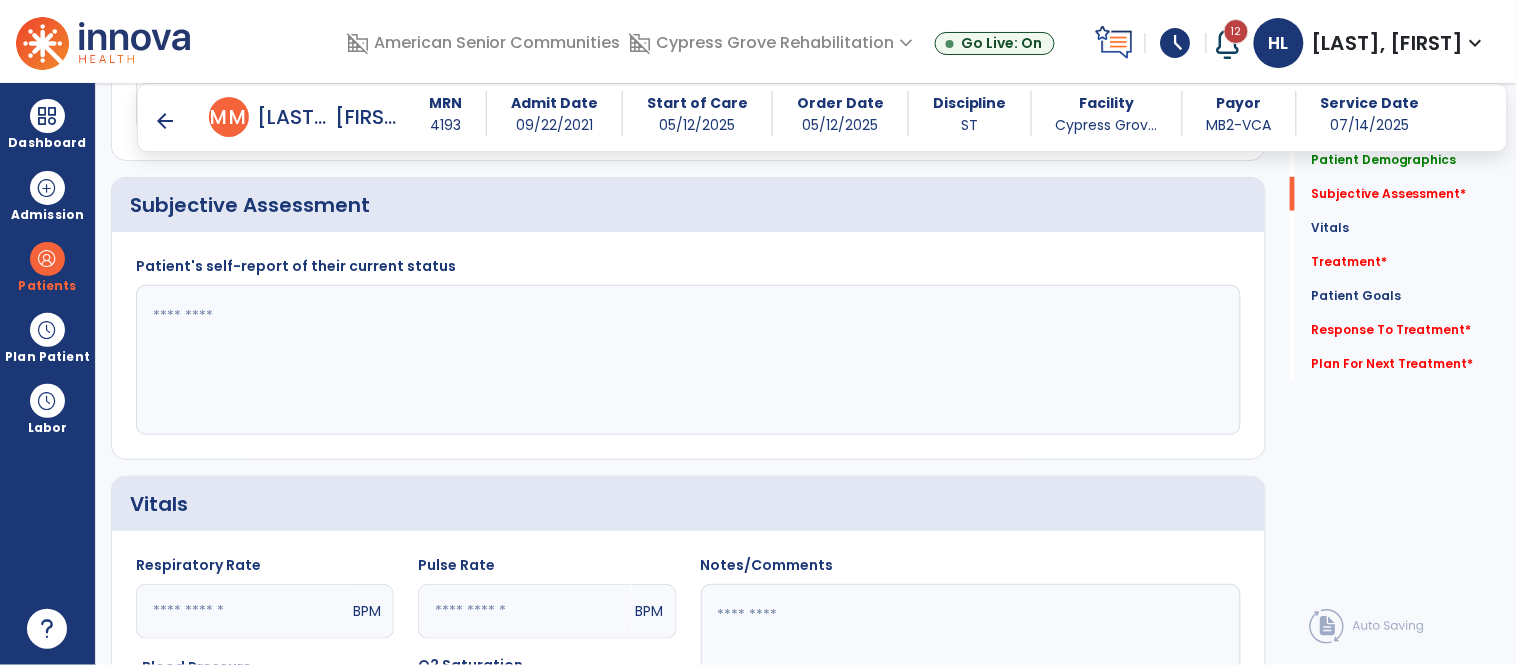 scroll, scrollTop: 437, scrollLeft: 0, axis: vertical 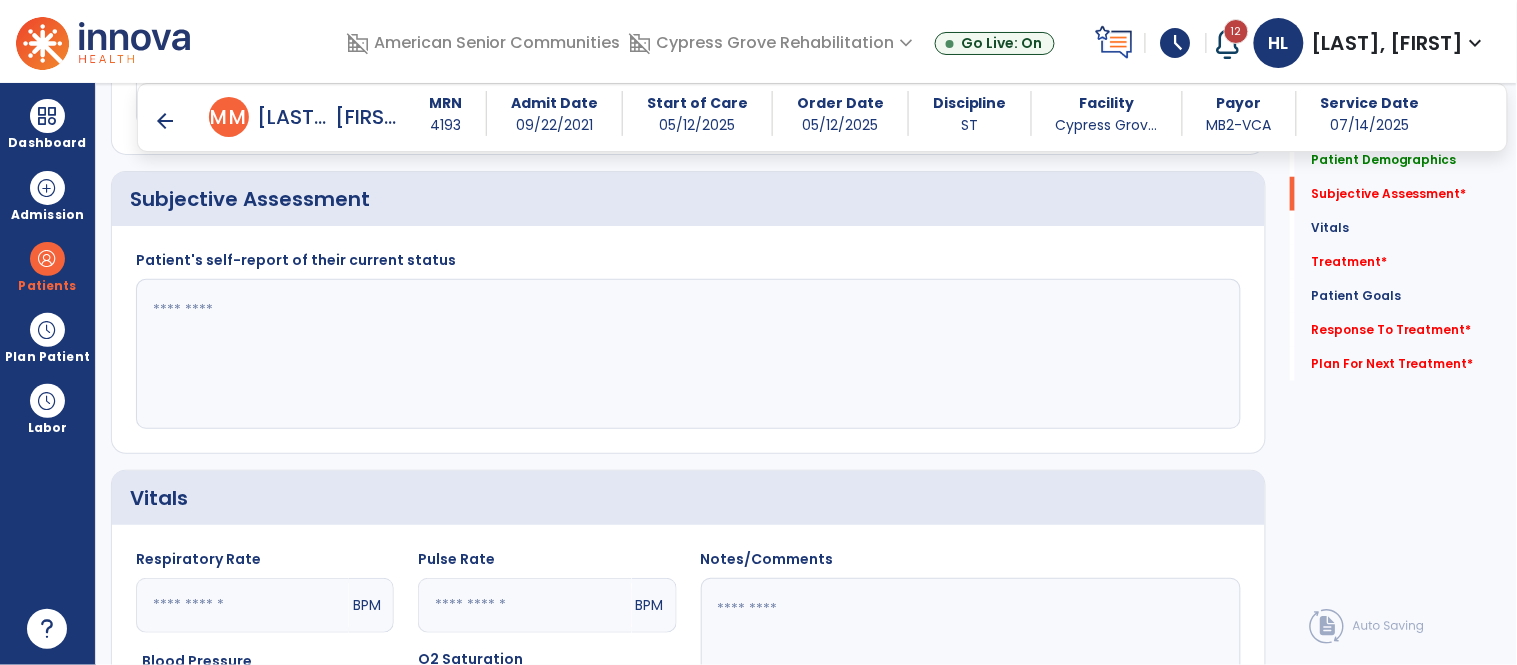 click 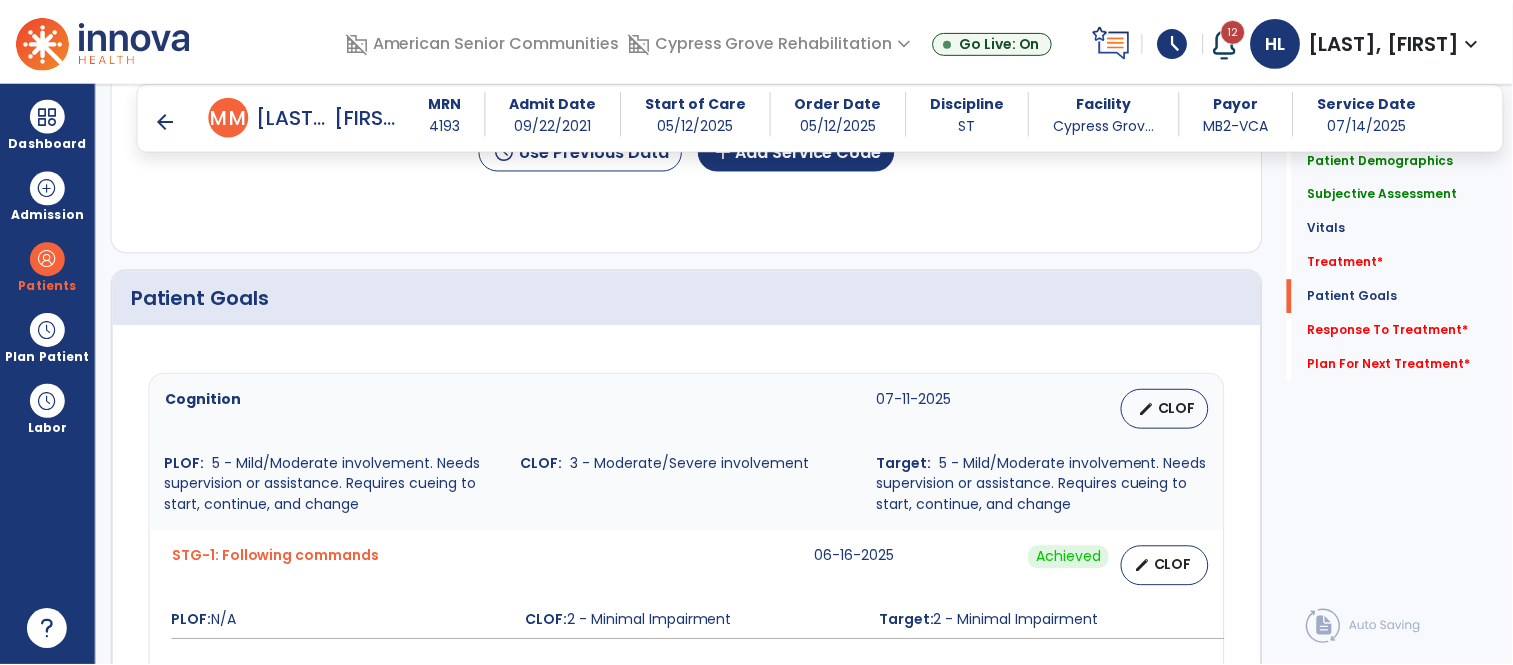 scroll, scrollTop: 1335, scrollLeft: 0, axis: vertical 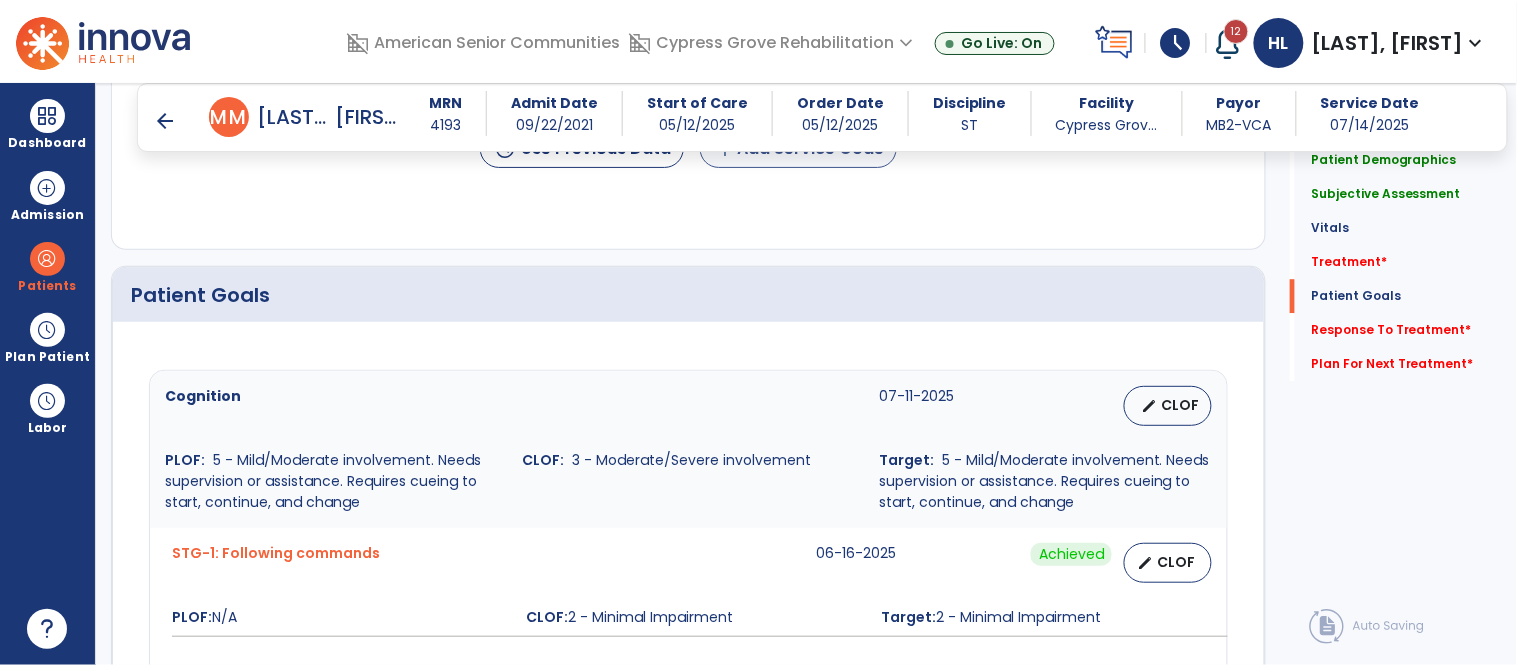 type on "**********" 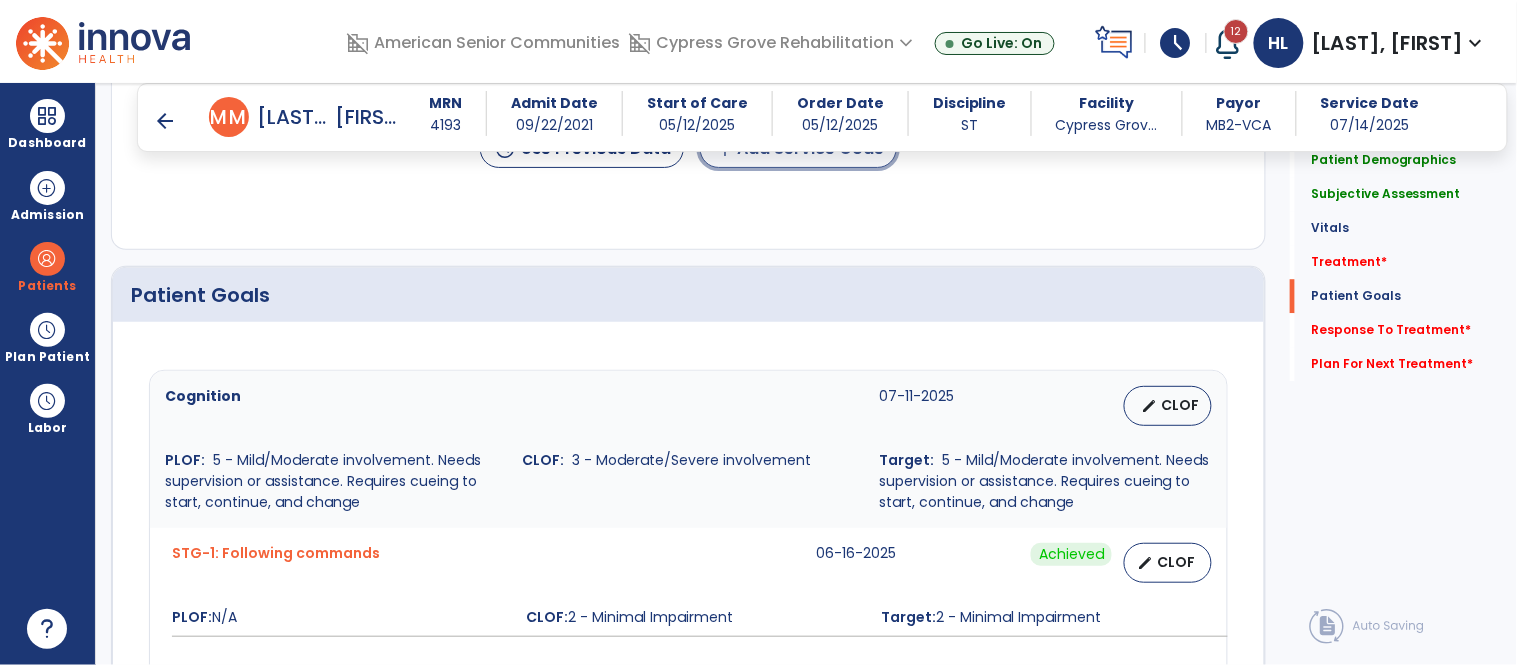 click on "add  Add Service Code" 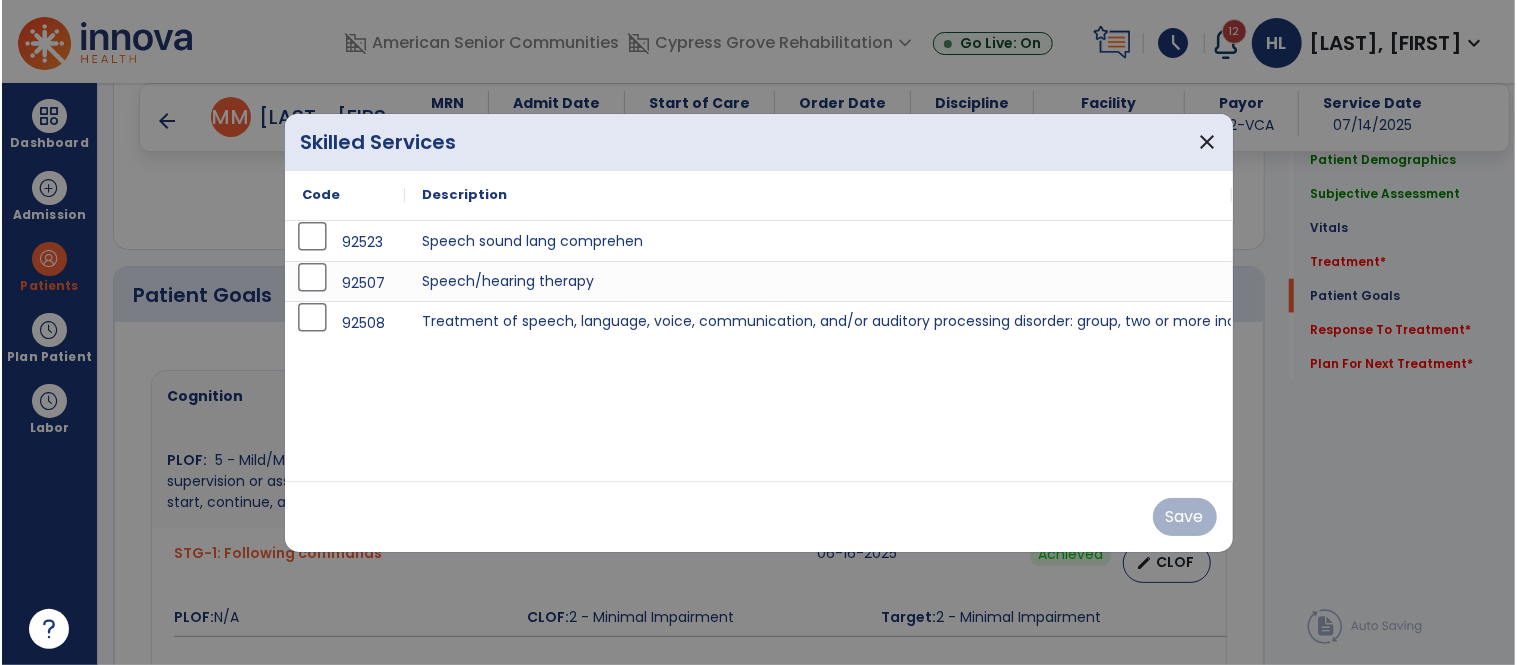 scroll, scrollTop: 1335, scrollLeft: 0, axis: vertical 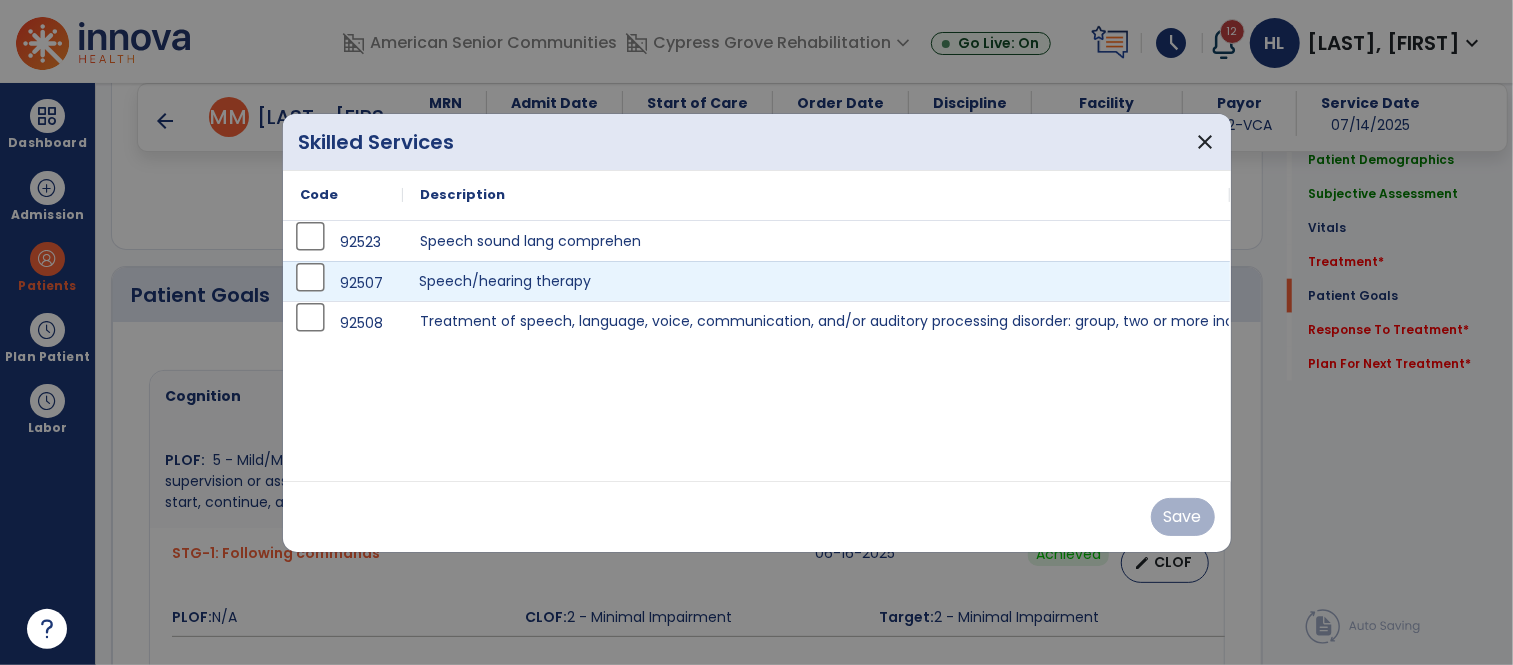 click on "Speech/hearing therapy" at bounding box center [817, 281] 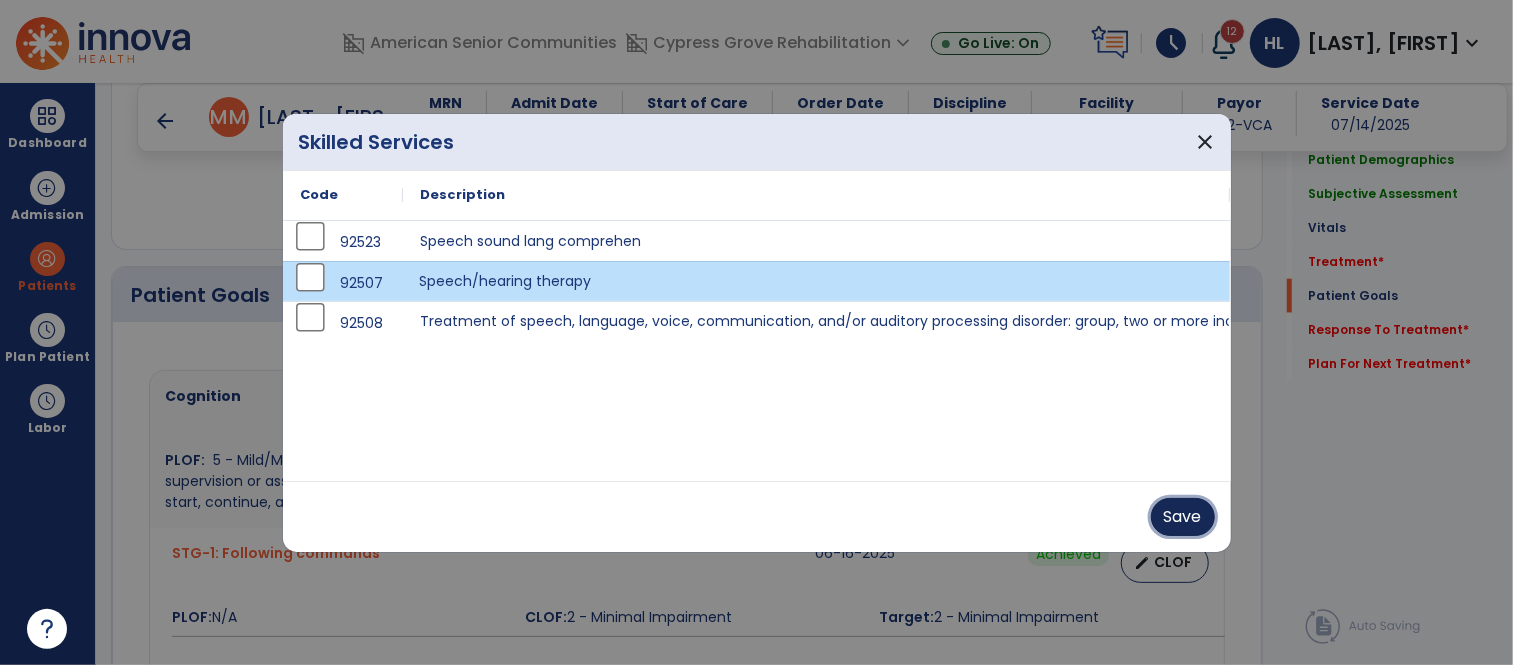 click on "Save" at bounding box center (1183, 517) 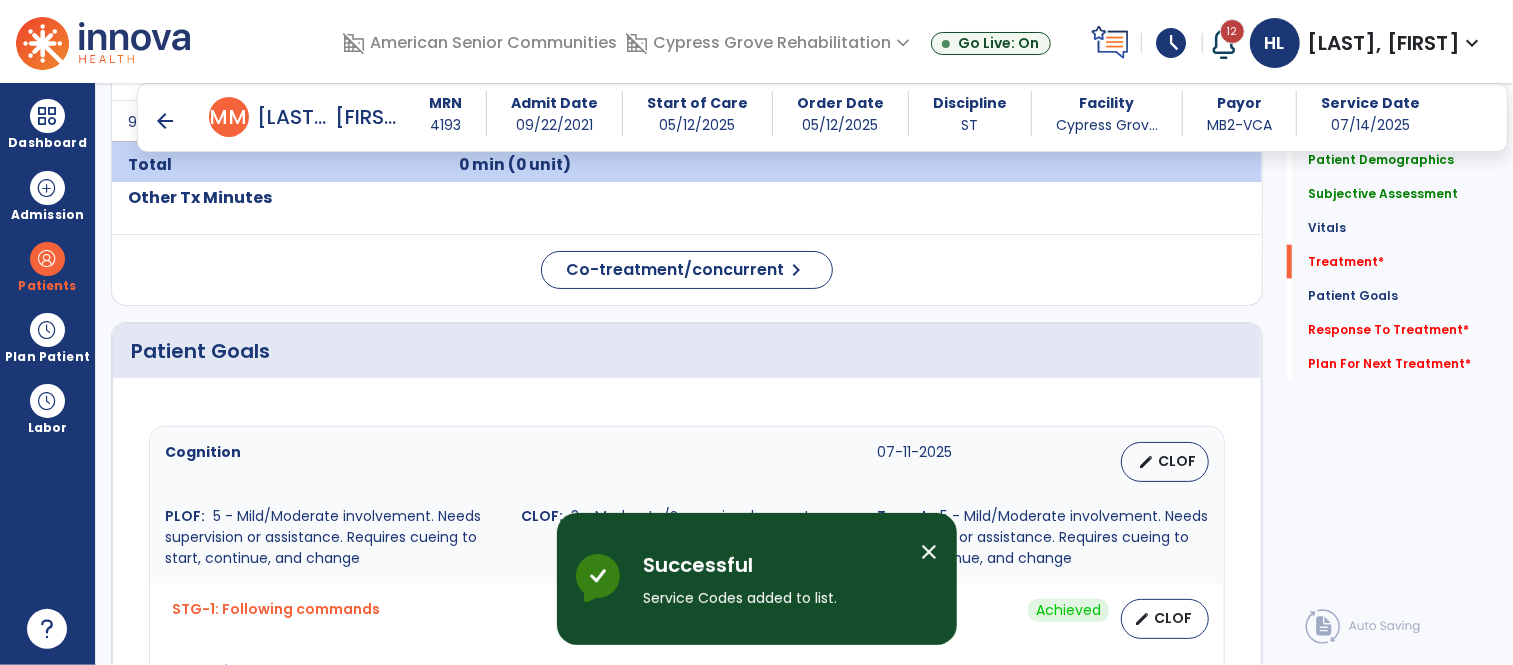 scroll, scrollTop: 1137, scrollLeft: 0, axis: vertical 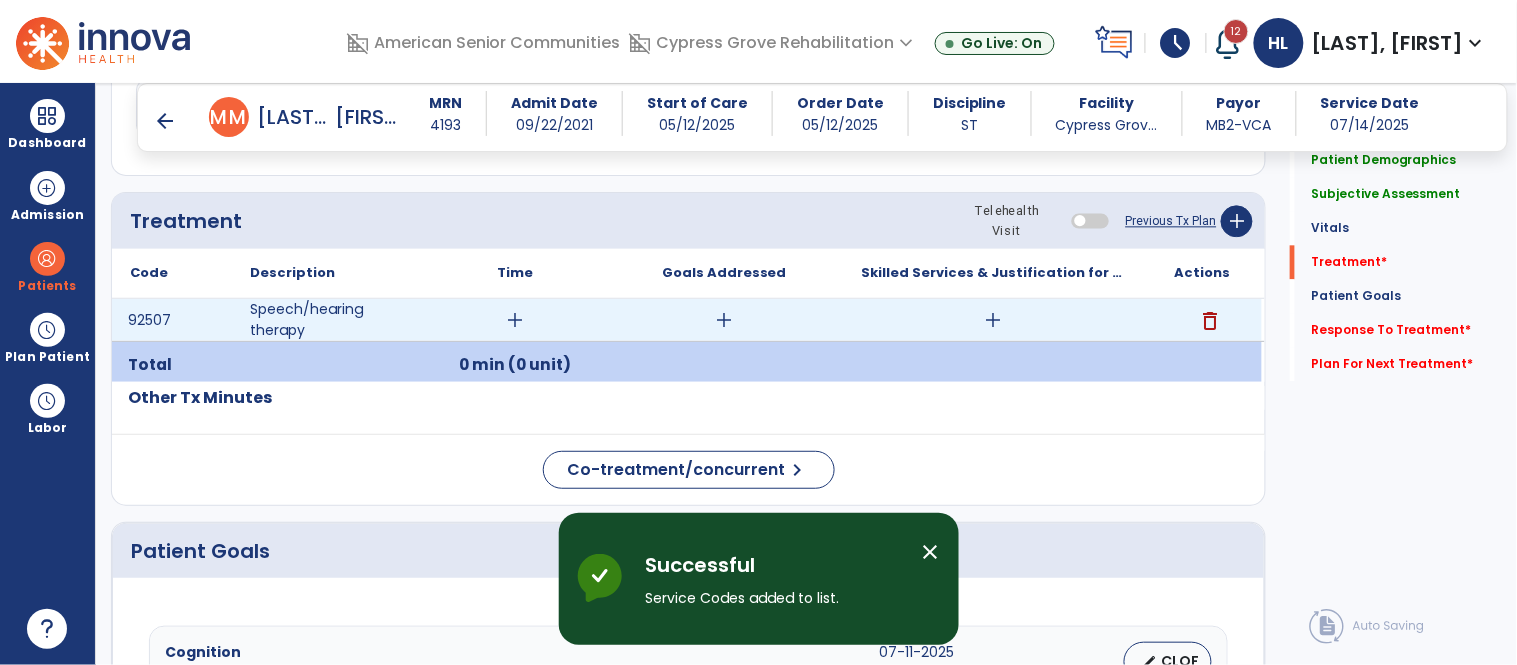 click on "add" at bounding box center (515, 320) 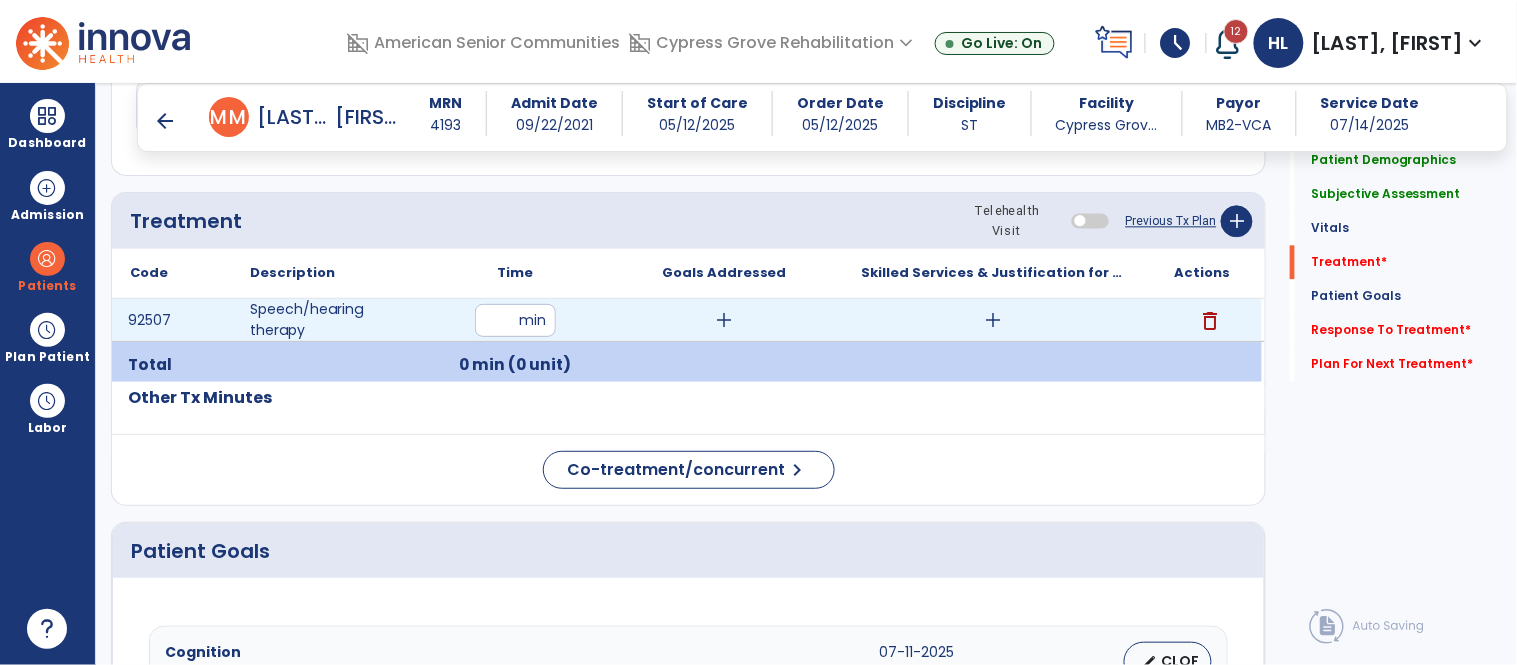 type on "**" 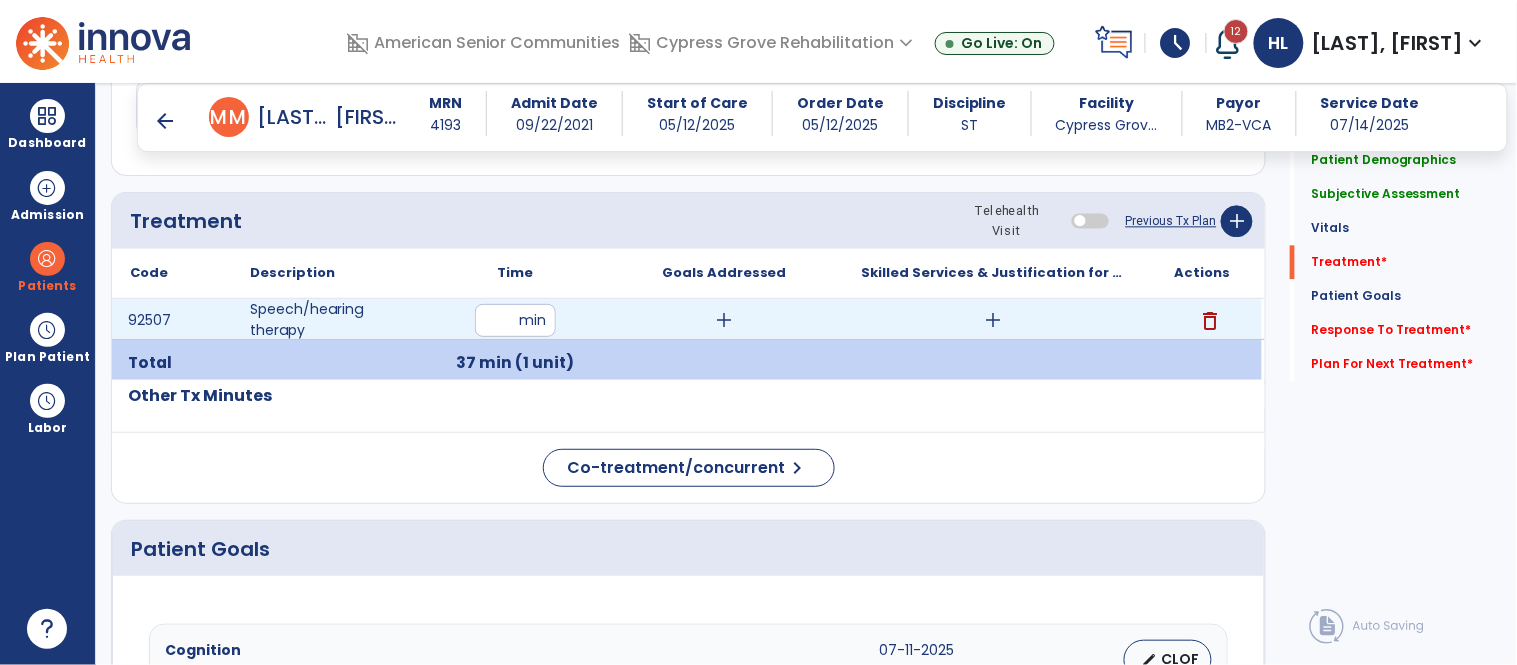click on "add" at bounding box center [724, 320] 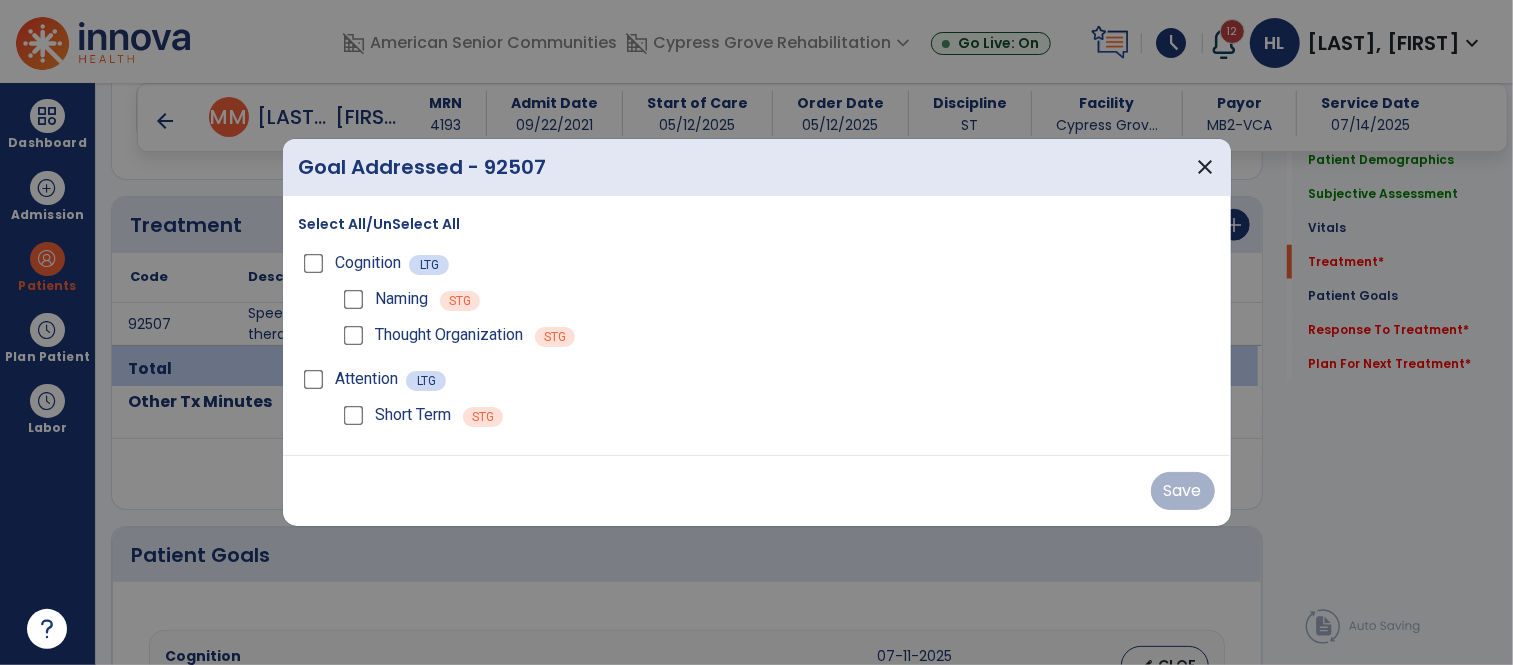 scroll, scrollTop: 1137, scrollLeft: 0, axis: vertical 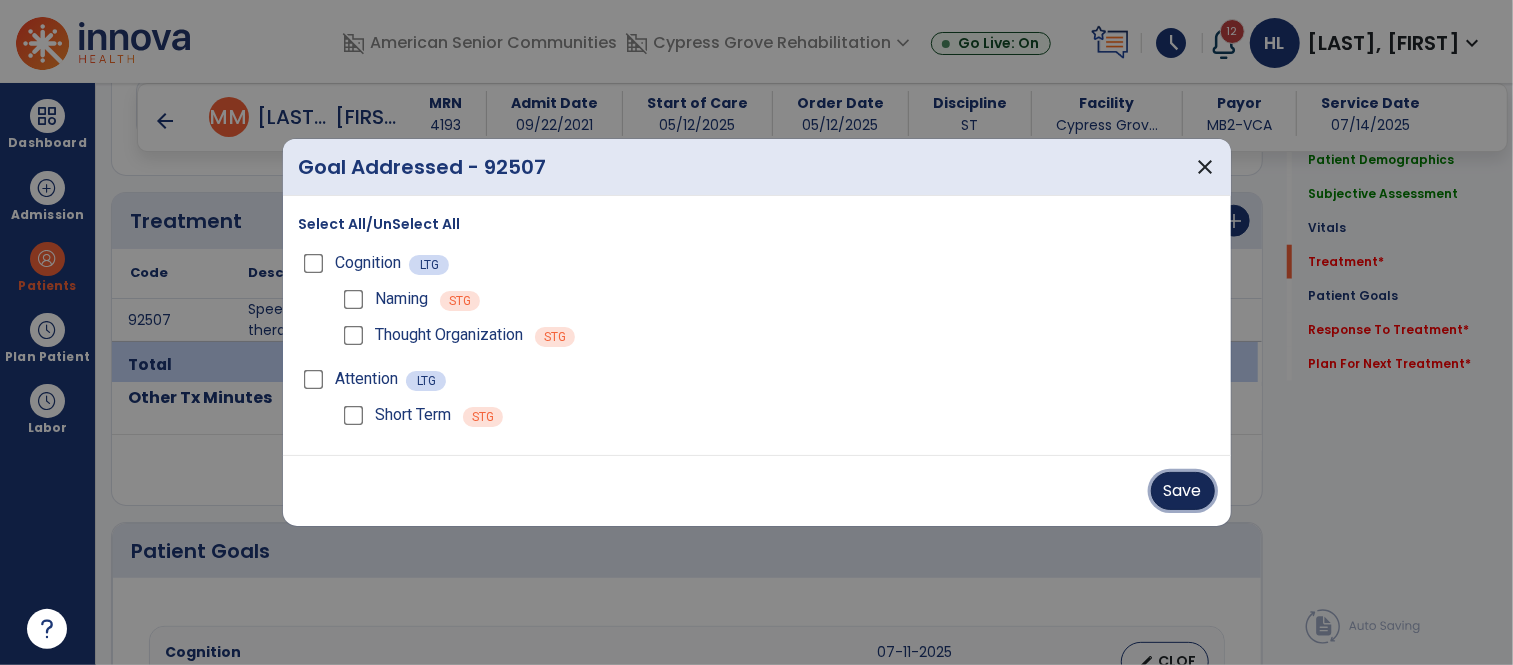 click on "Save" at bounding box center (1183, 491) 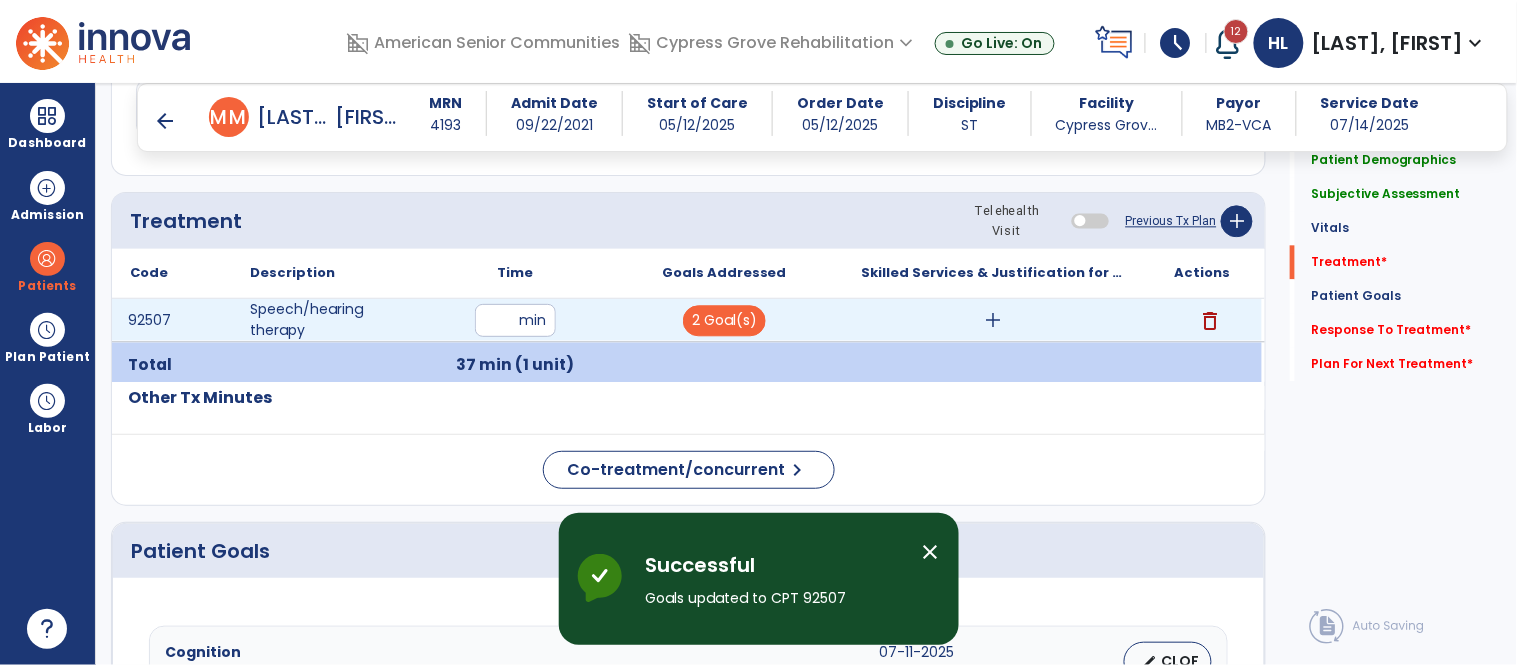 click on "add" at bounding box center (993, 320) 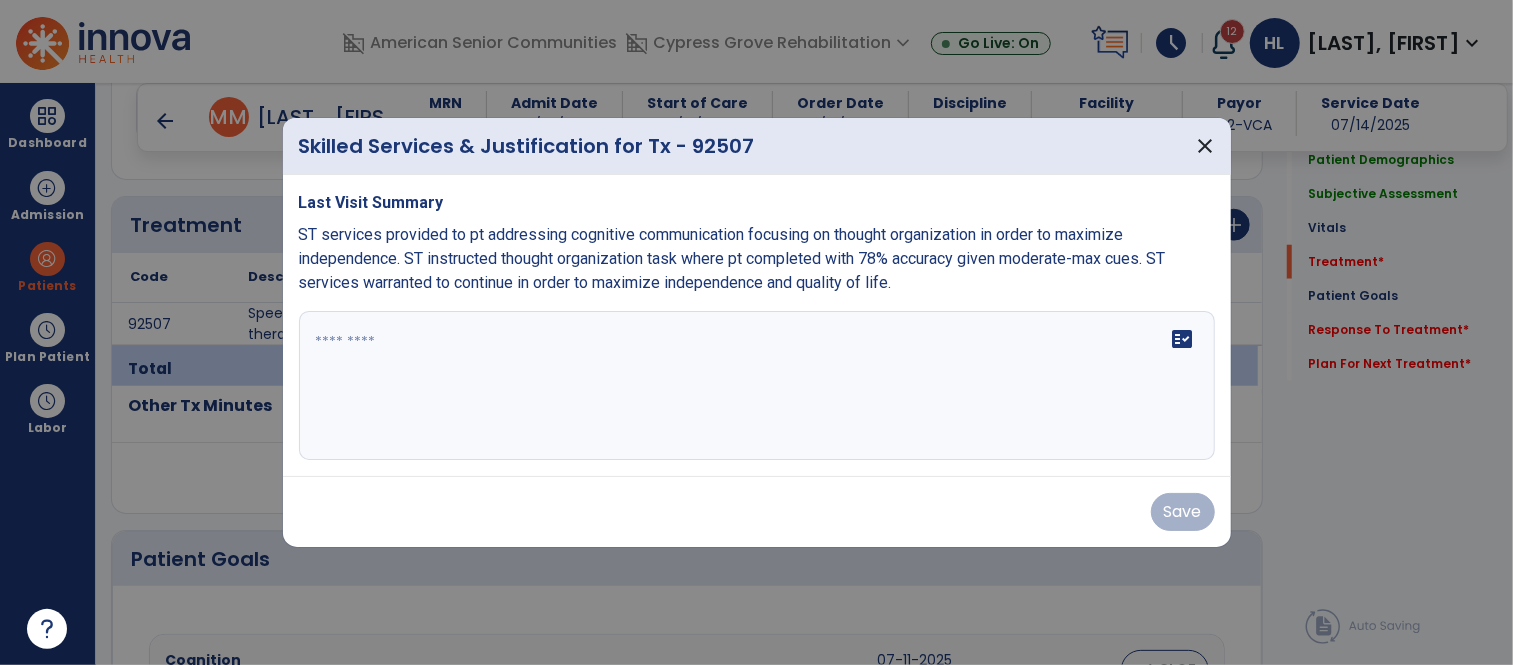 scroll, scrollTop: 1137, scrollLeft: 0, axis: vertical 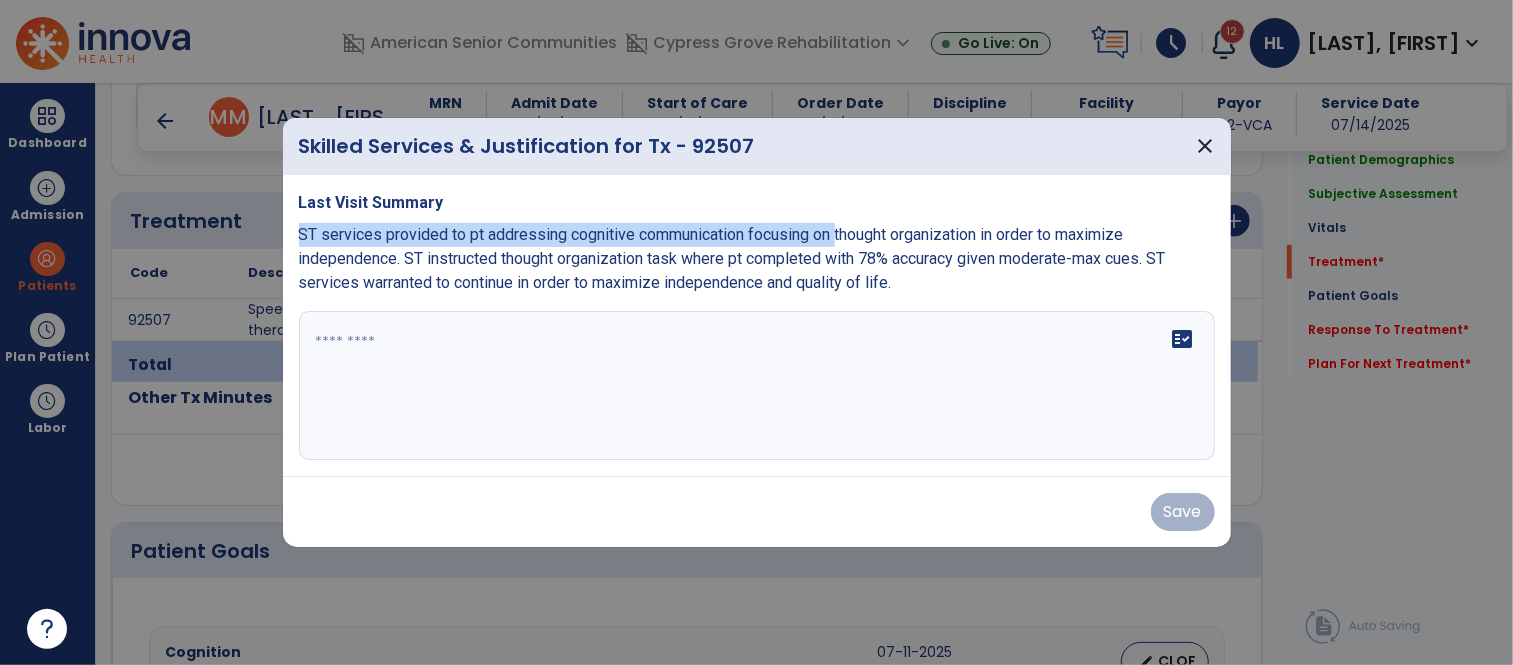 drag, startPoint x: 303, startPoint y: 234, endPoint x: 840, endPoint y: 234, distance: 537 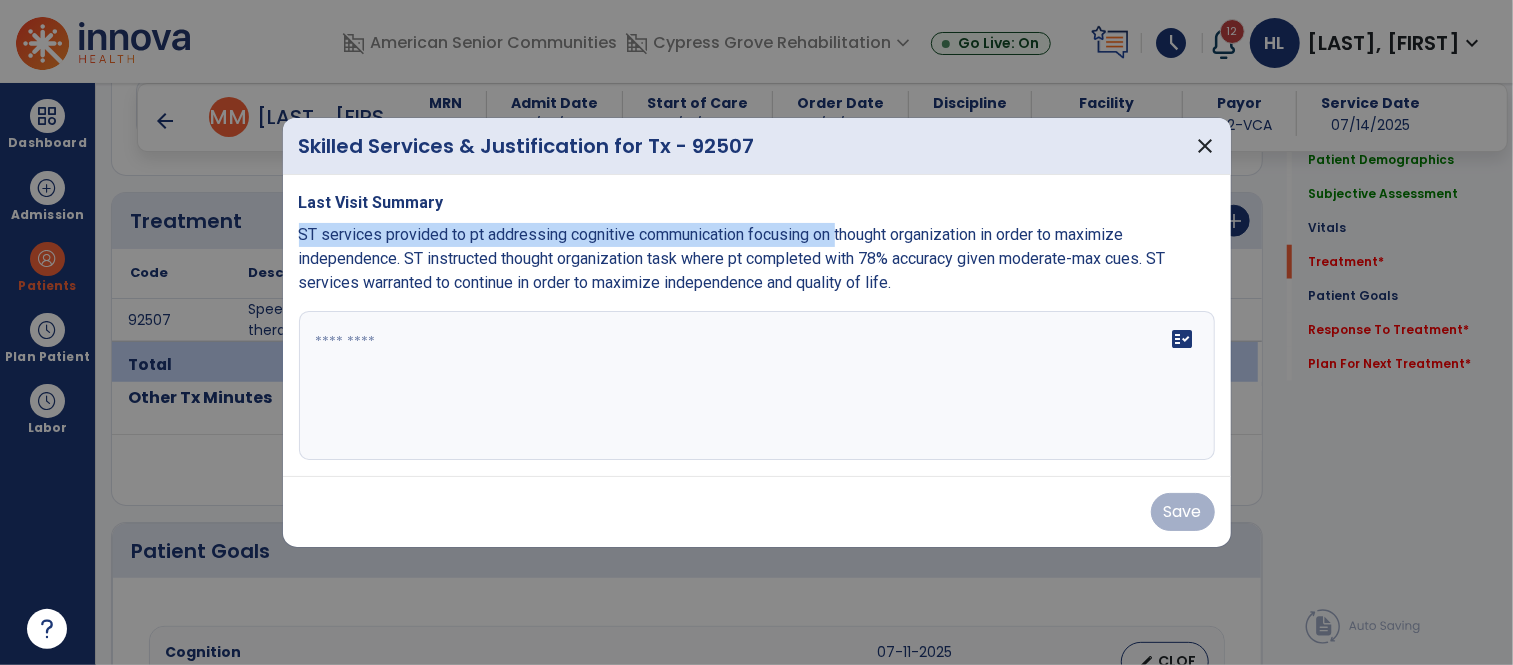 click on "ST services provided to pt addressing cognitive communication focusing on thought organization in order to maximize independence. ST instructed thought organization task where pt completed with 78% accuracy given moderate-max cues. ST services warranted to continue in order to maximize independence and quality of life." at bounding box center (732, 258) 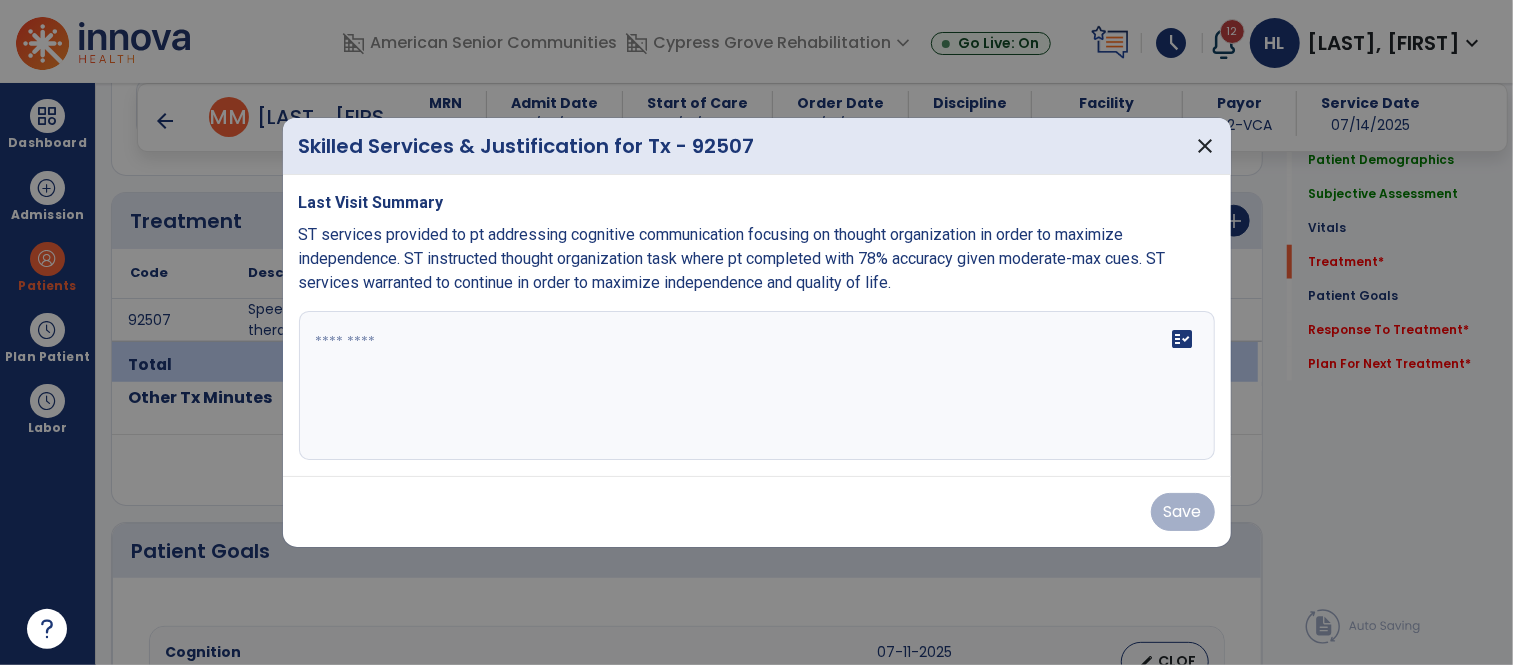 paste on "**********" 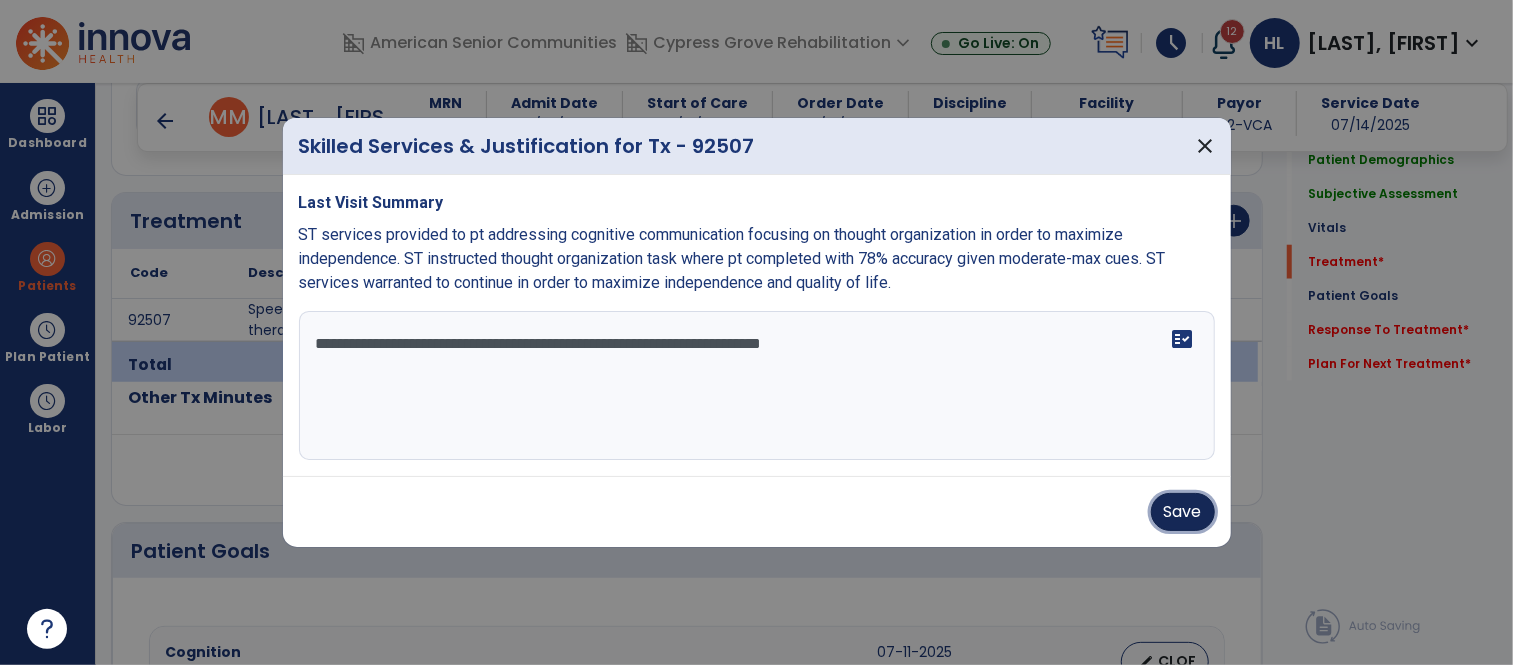 click on "Save" at bounding box center (1183, 512) 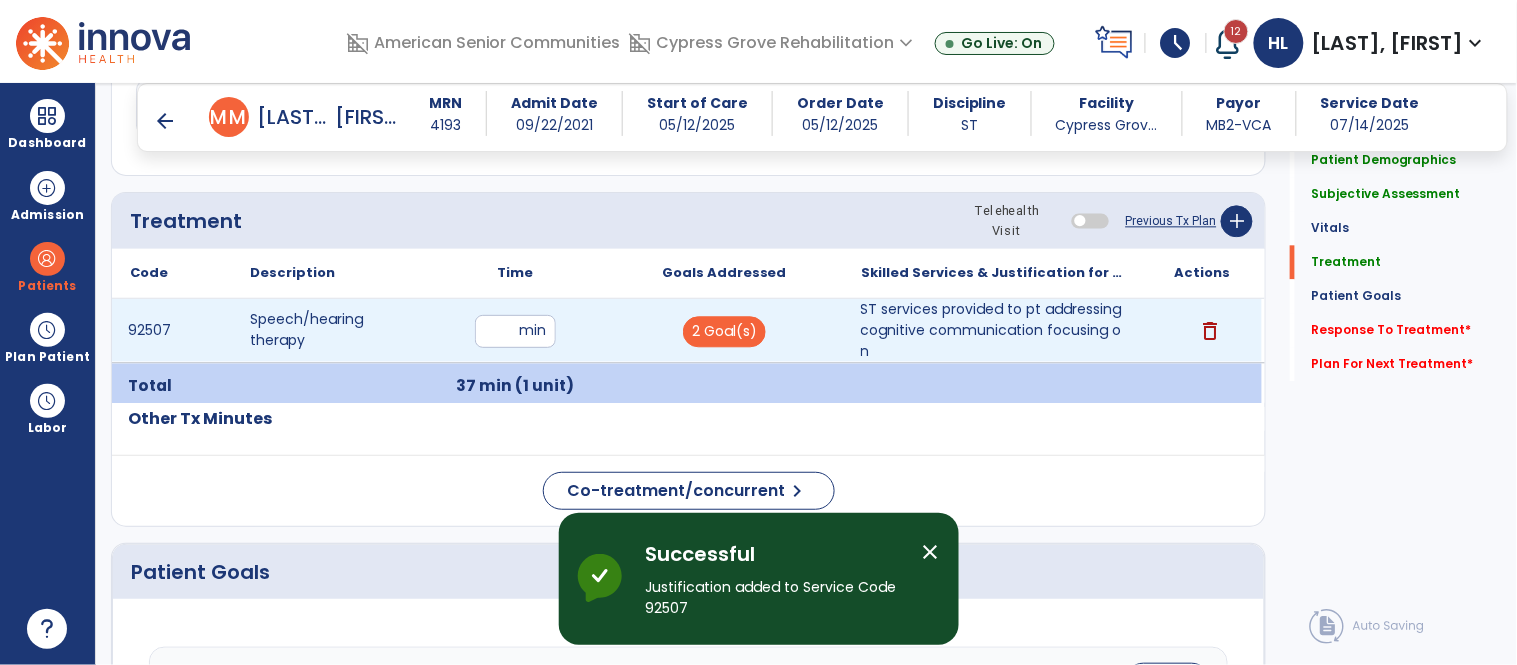click on "ST services provided to pt addressing cognitive communication focusing on" at bounding box center (993, 330) 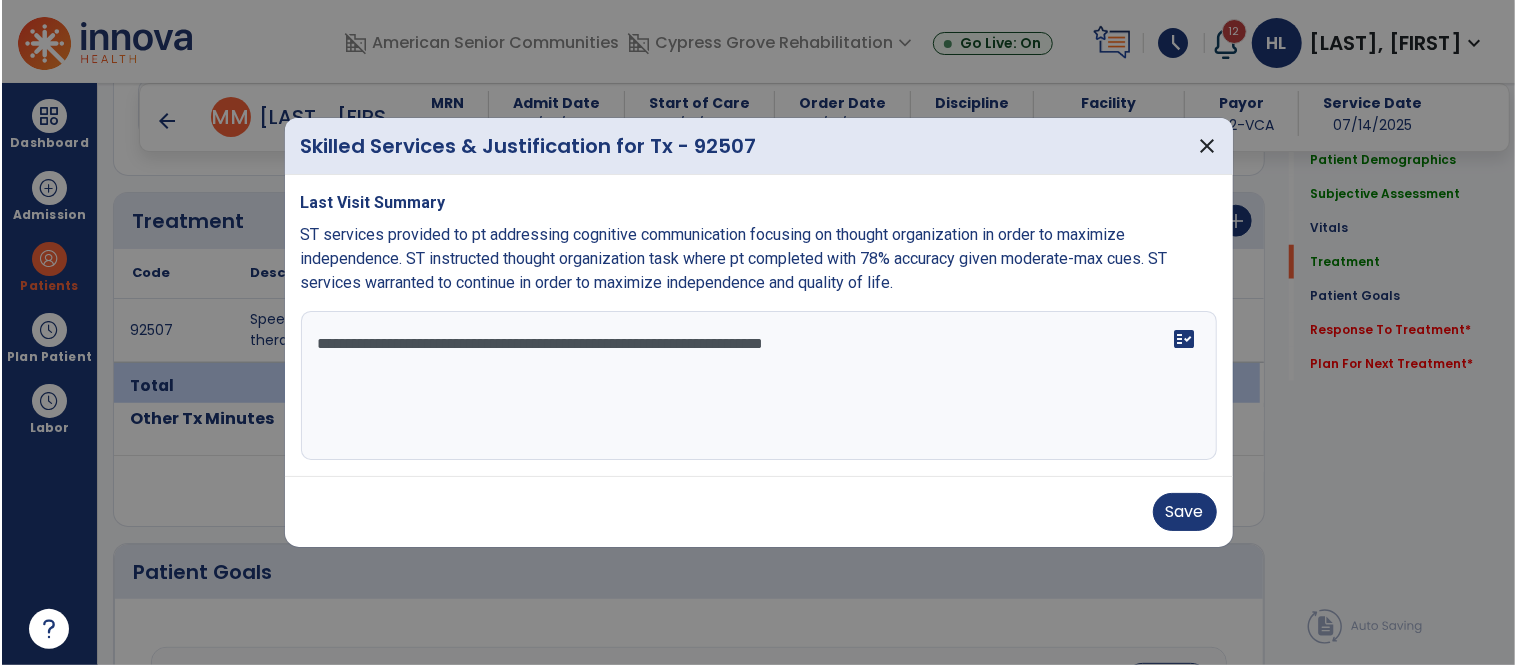 scroll, scrollTop: 1137, scrollLeft: 0, axis: vertical 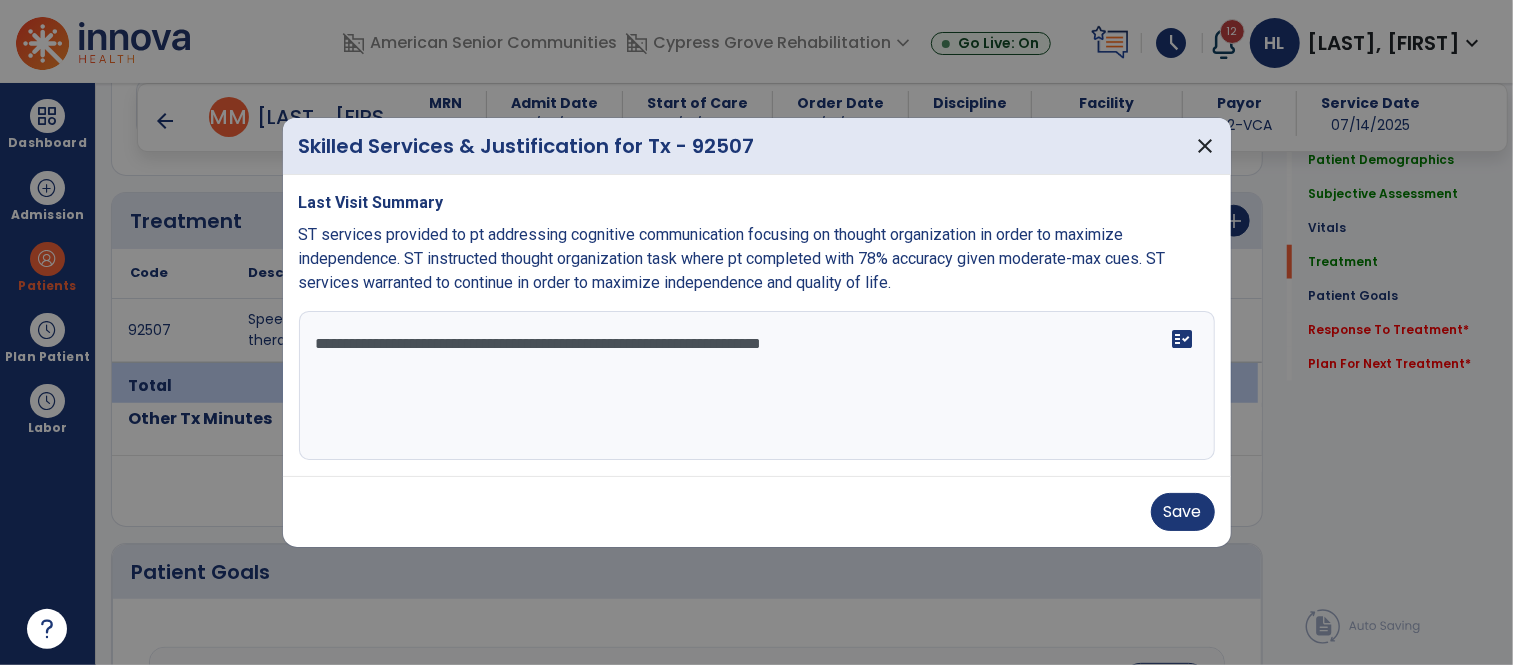 click on "**********" at bounding box center (757, 386) 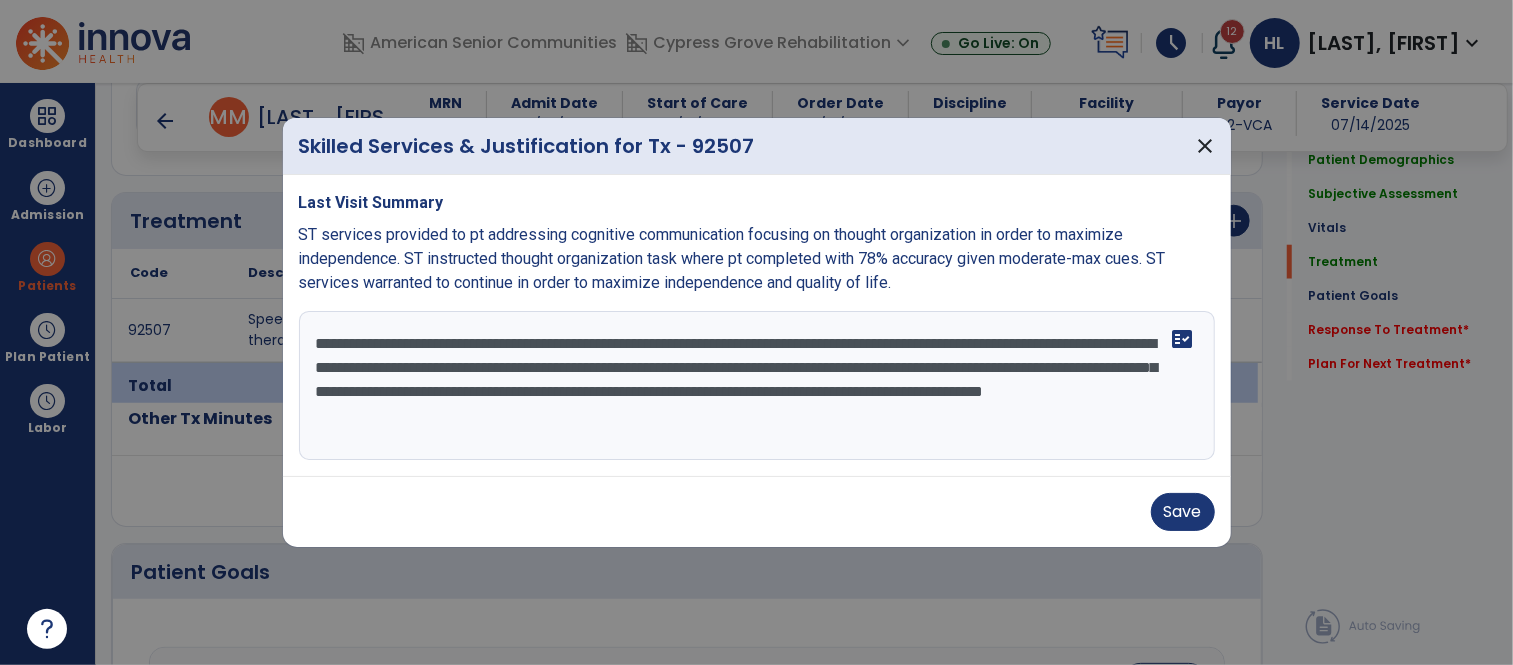 type on "**********" 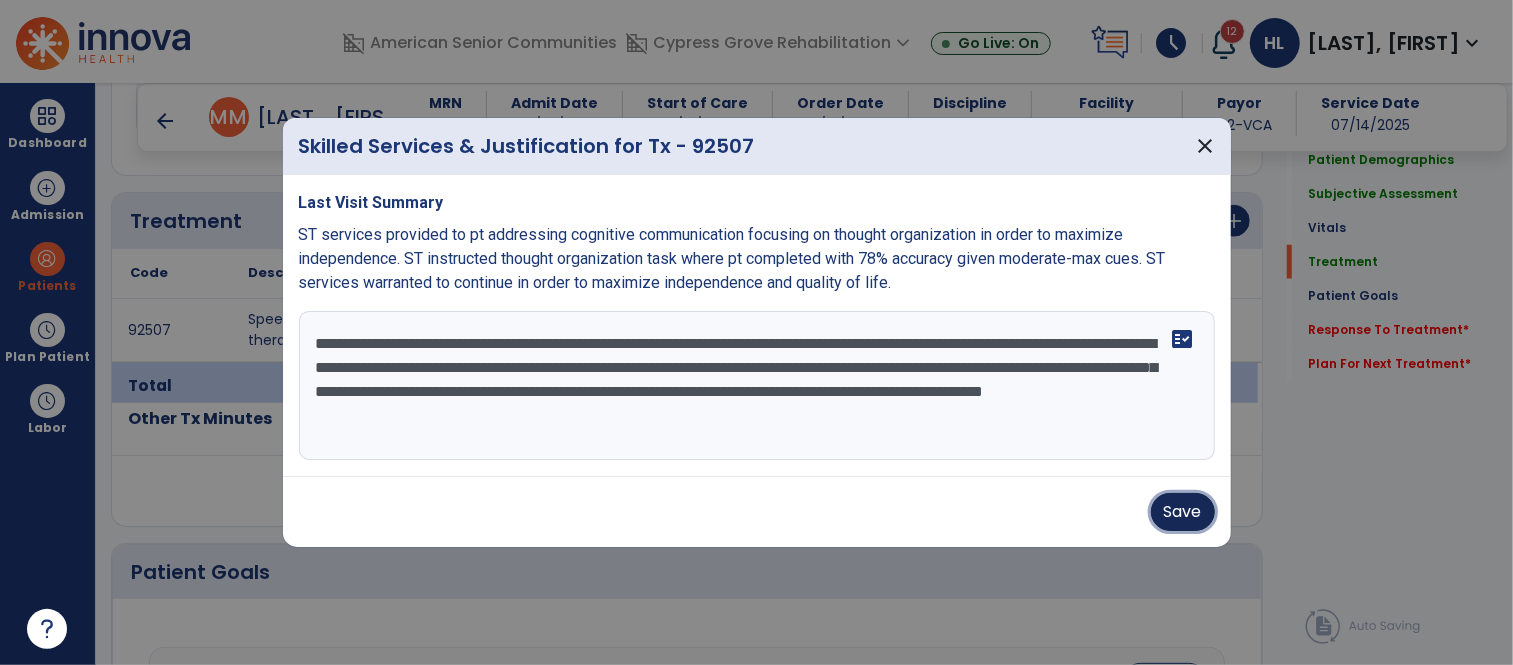 click on "Save" at bounding box center (1183, 512) 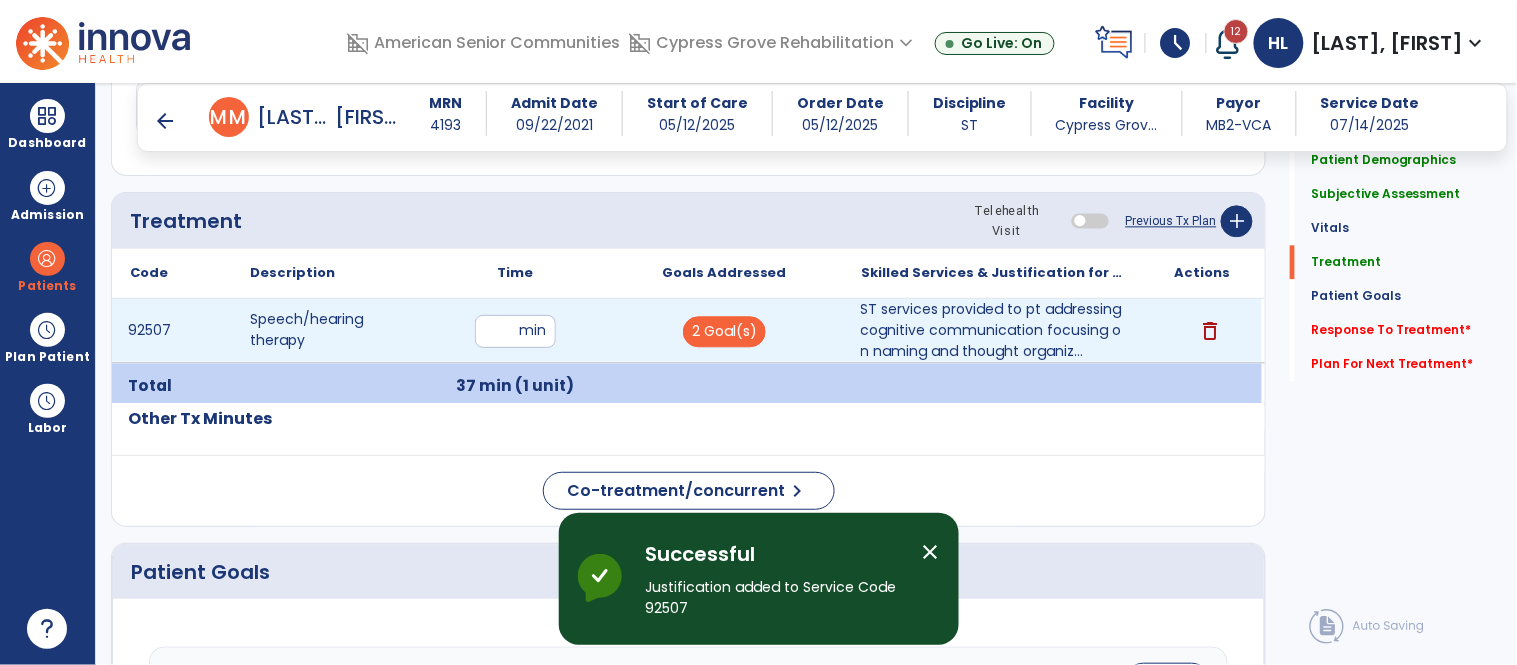 click on "**" at bounding box center (515, 331) 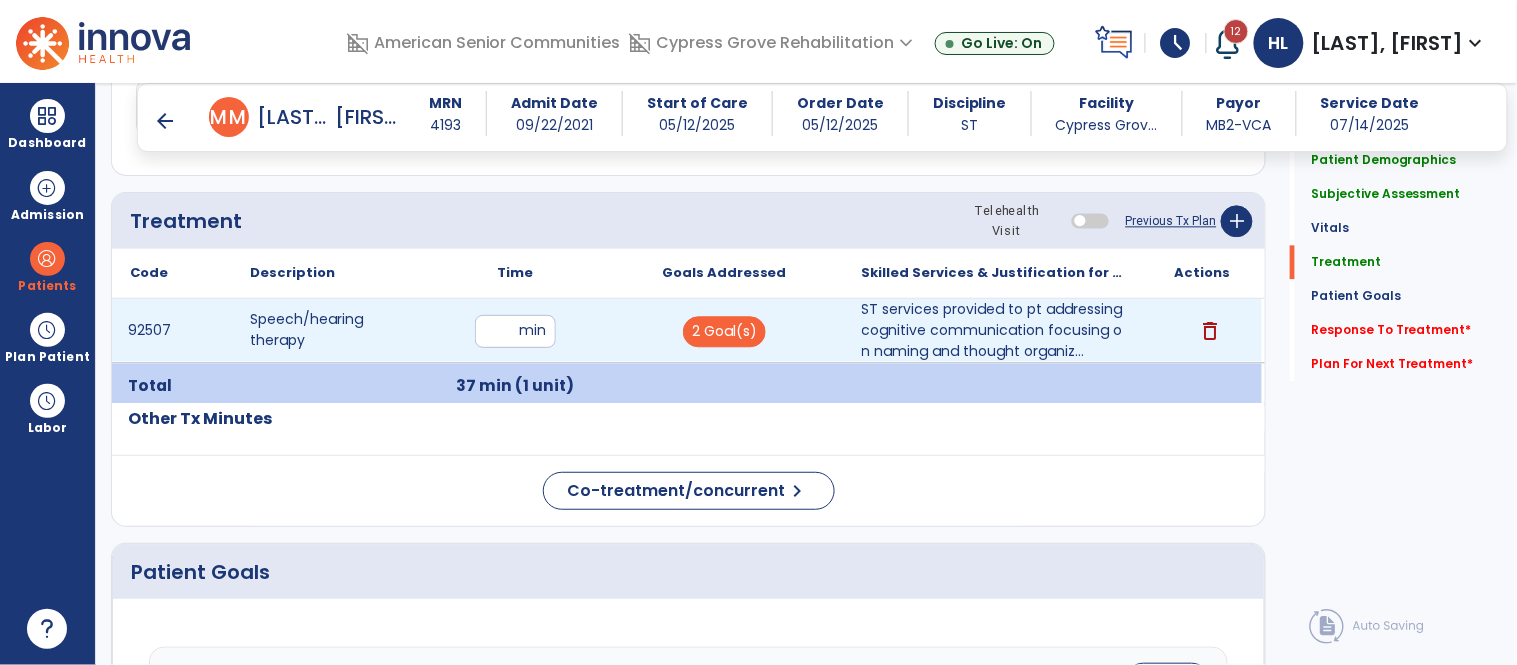 type on "*" 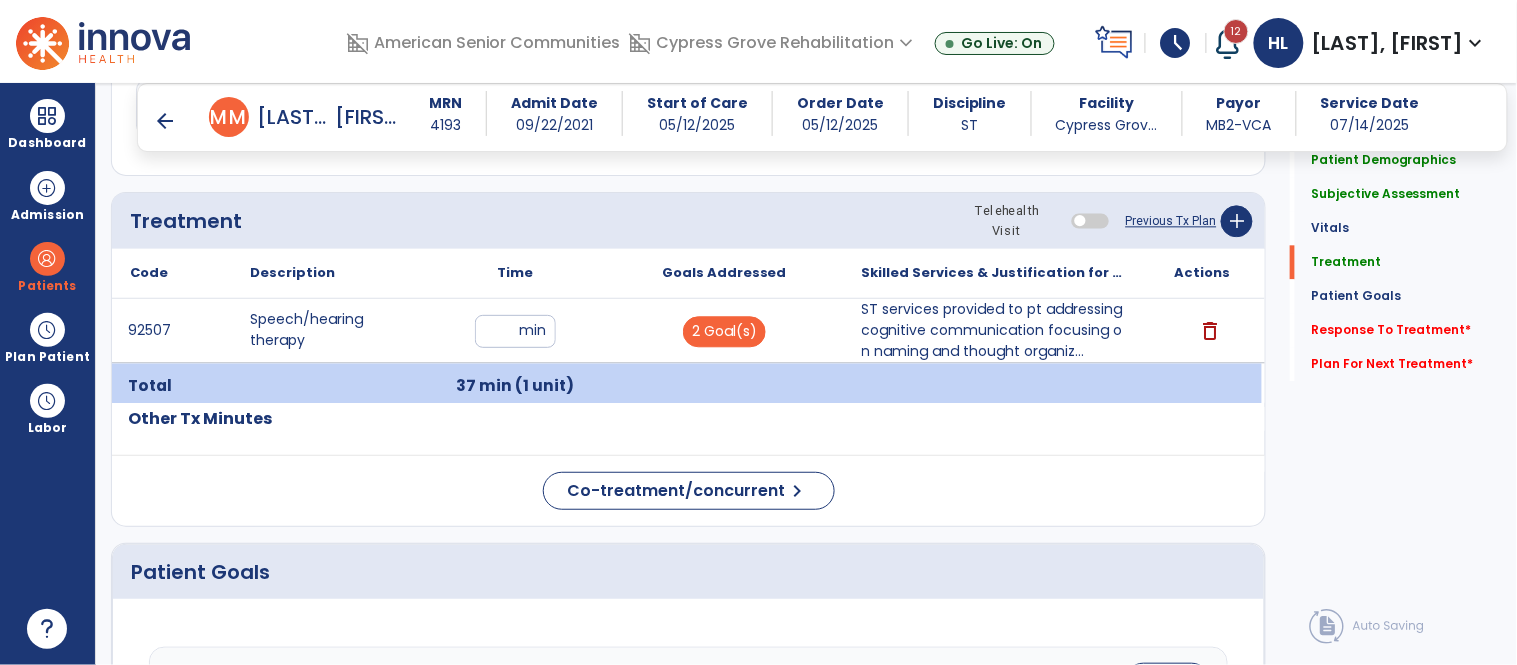 click on "Co-treatment/concurrent  chevron_right" 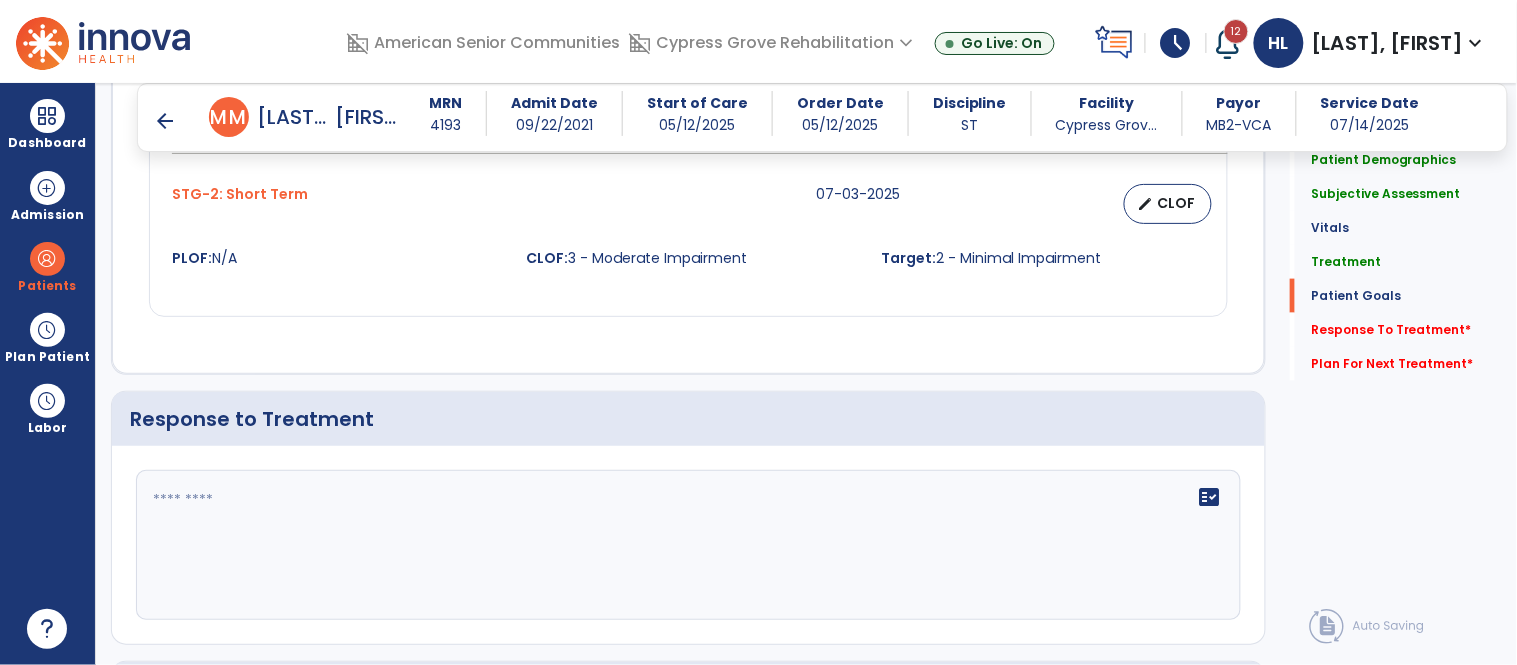 scroll, scrollTop: 2617, scrollLeft: 0, axis: vertical 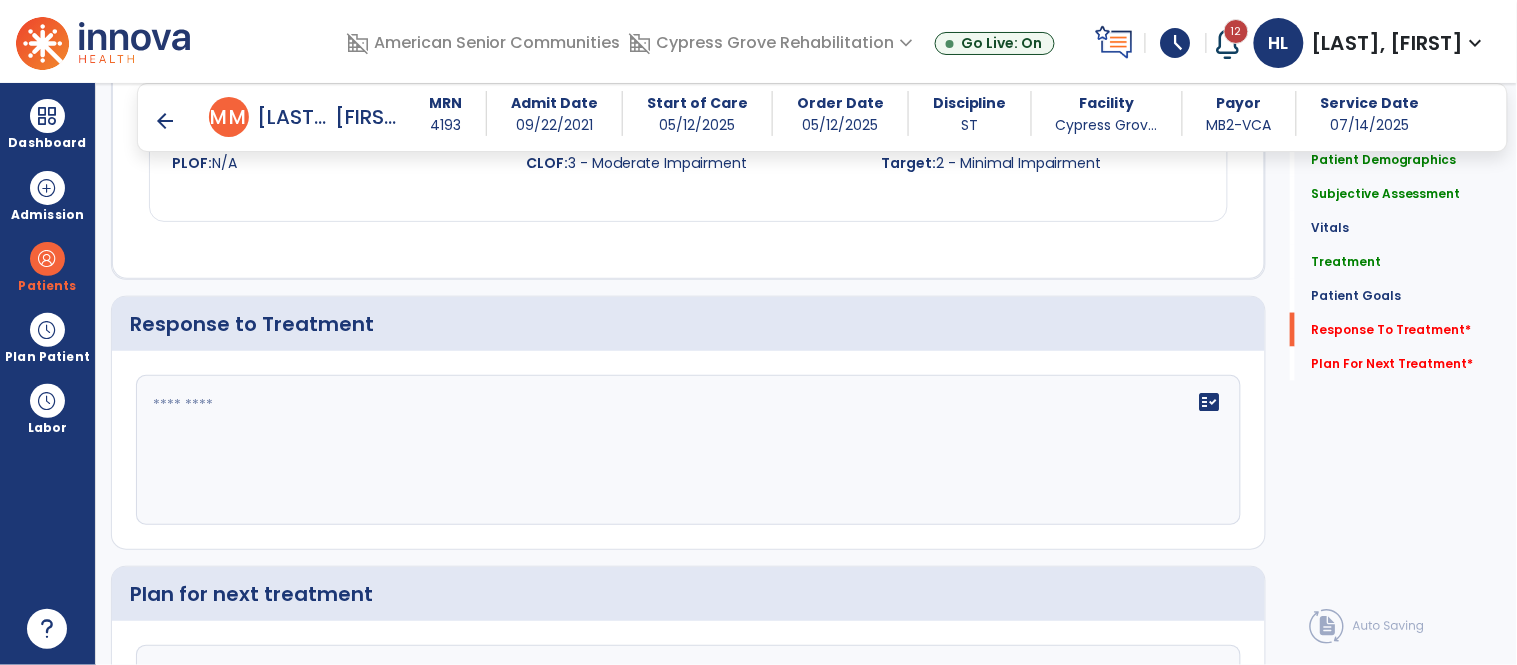 click on "fact_check" 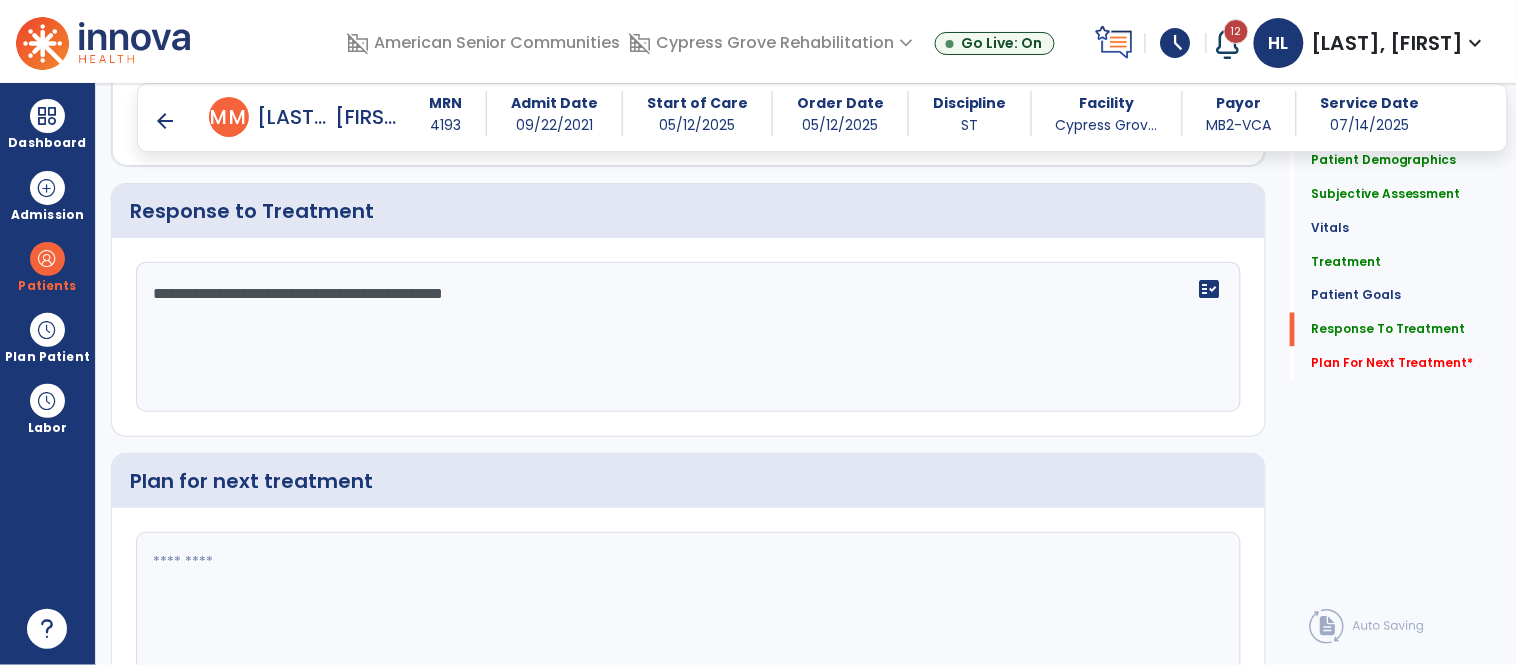 scroll, scrollTop: 2841, scrollLeft: 0, axis: vertical 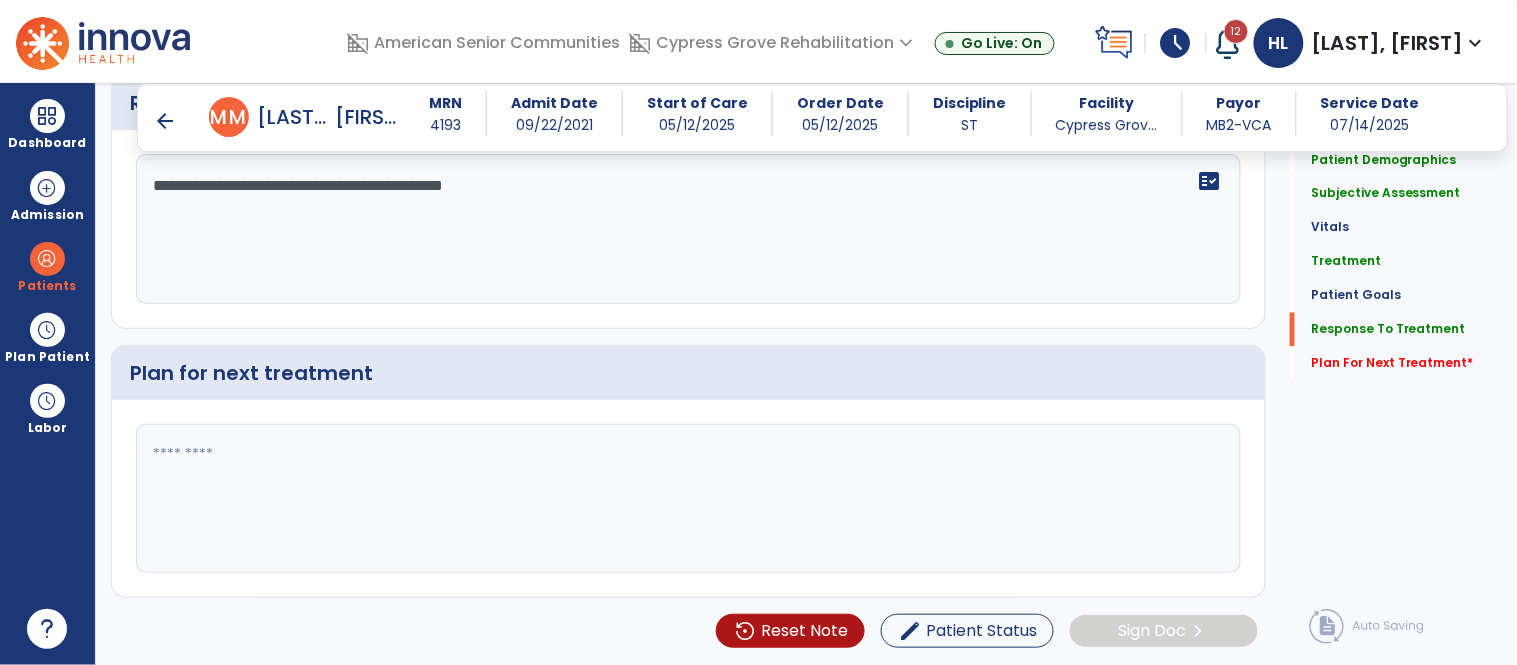 type on "**********" 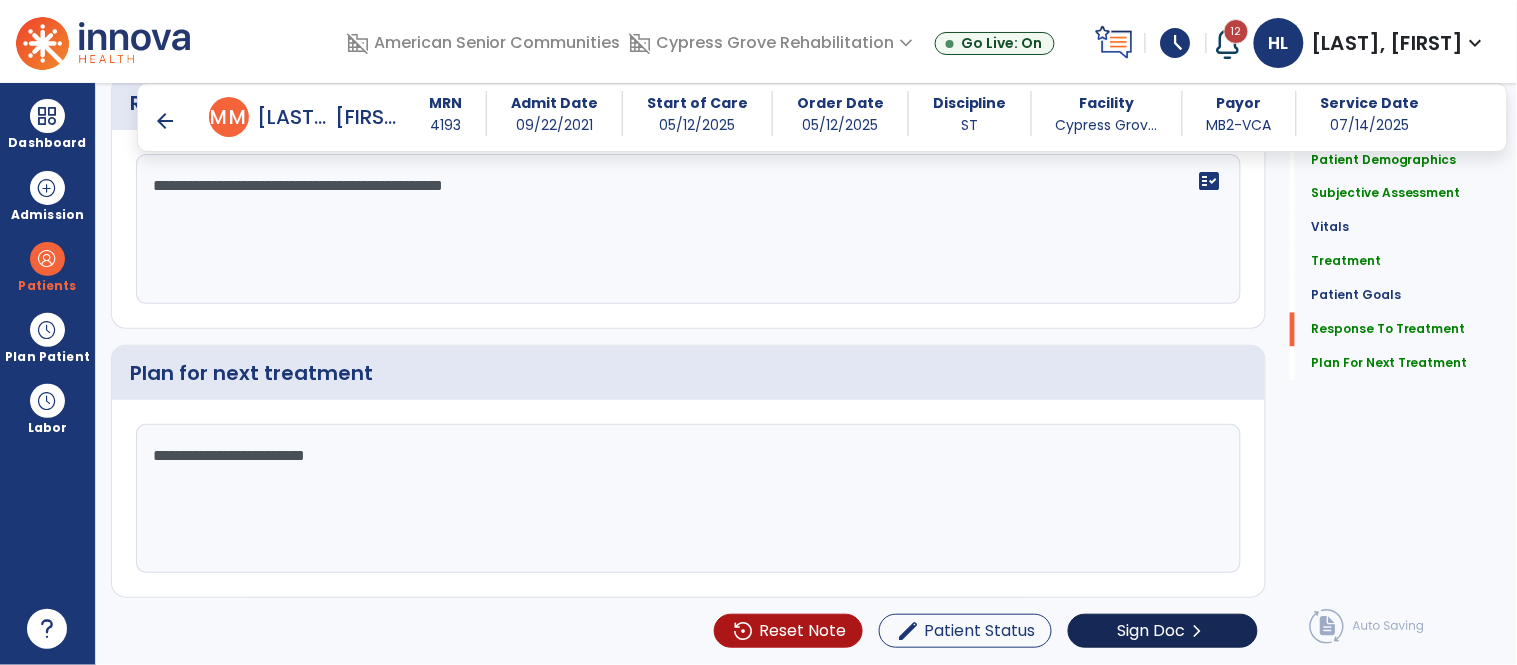 type on "**********" 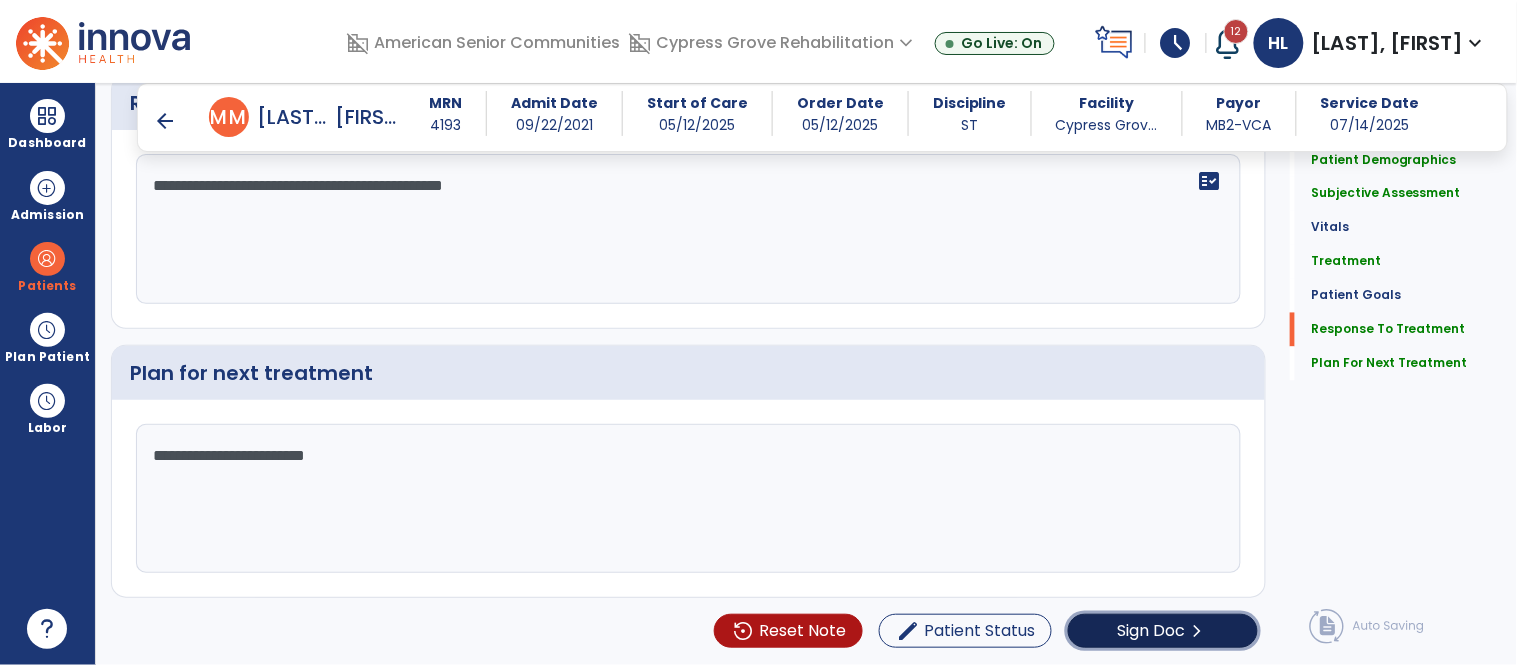 click on "Sign Doc" 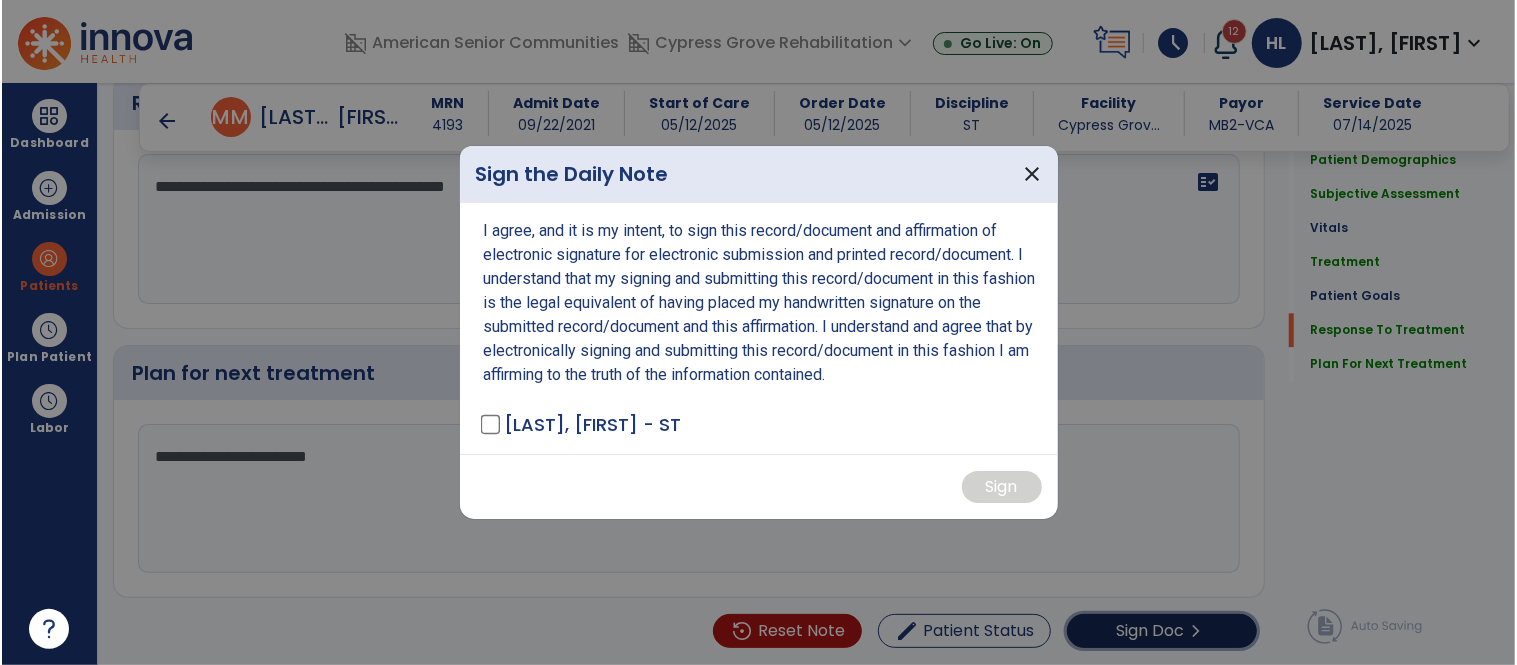 scroll, scrollTop: 2841, scrollLeft: 0, axis: vertical 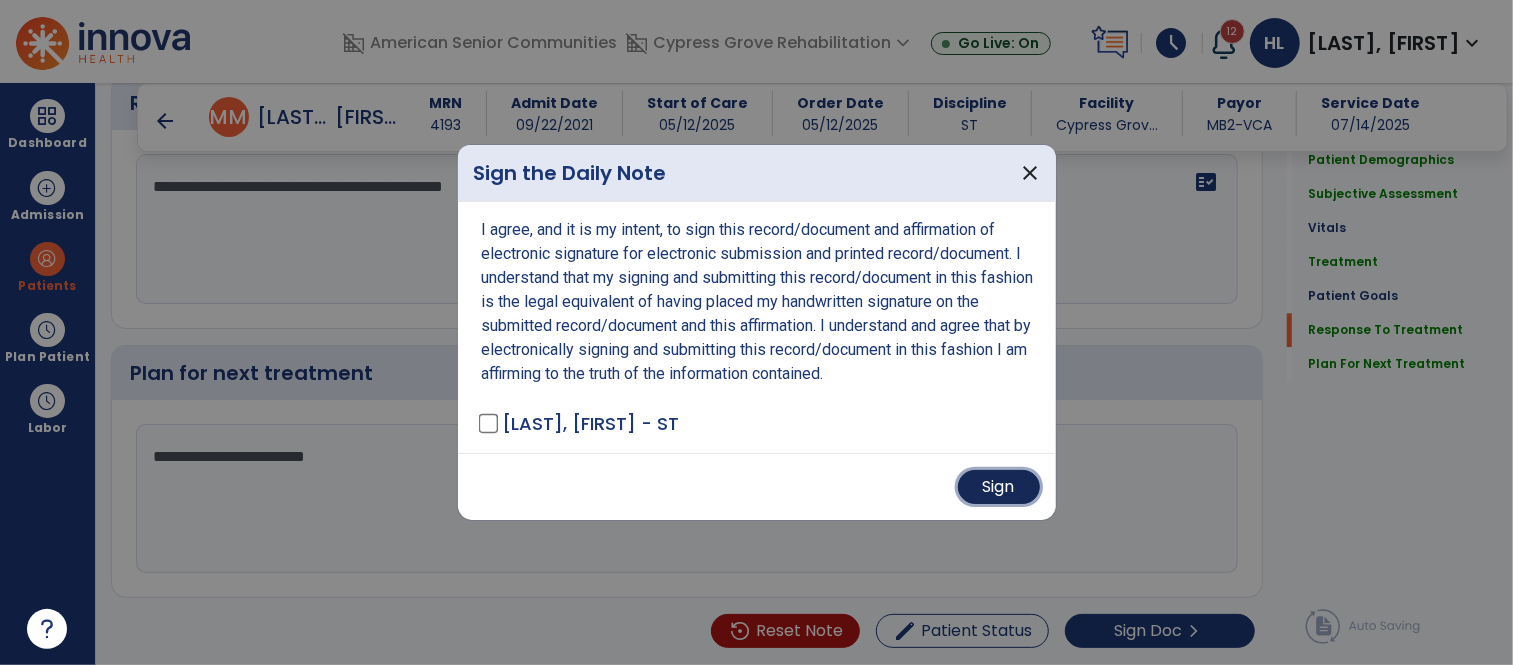 click on "Sign" at bounding box center (999, 487) 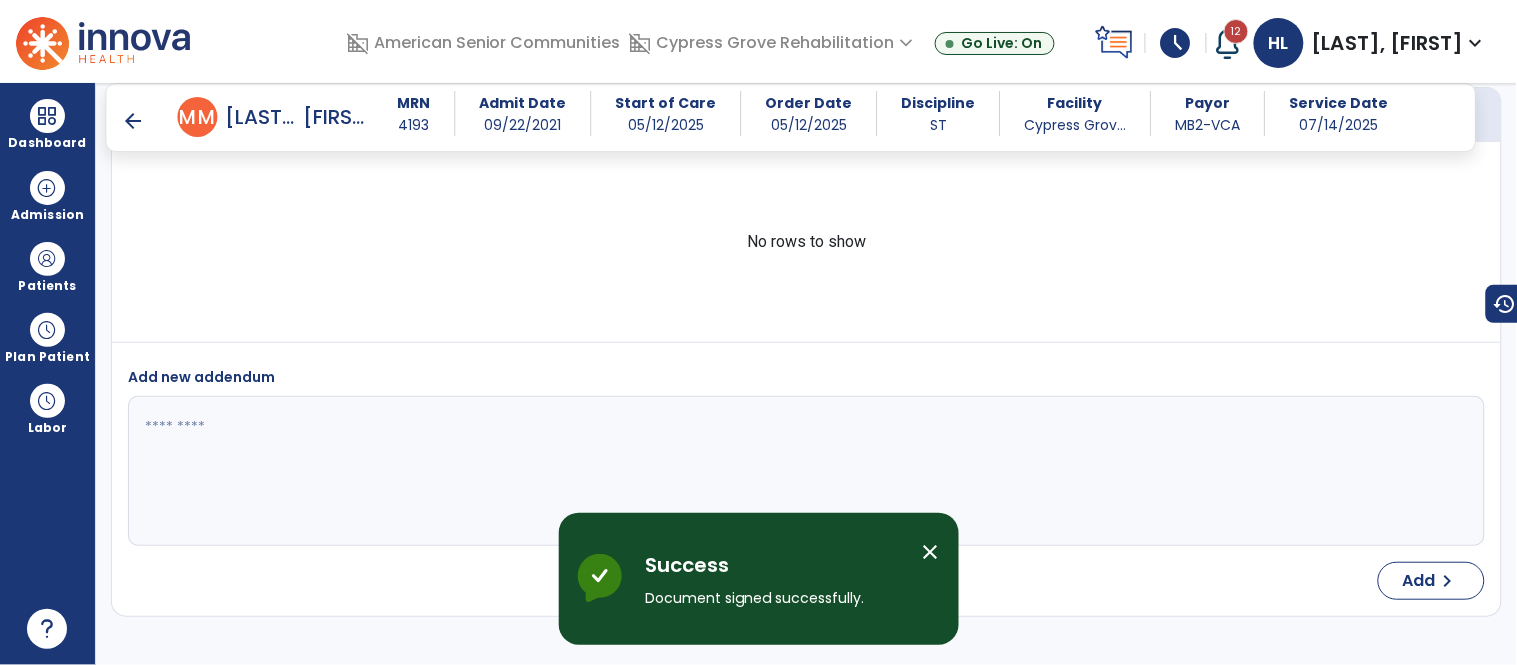 scroll, scrollTop: 4065, scrollLeft: 0, axis: vertical 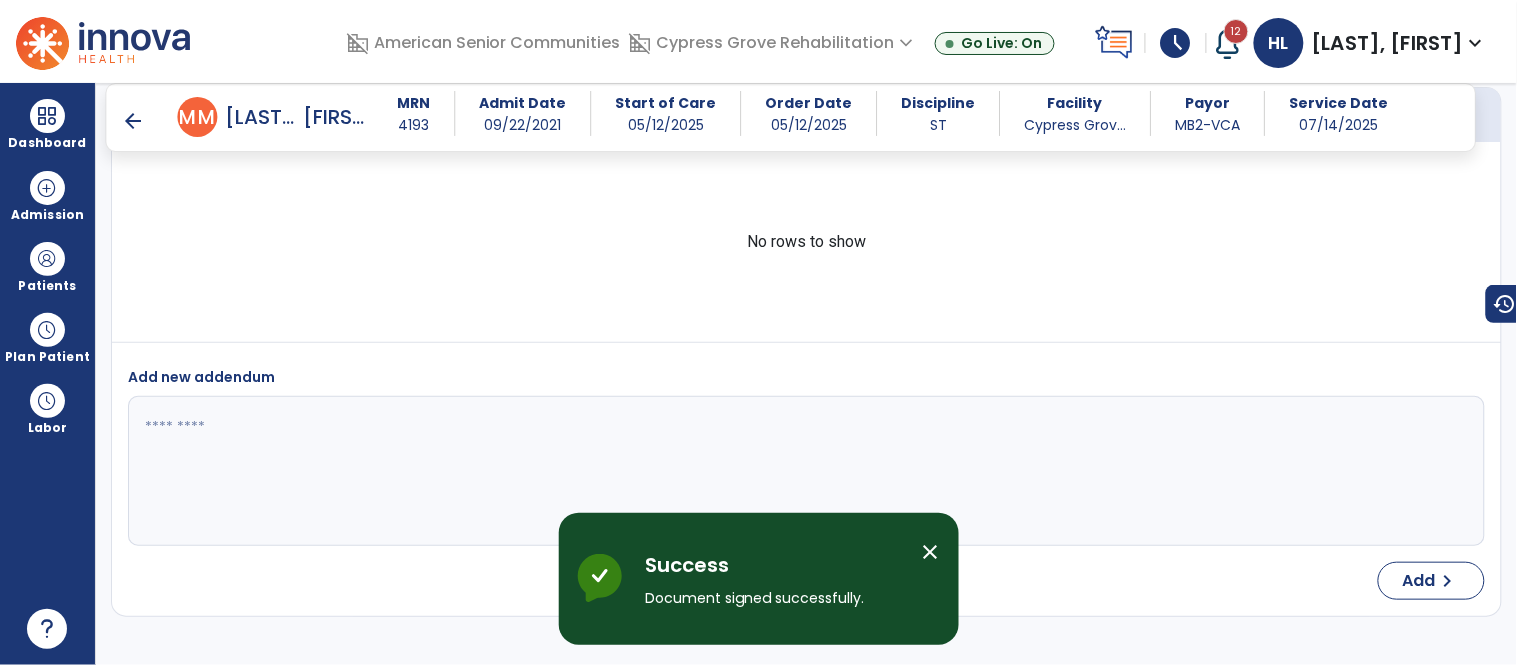 click on "arrow_back" at bounding box center [134, 121] 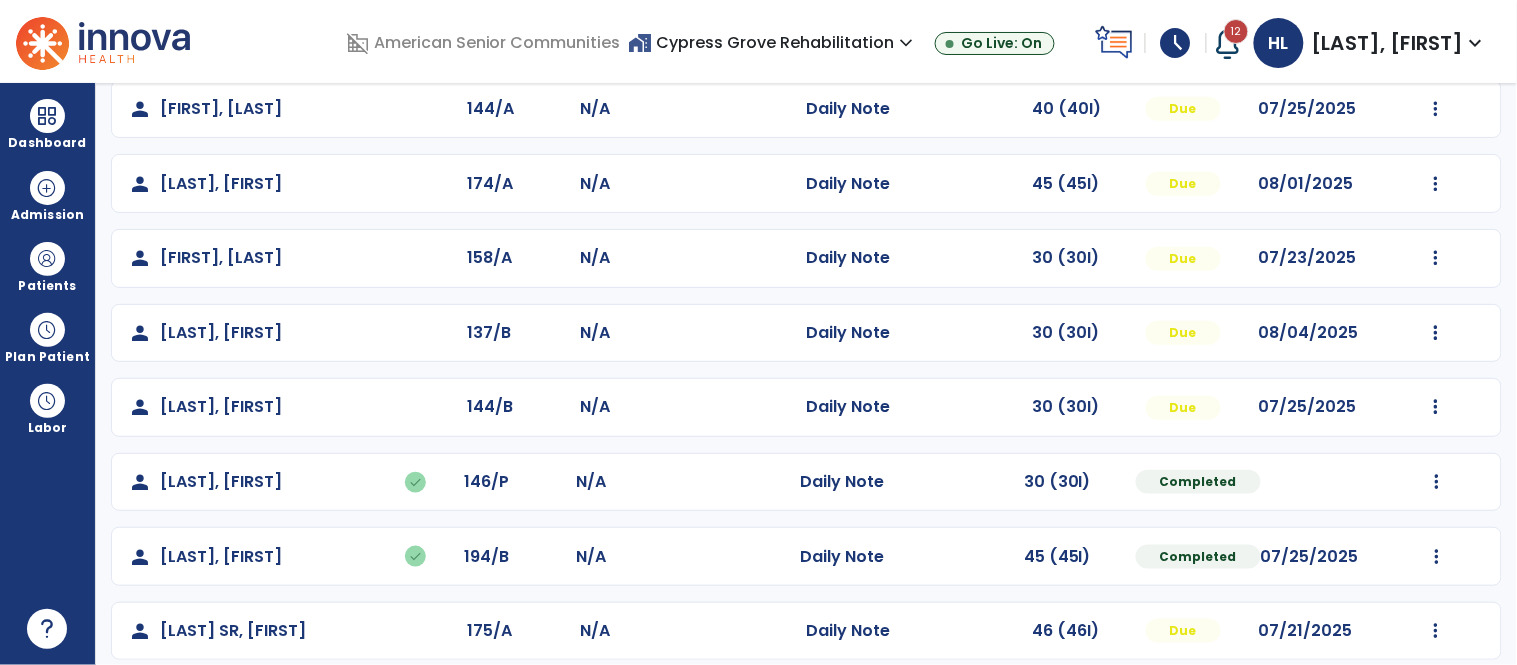 scroll, scrollTop: 345, scrollLeft: 0, axis: vertical 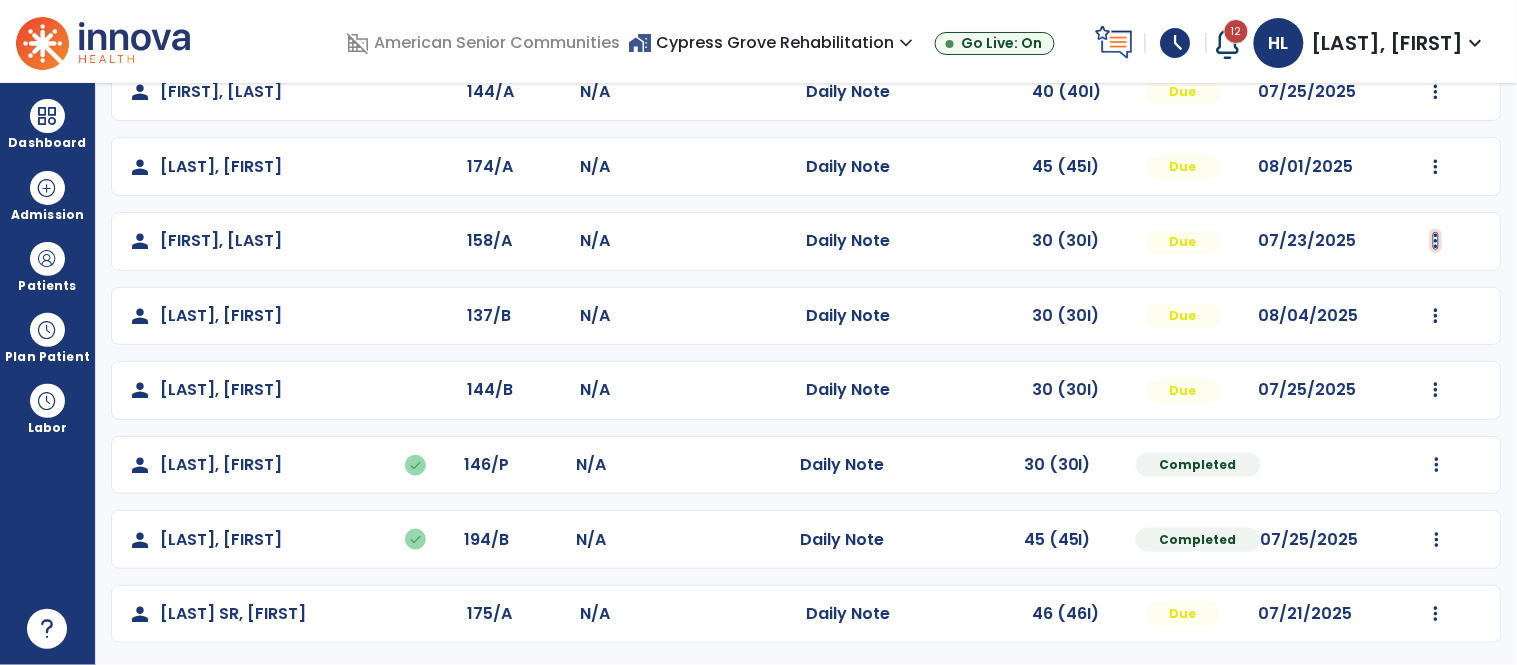 click at bounding box center (1436, -57) 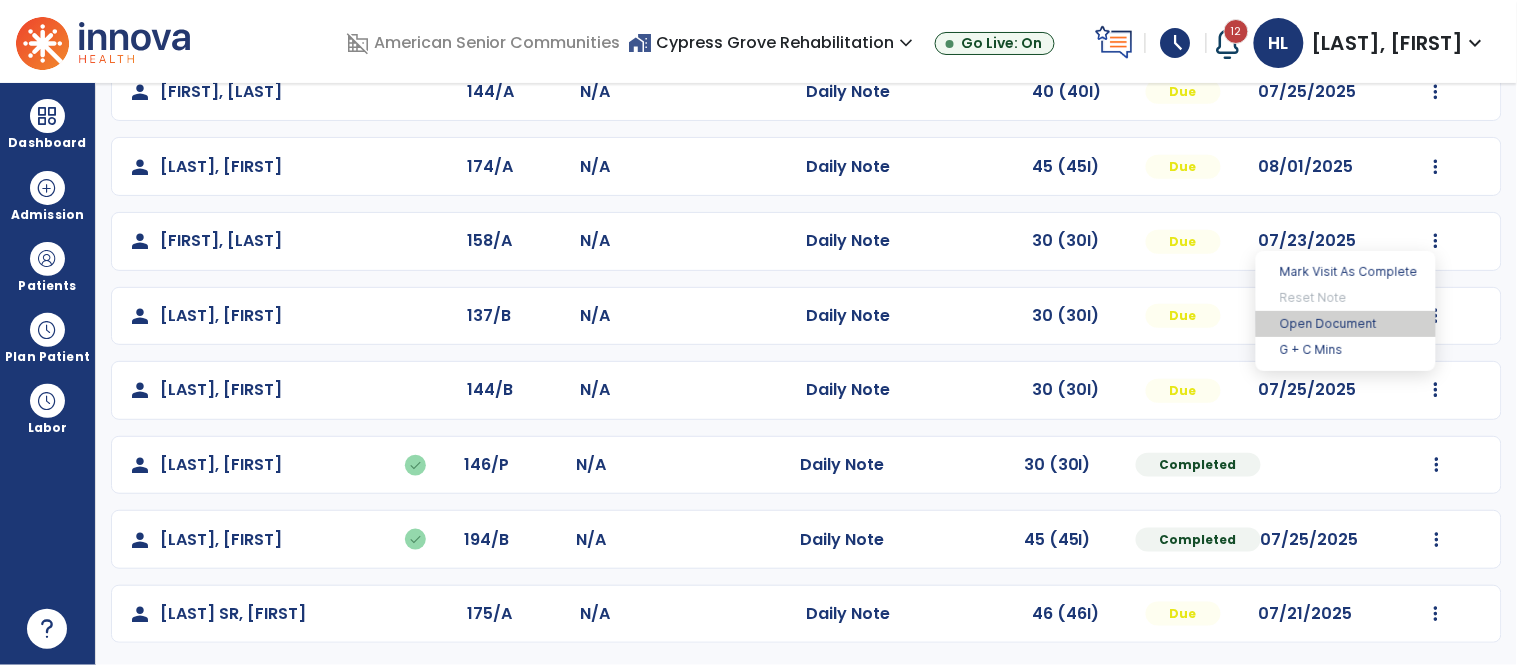 click on "Open Document" at bounding box center (1346, 324) 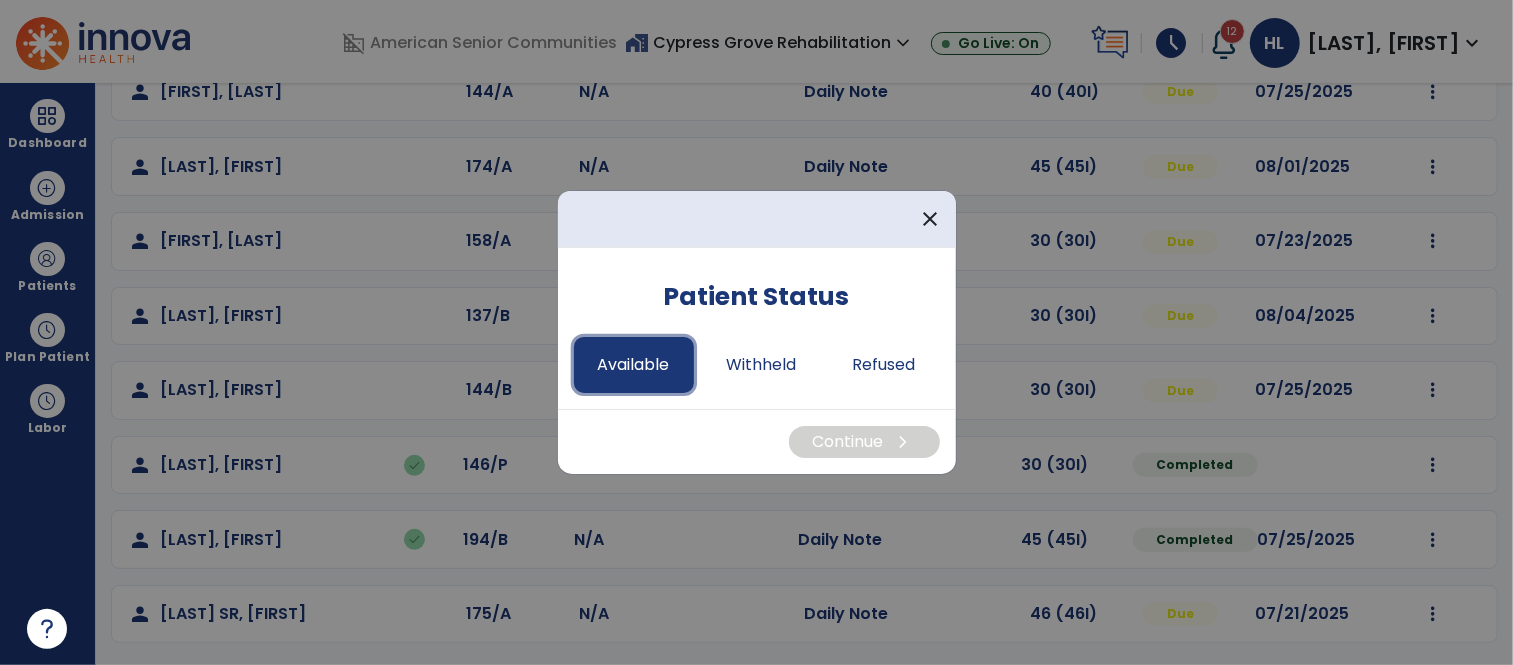 click on "Available" at bounding box center (634, 365) 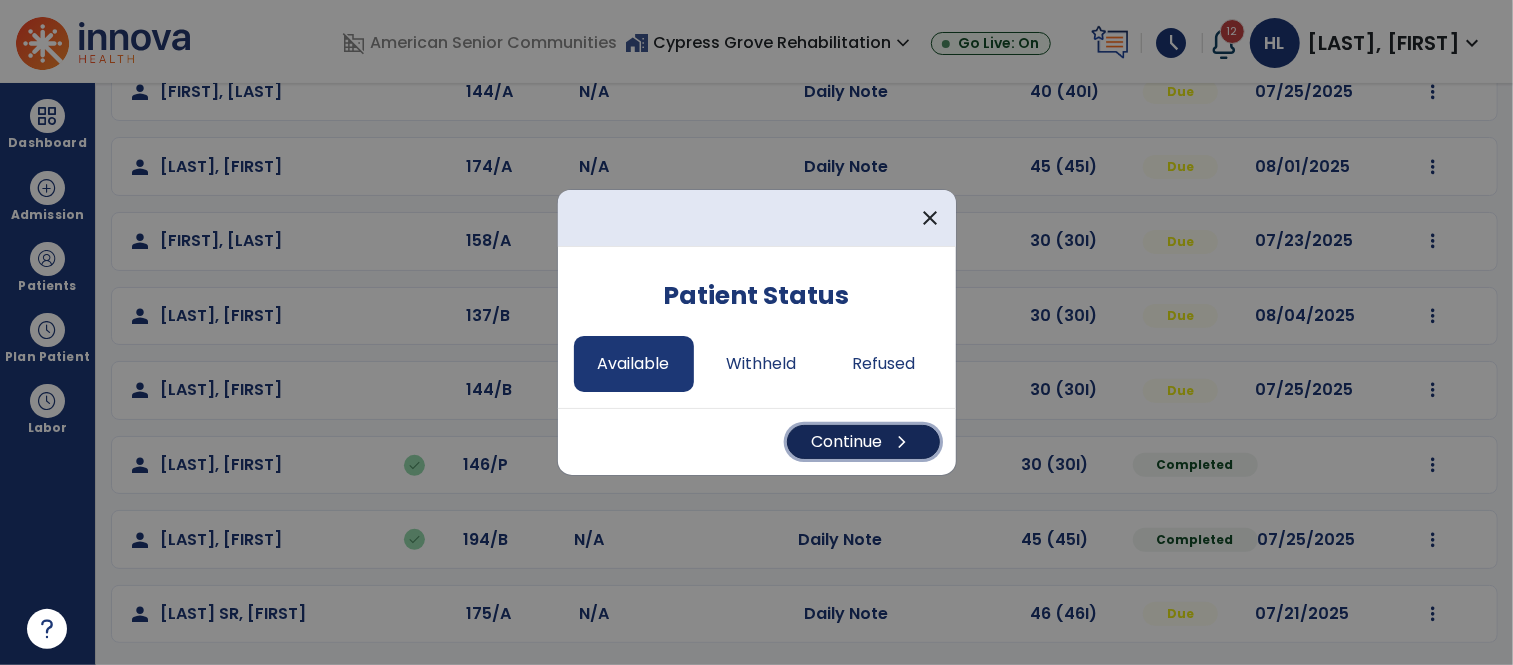 click on "Continue   chevron_right" at bounding box center (863, 442) 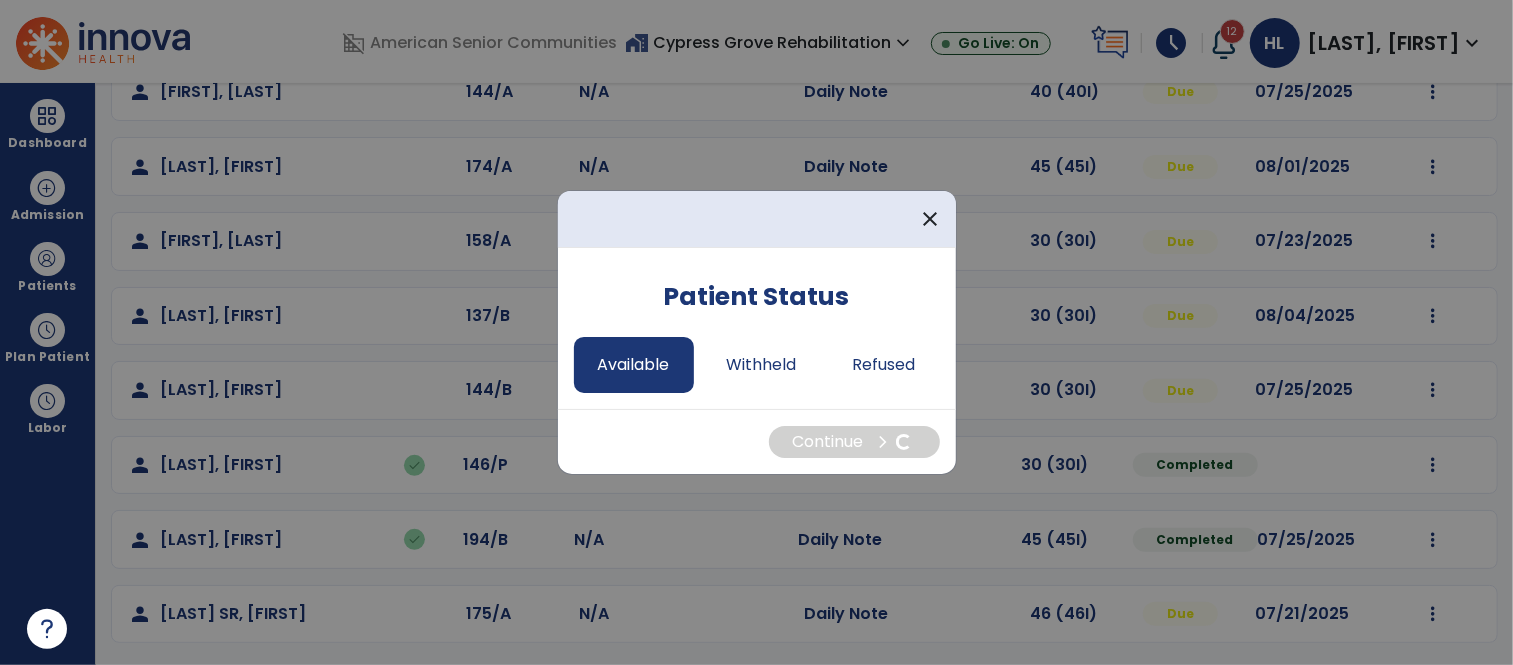 select on "*" 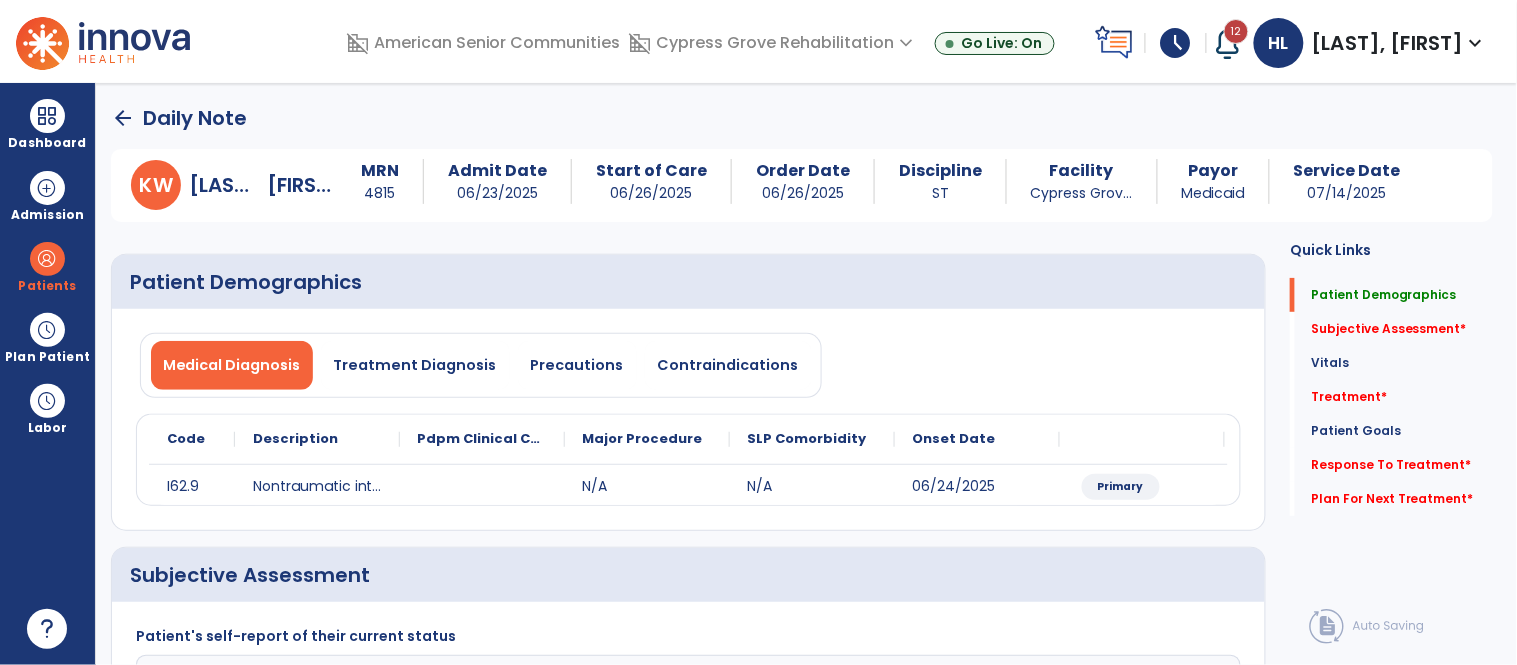 scroll, scrollTop: 320, scrollLeft: 0, axis: vertical 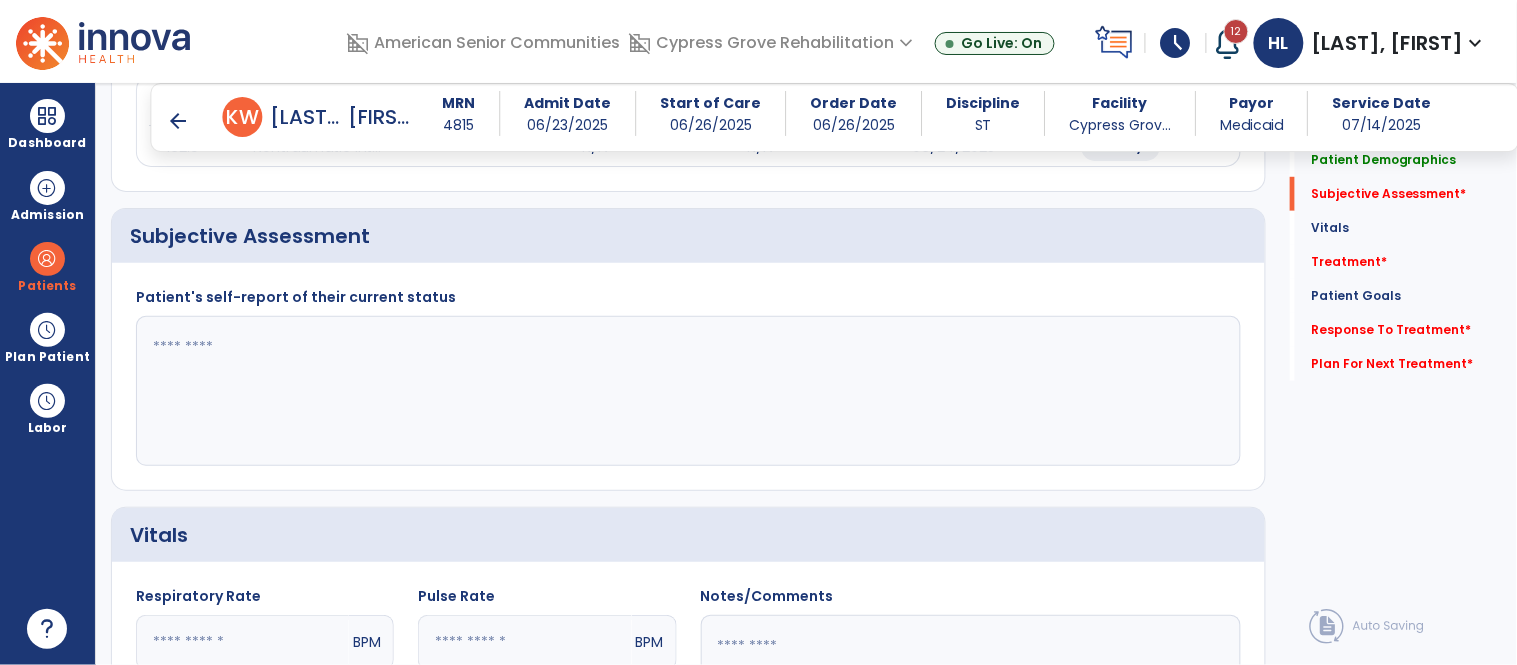 click 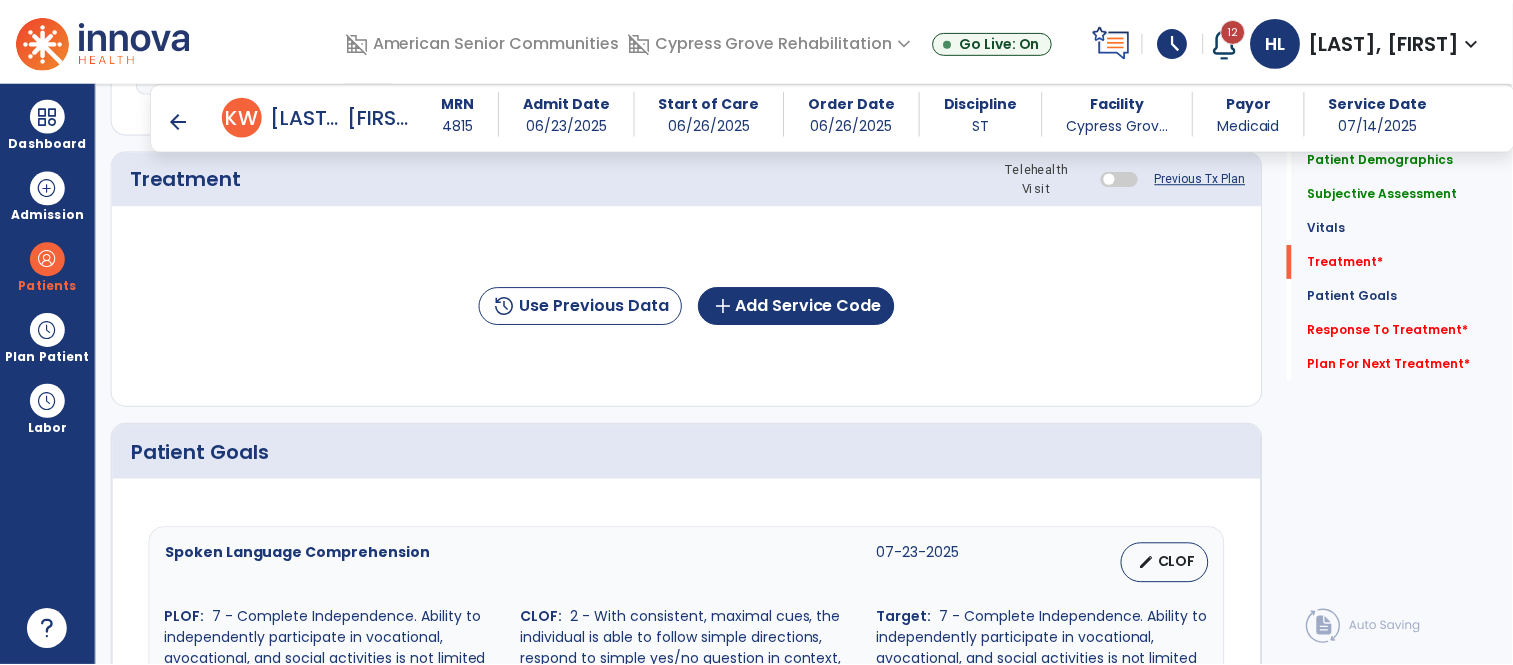 scroll, scrollTop: 1142, scrollLeft: 0, axis: vertical 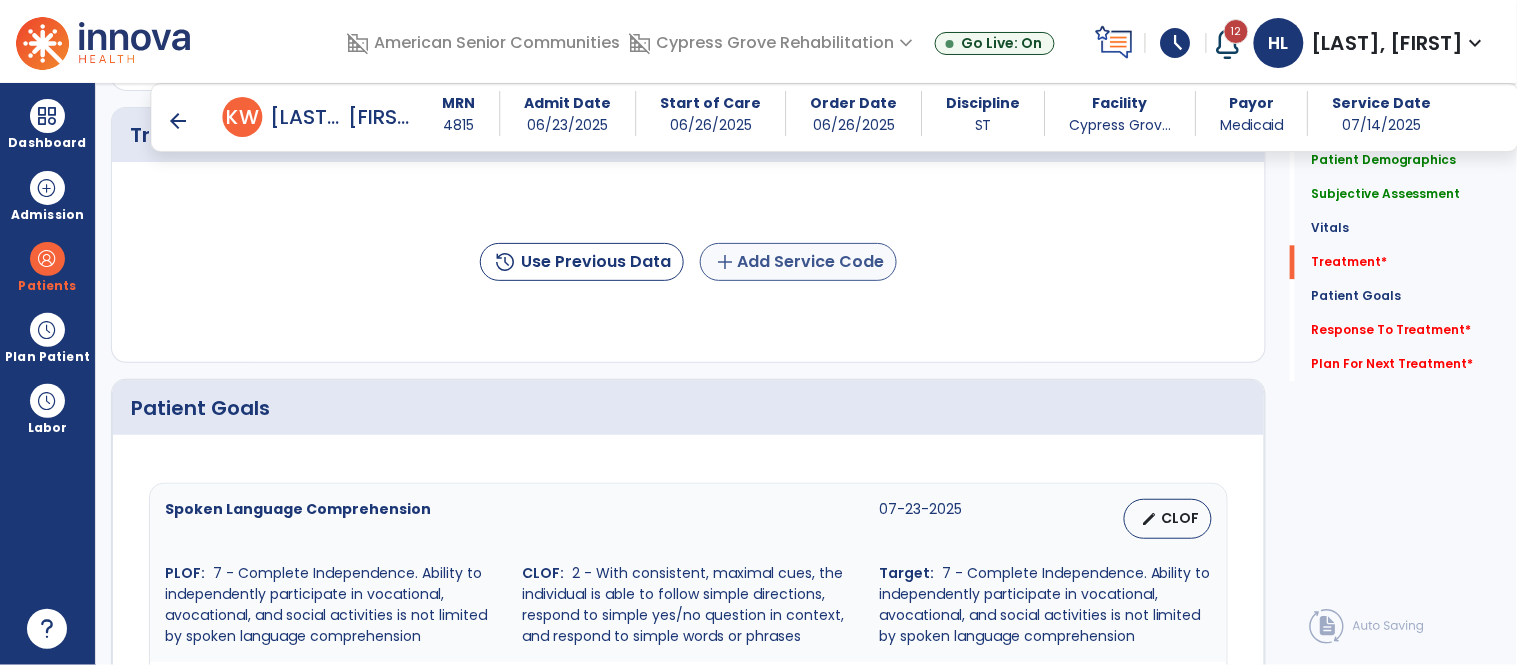 type on "**********" 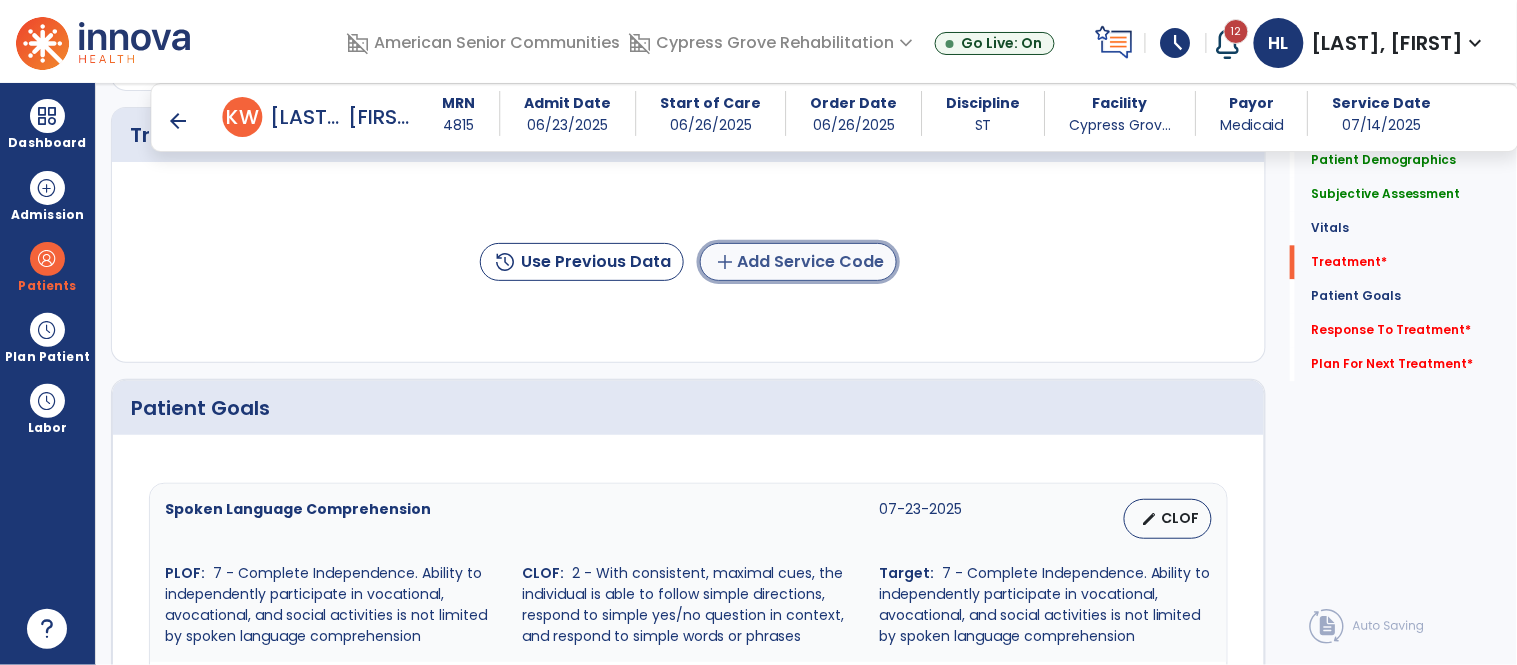 click on "add  Add Service Code" 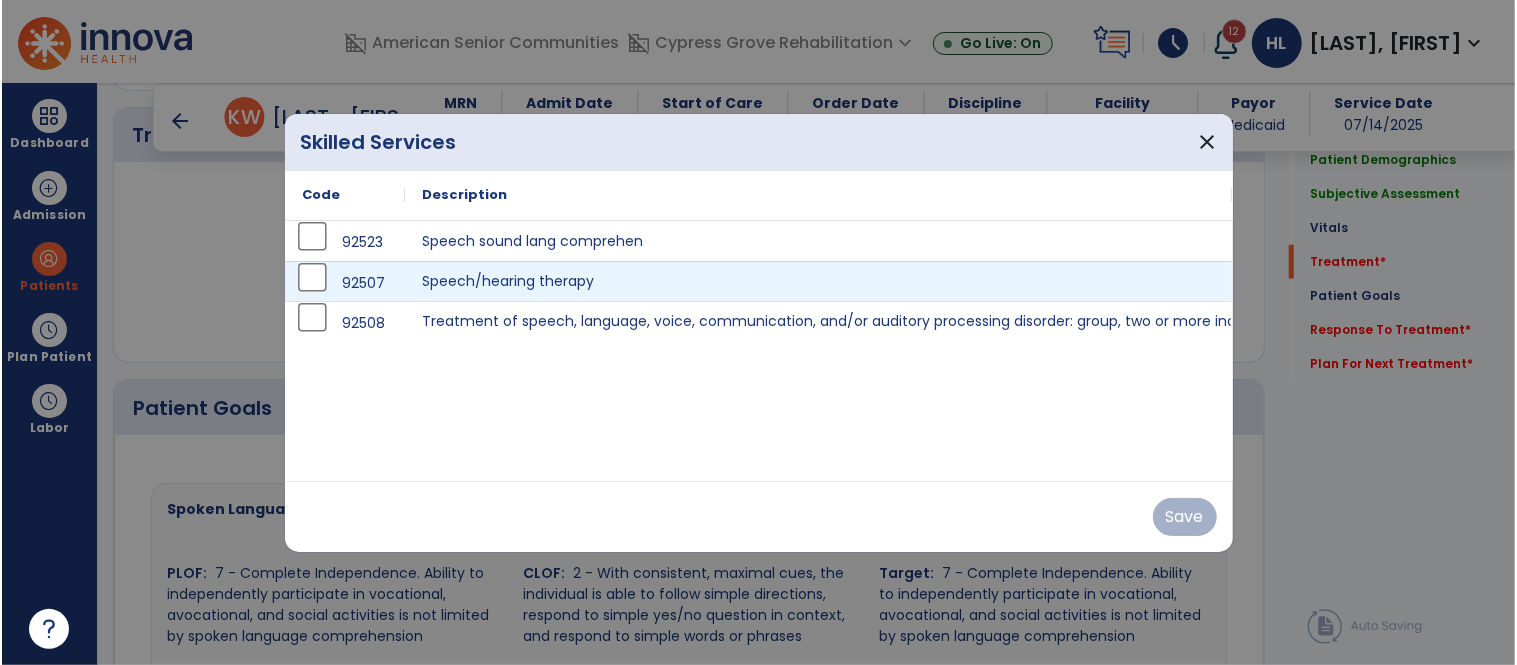 scroll, scrollTop: 1142, scrollLeft: 0, axis: vertical 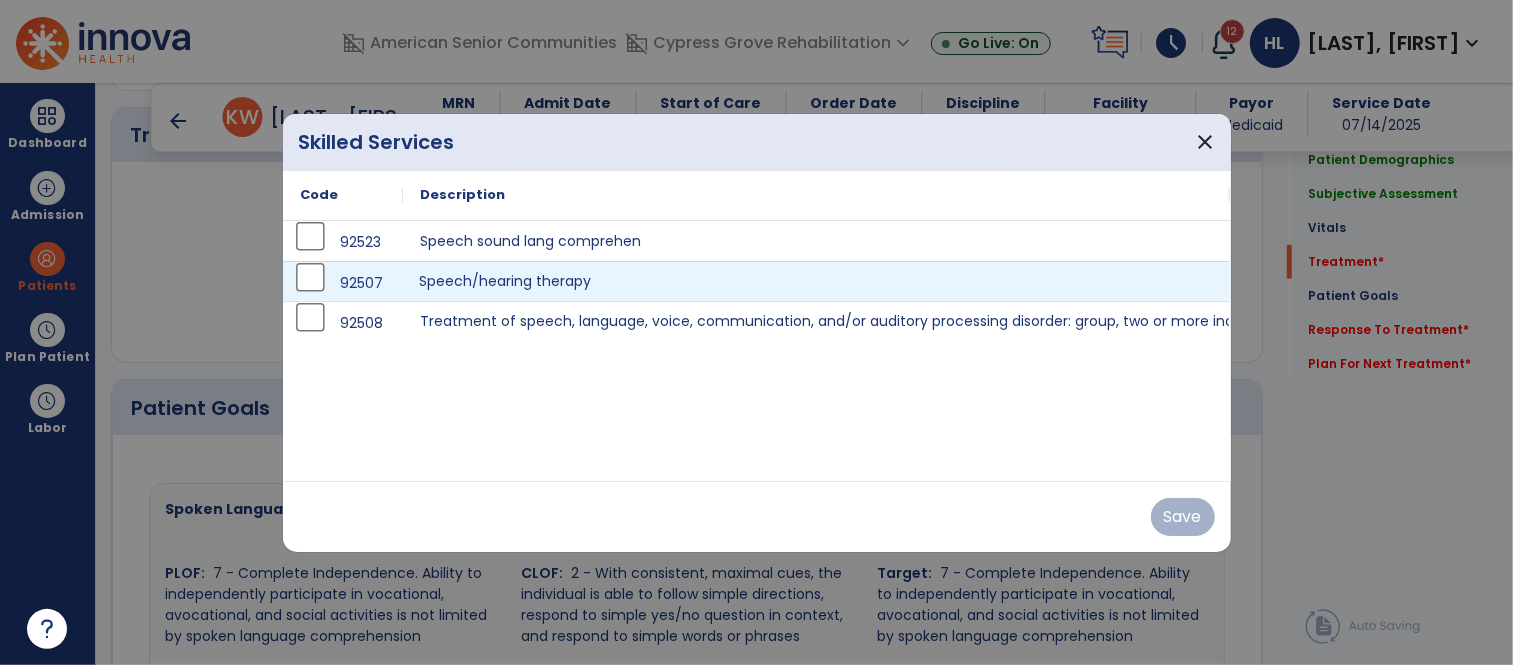 click on "Speech/hearing therapy" at bounding box center (817, 281) 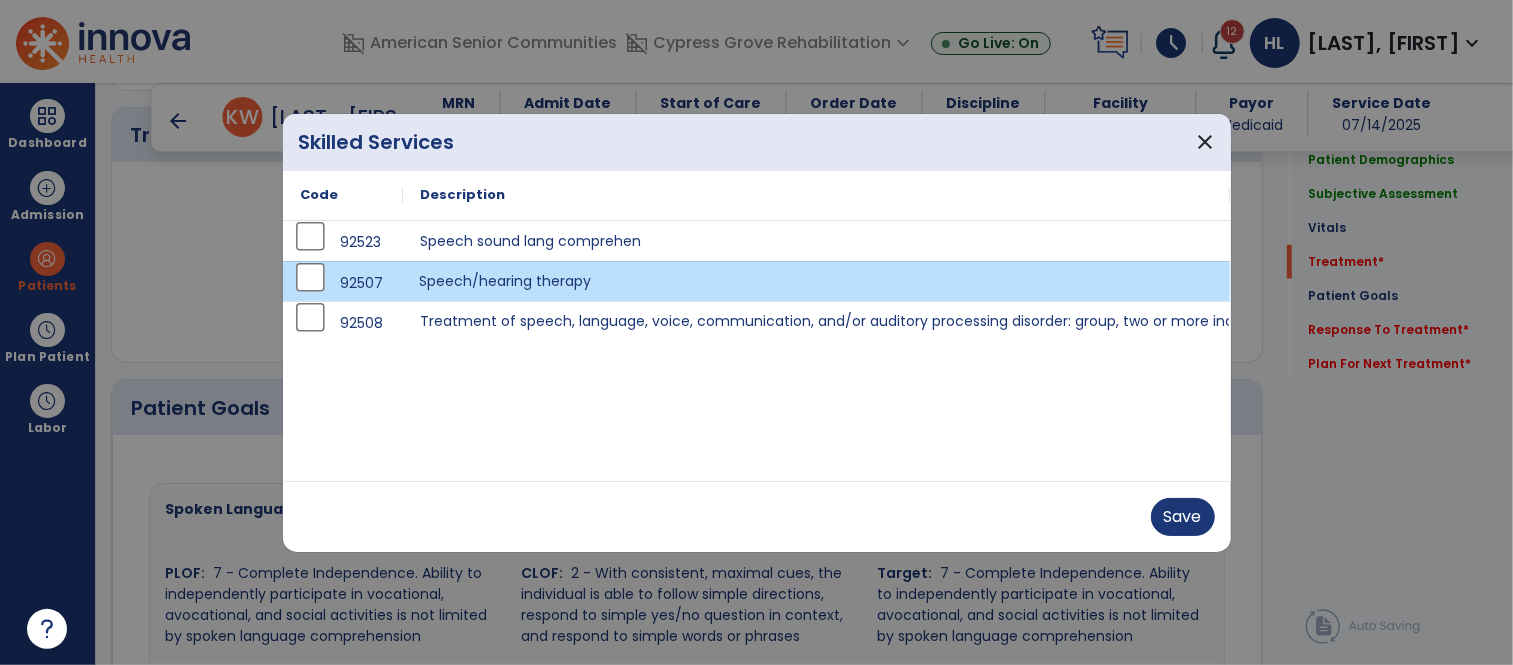 click on "Speech/hearing therapy" at bounding box center [817, 281] 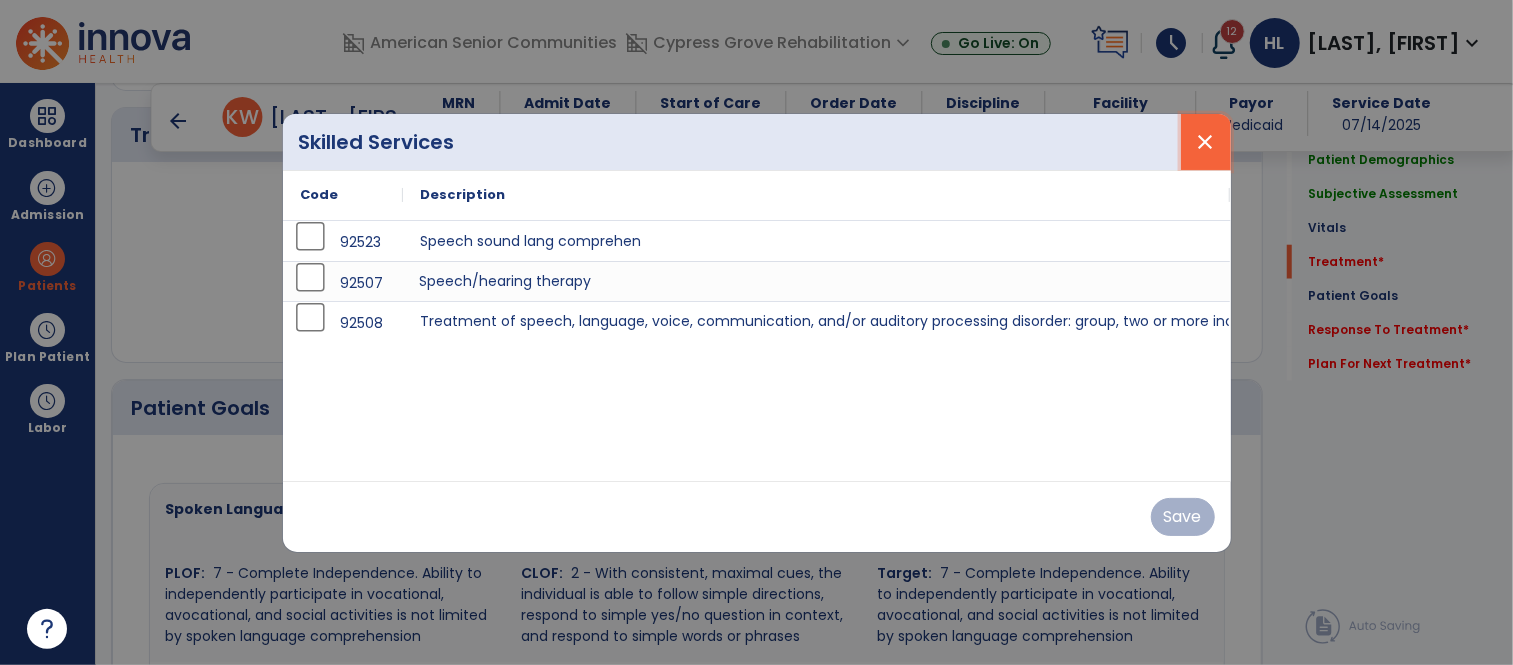 click on "close" at bounding box center [1206, 142] 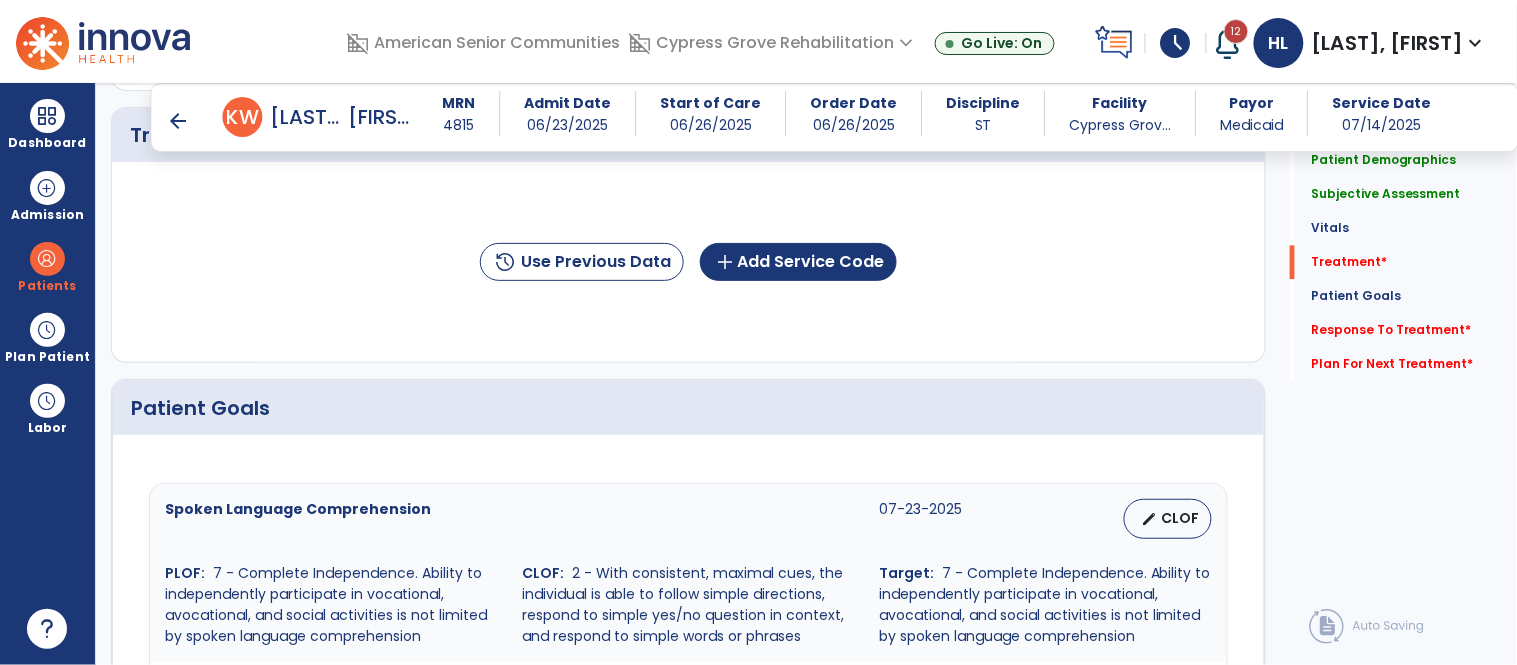click on "arrow_back" at bounding box center [179, 121] 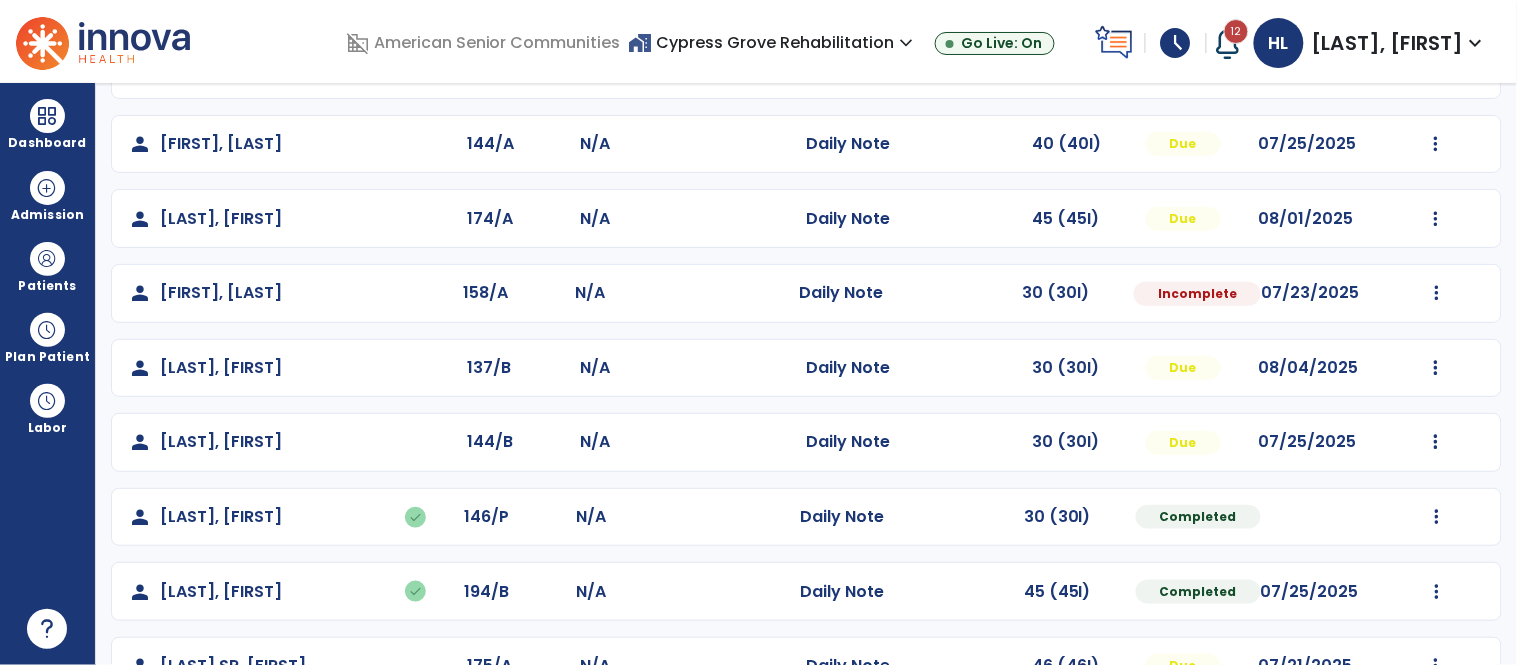 scroll, scrollTop: 345, scrollLeft: 0, axis: vertical 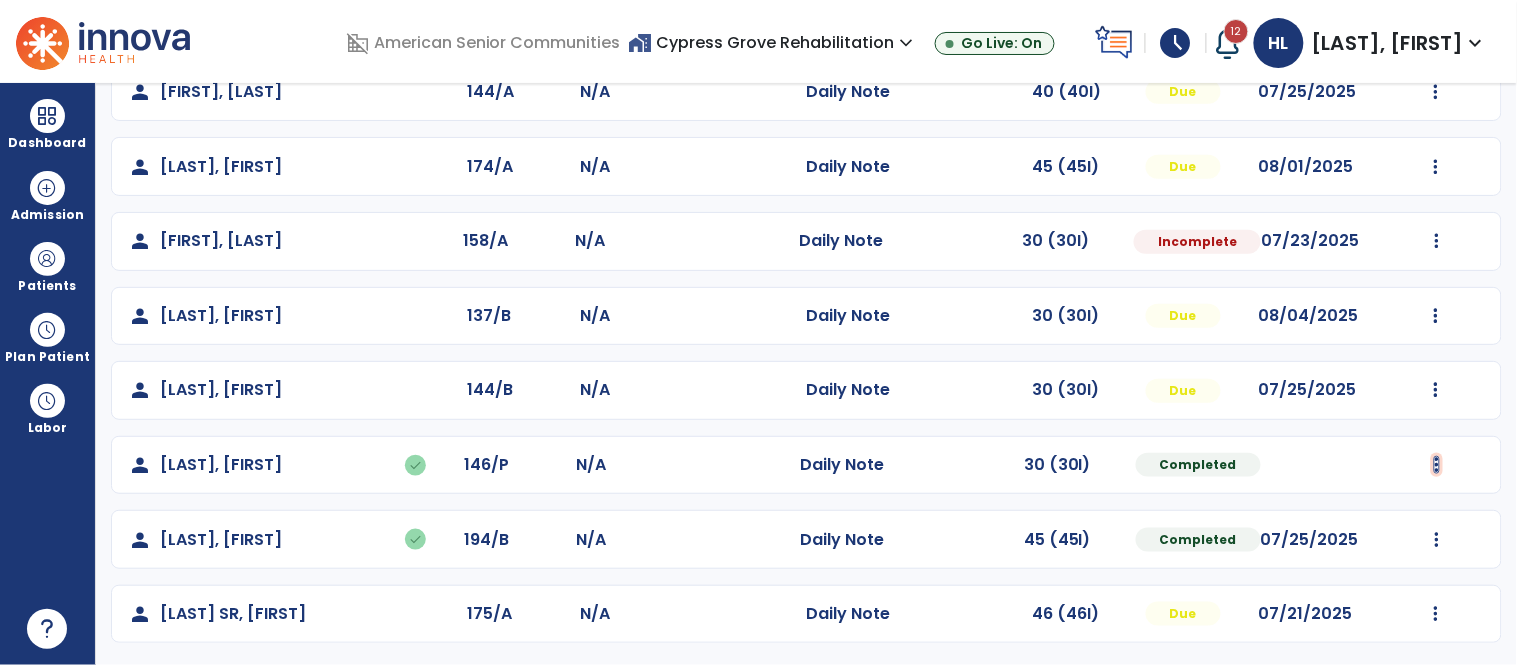 click at bounding box center (1436, -57) 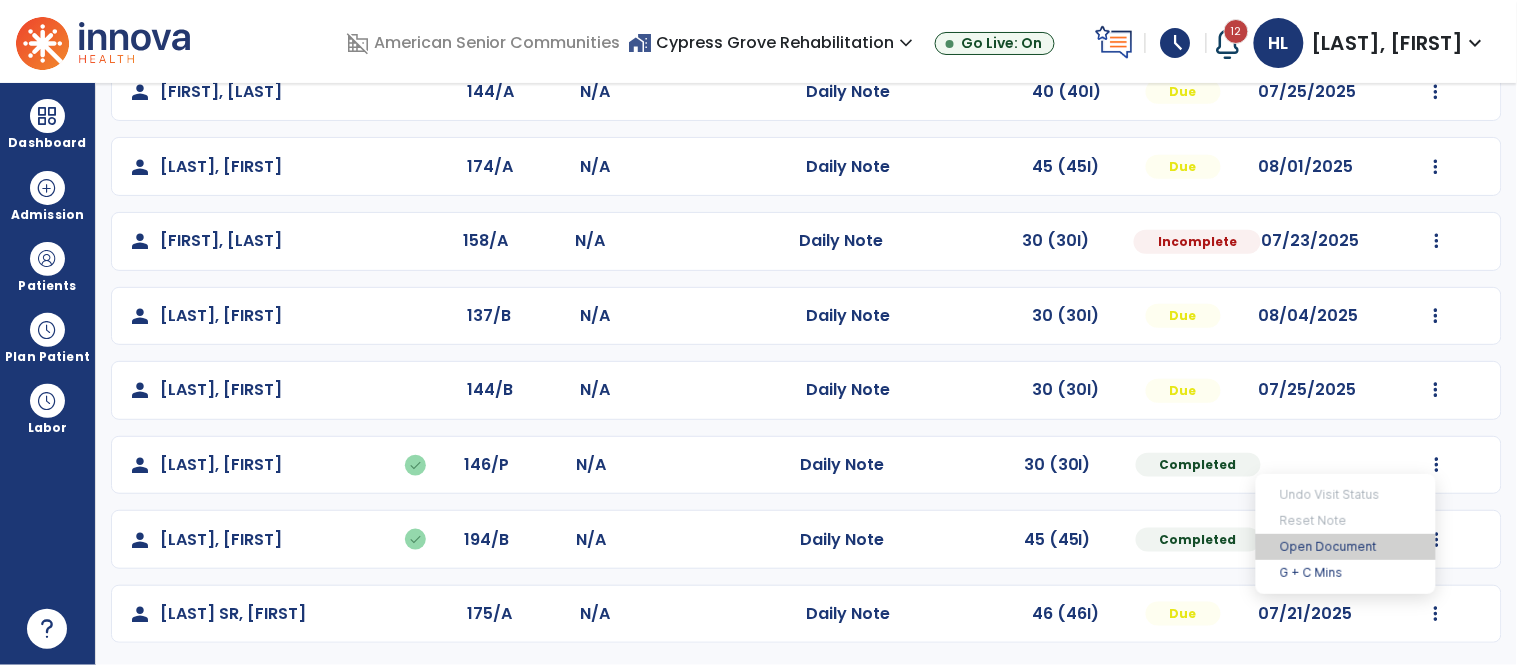 click on "Open Document" at bounding box center (1346, 547) 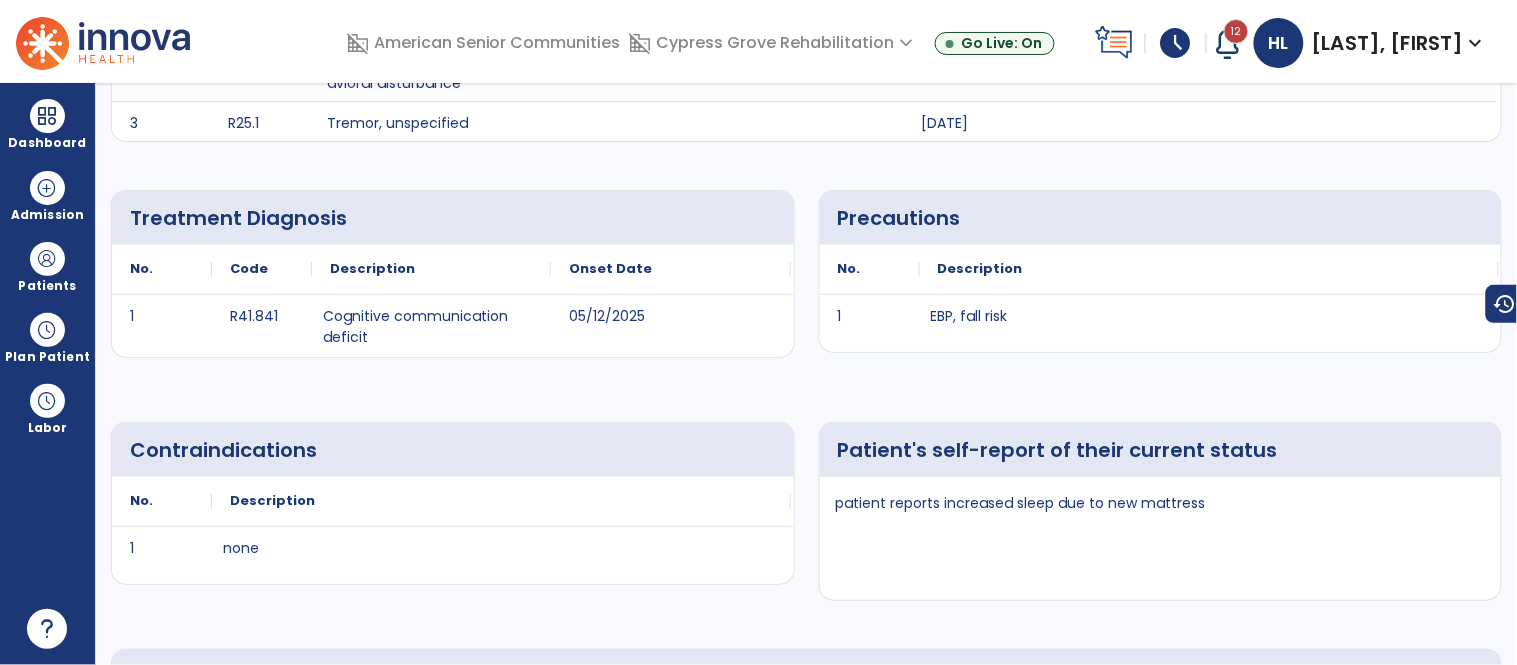 scroll, scrollTop: 0, scrollLeft: 0, axis: both 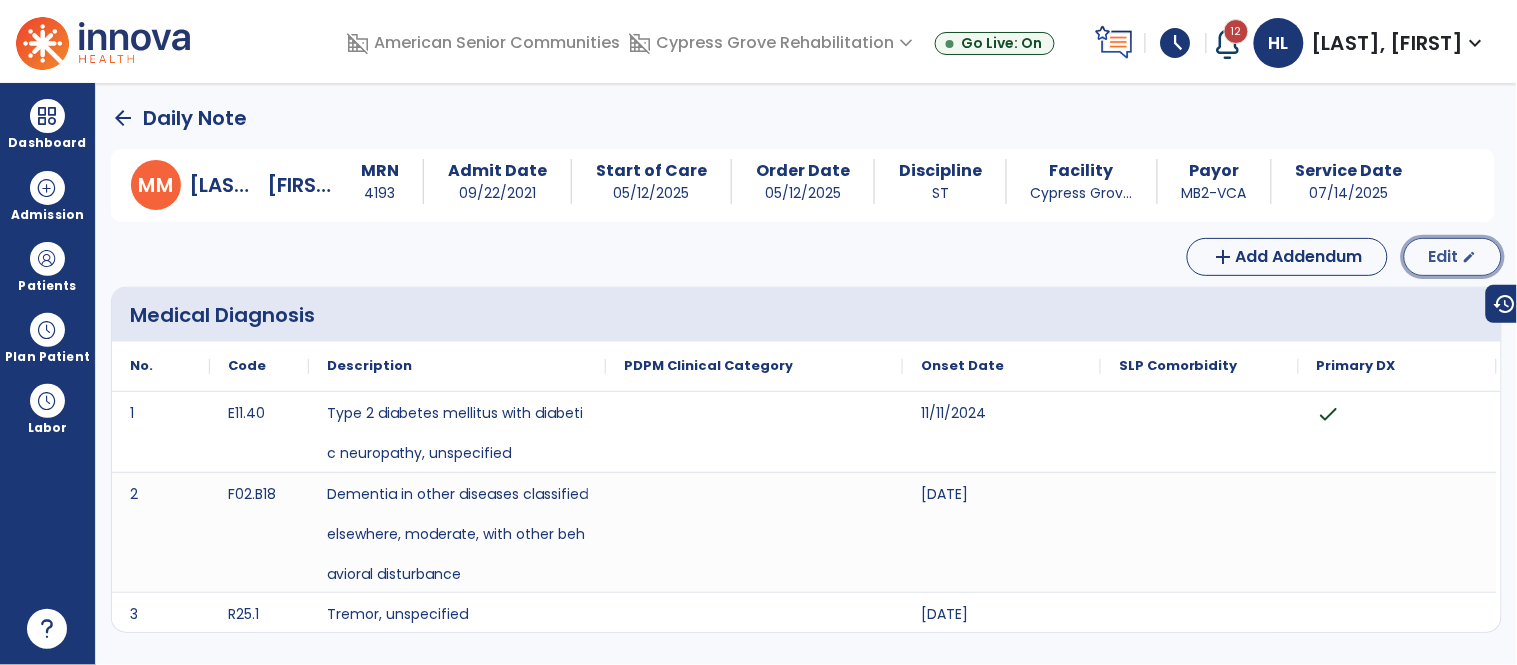 click on "Edit" 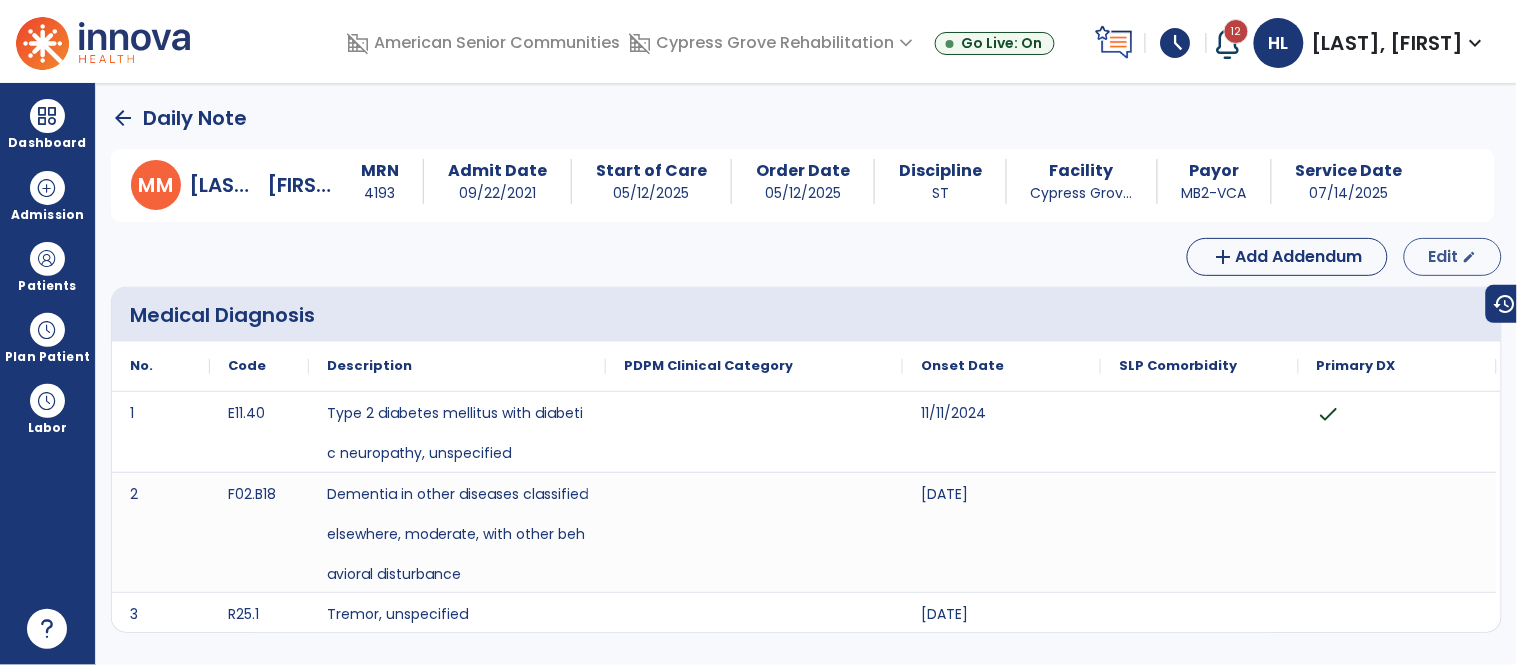 select on "*" 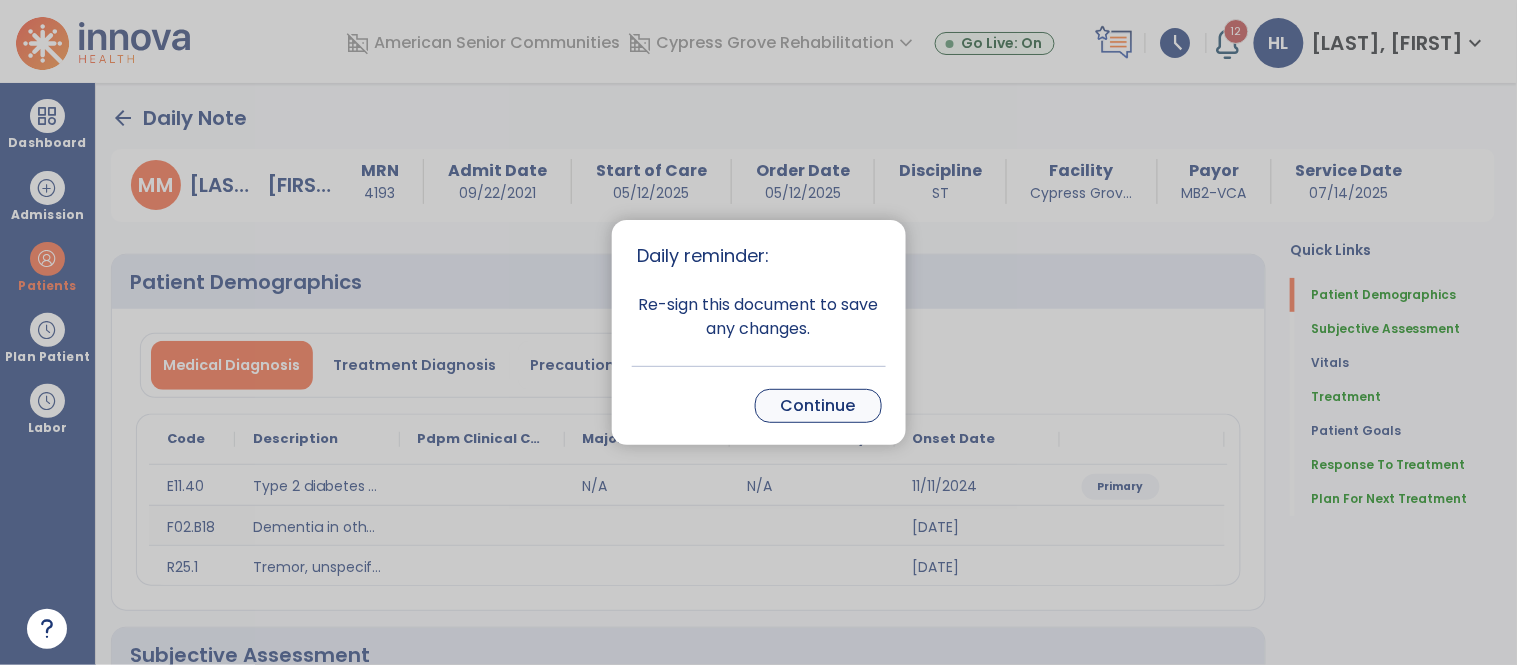click on "Continue" at bounding box center [818, 406] 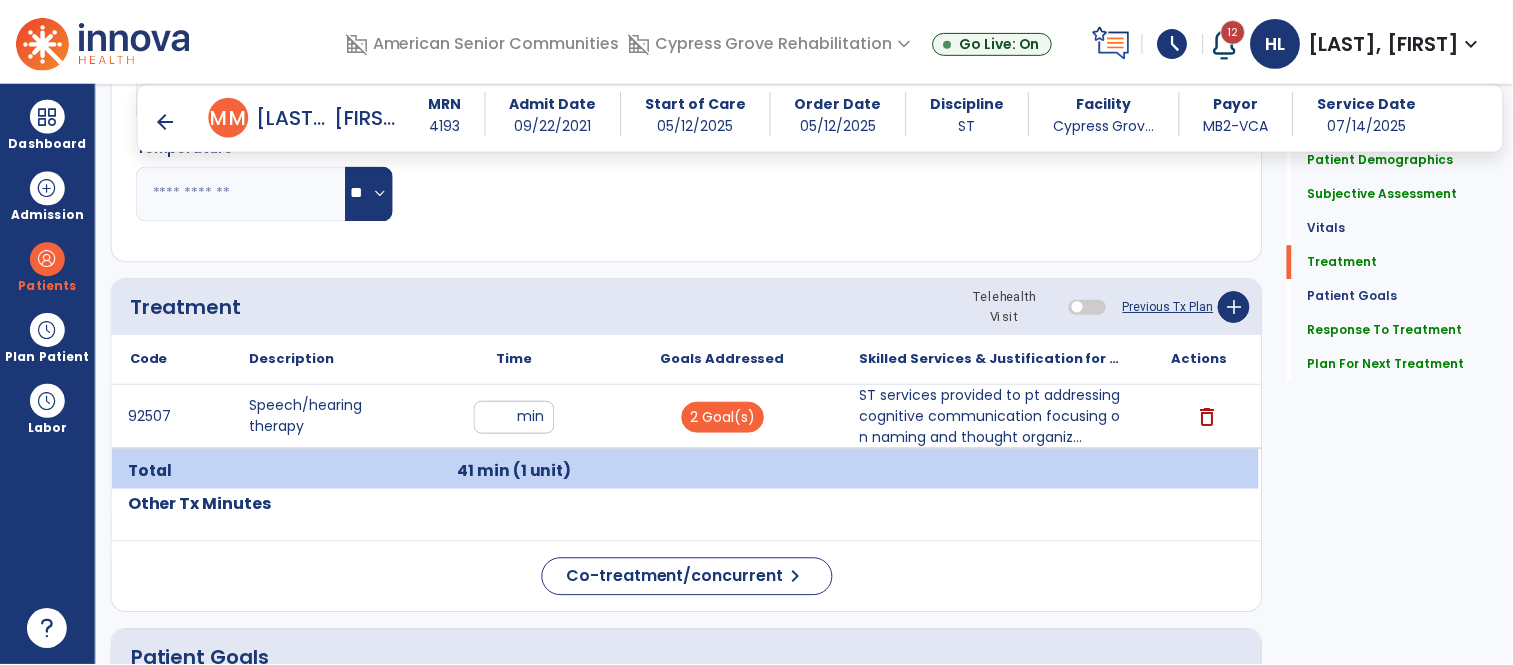 scroll, scrollTop: 1055, scrollLeft: 0, axis: vertical 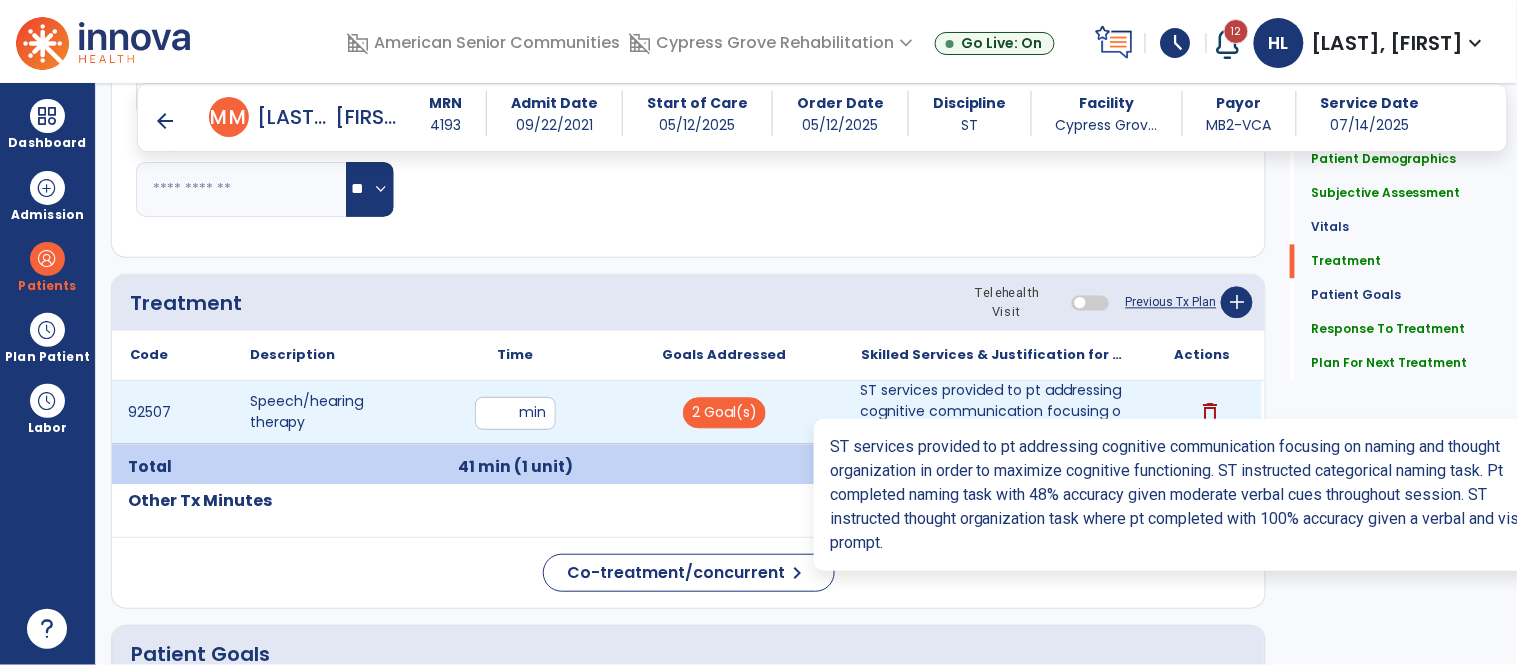 click on "ST services provided to pt addressing cognitive communication focusing on naming and thought organiz..." at bounding box center (993, 412) 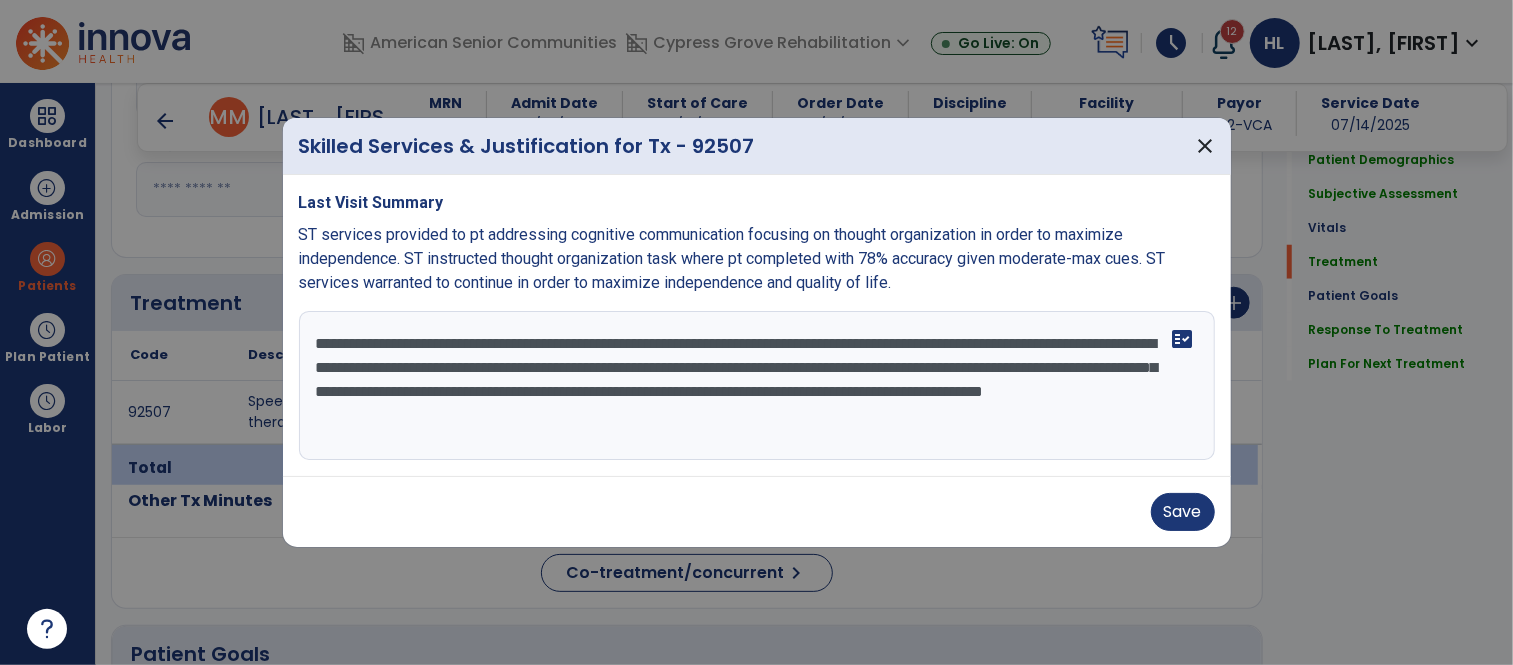 scroll, scrollTop: 1055, scrollLeft: 0, axis: vertical 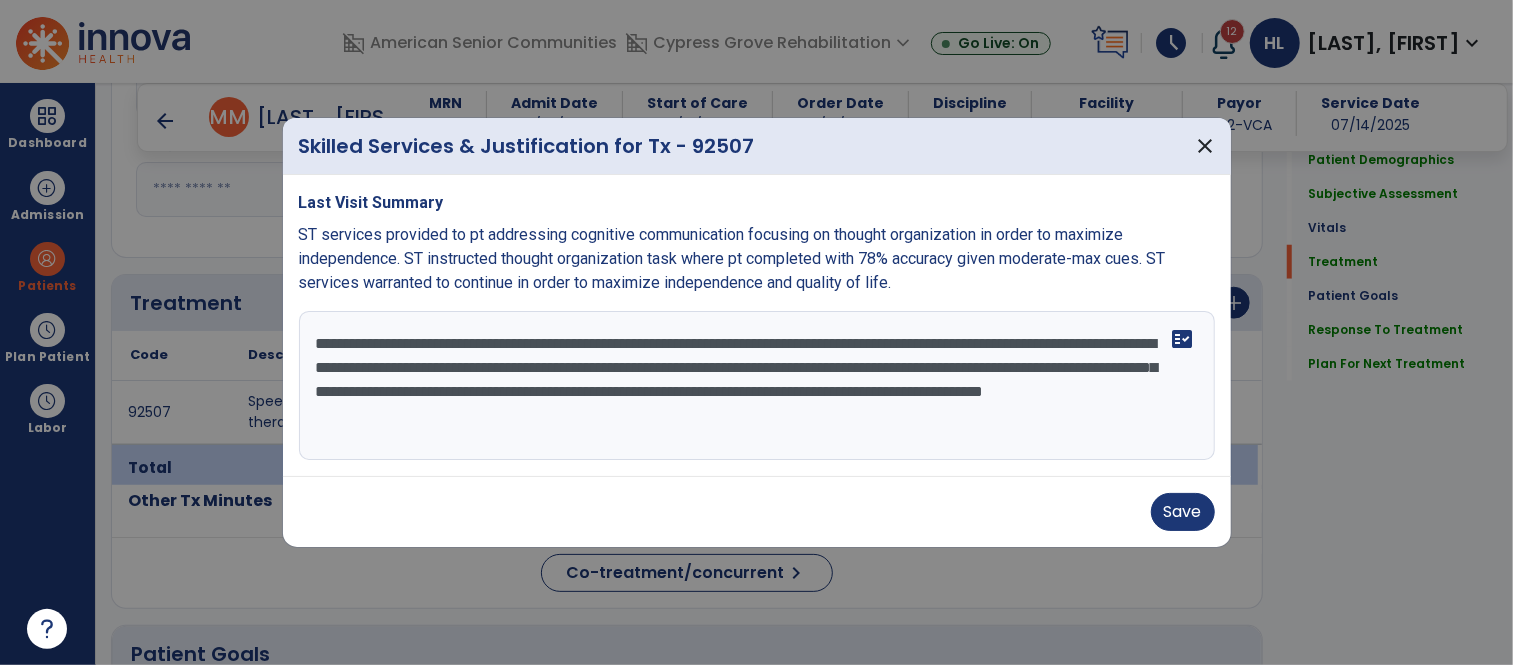 click on "**********" at bounding box center (757, 386) 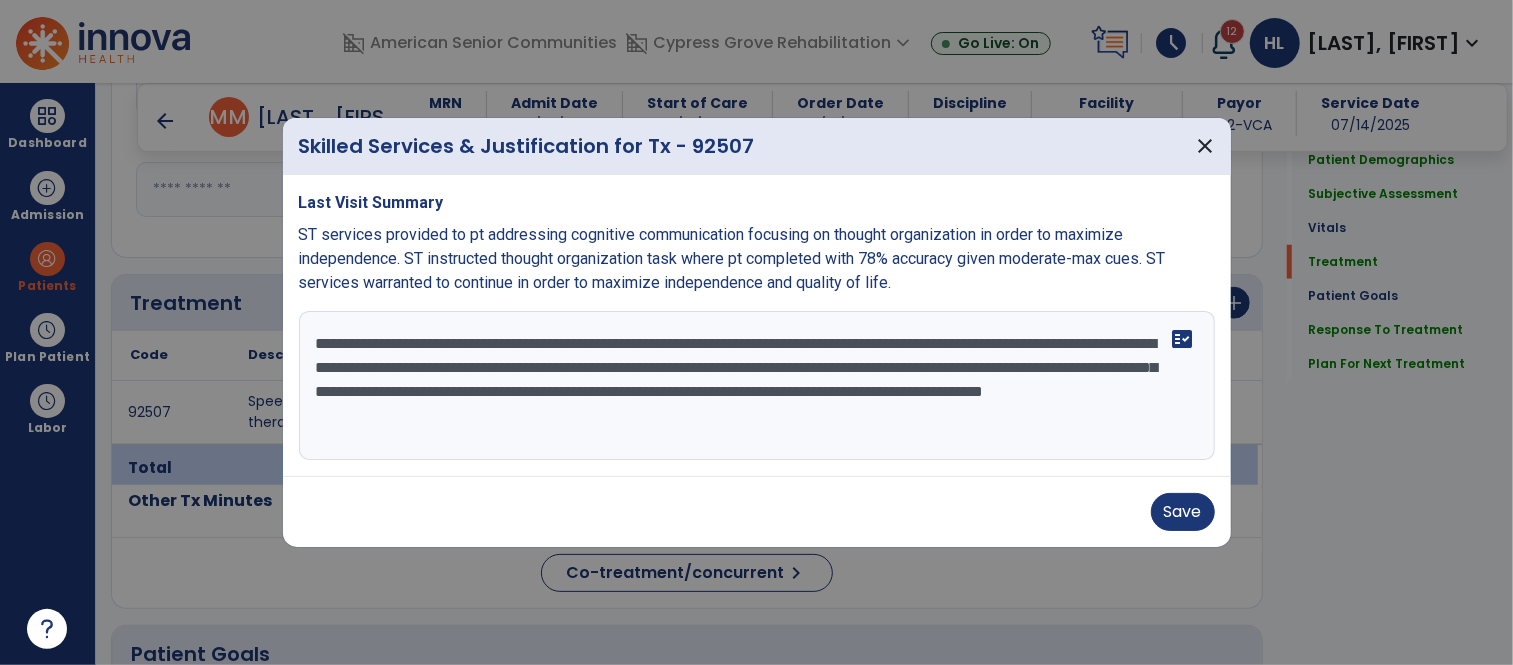 type 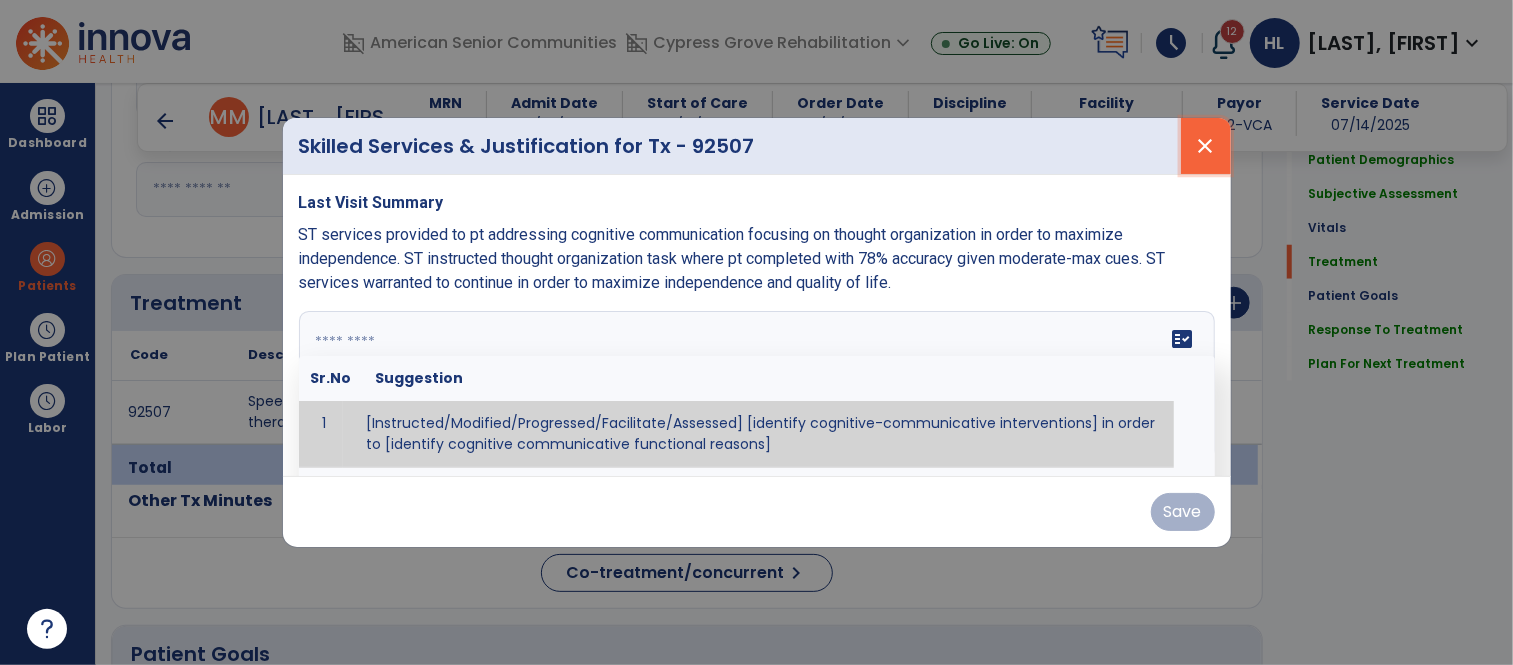 click on "close" at bounding box center (1206, 146) 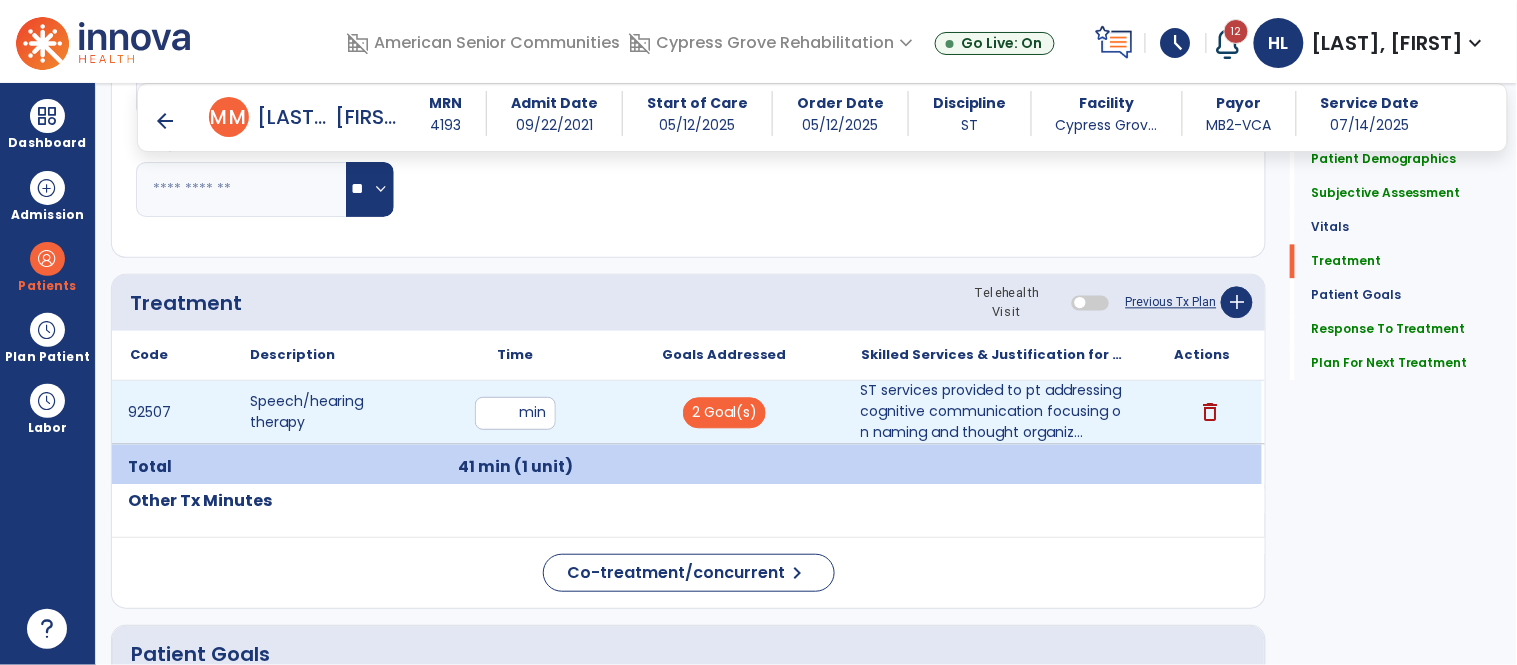 click on "delete" at bounding box center (1210, 413) 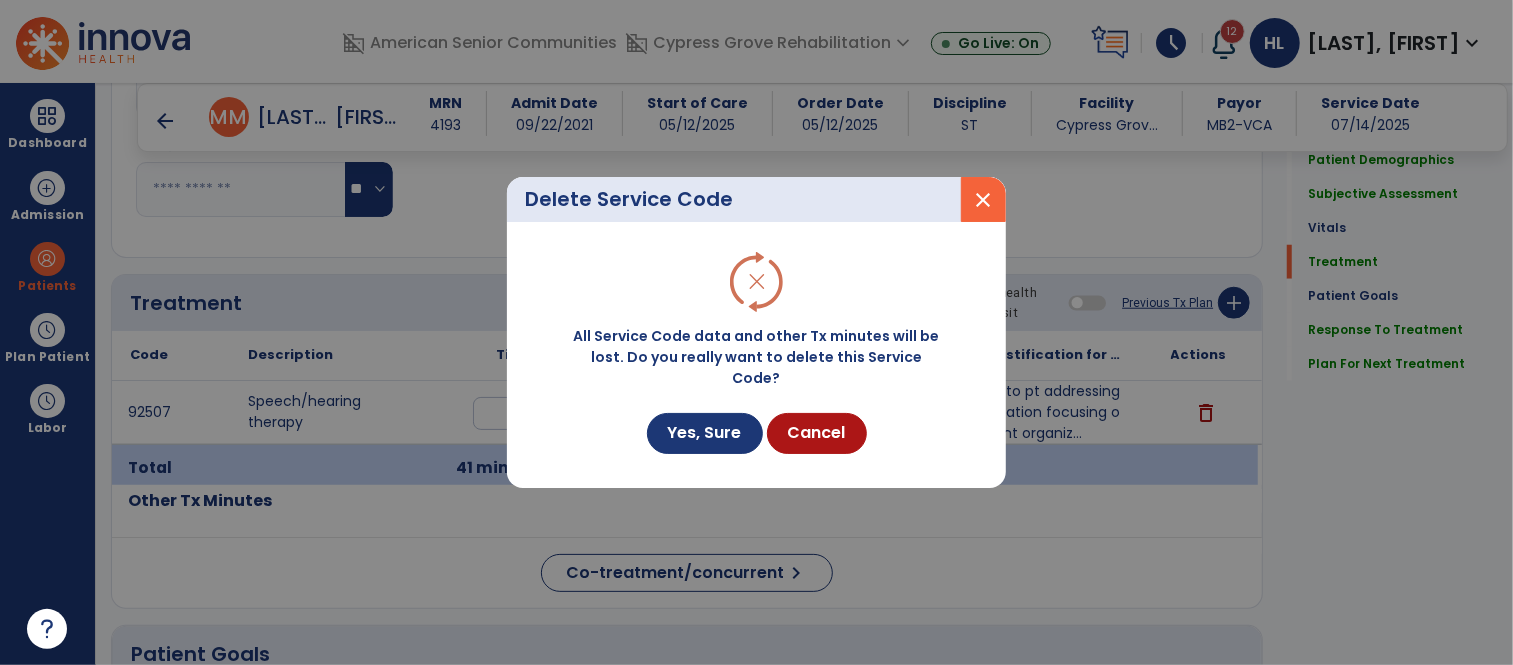 scroll, scrollTop: 1055, scrollLeft: 0, axis: vertical 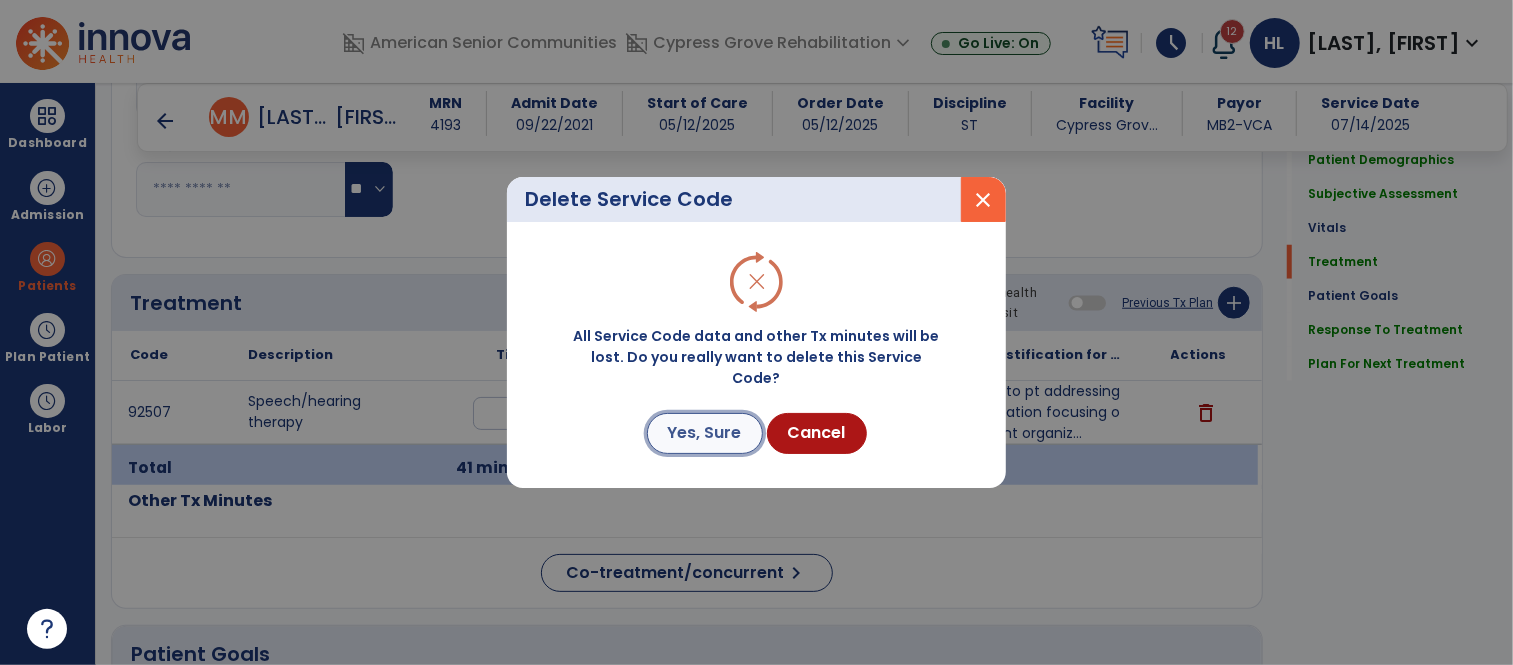 click on "Yes, Sure" at bounding box center [705, 433] 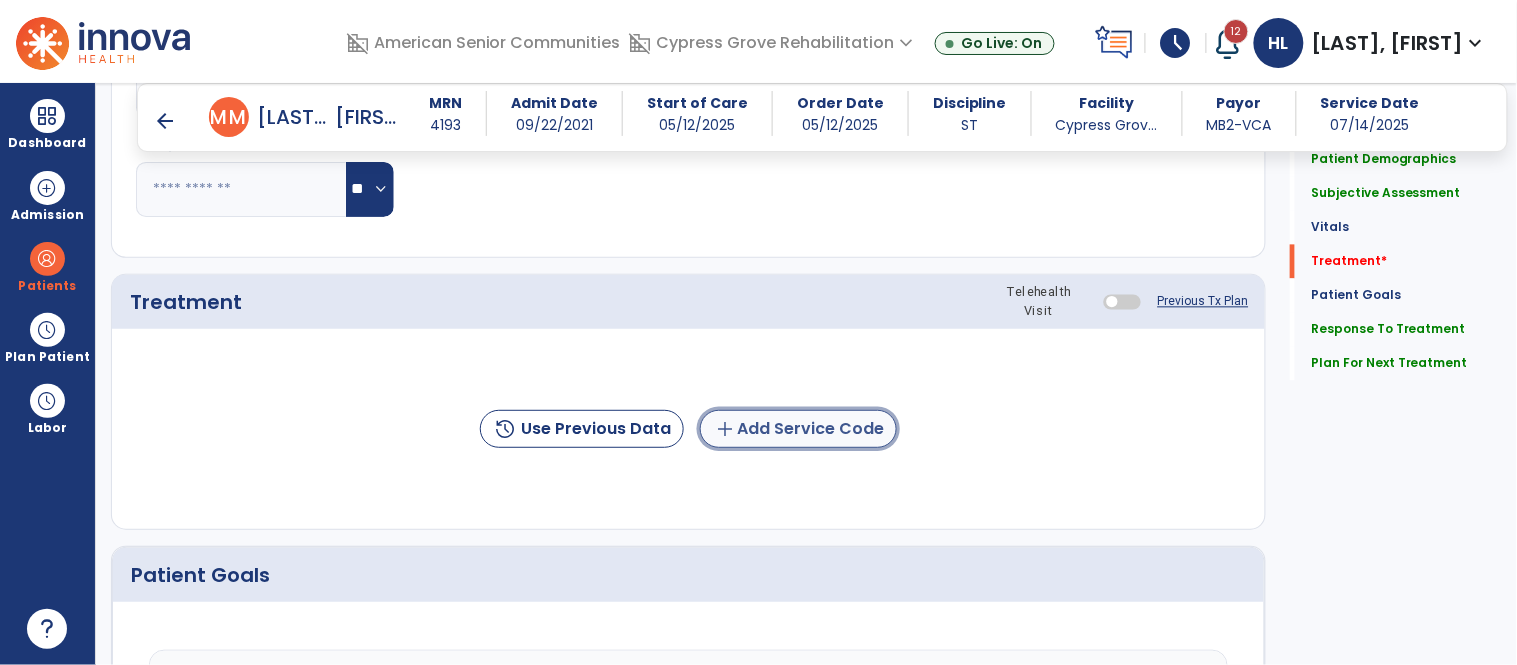 click on "add  Add Service Code" 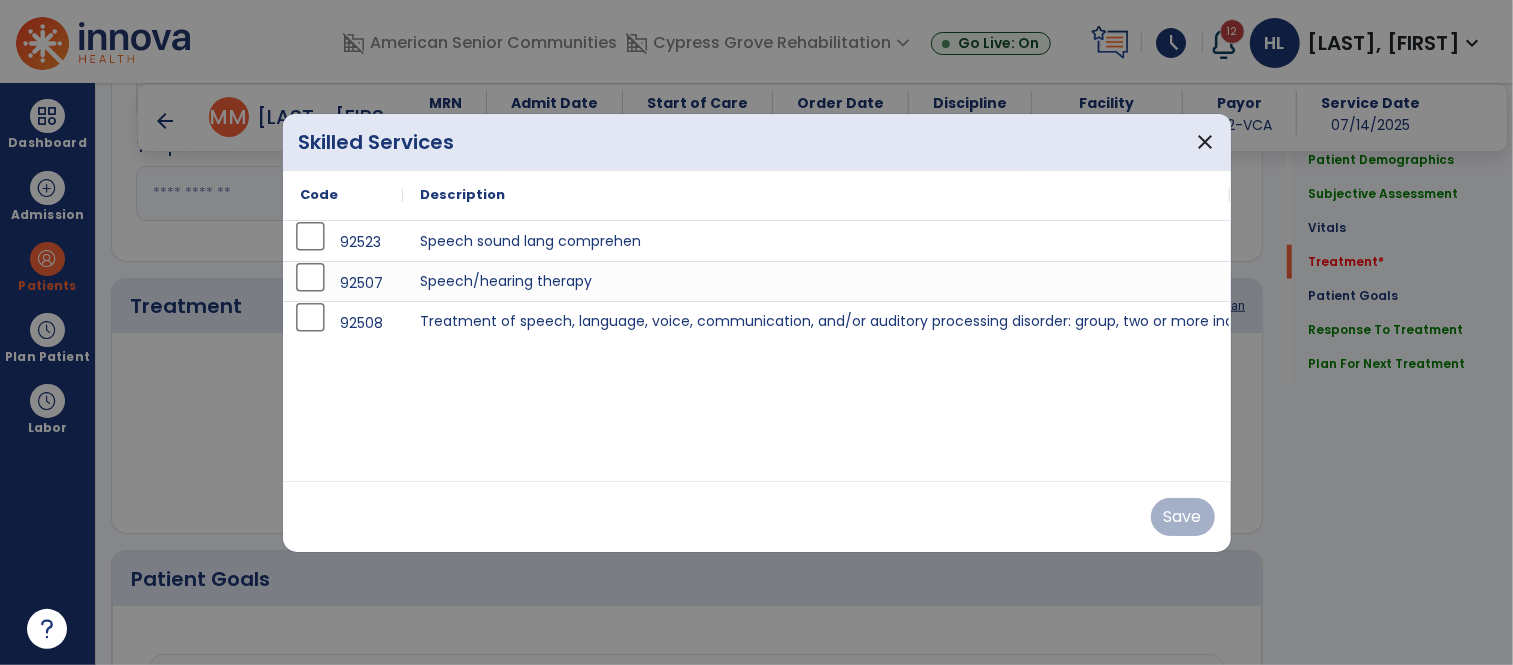 scroll, scrollTop: 1055, scrollLeft: 0, axis: vertical 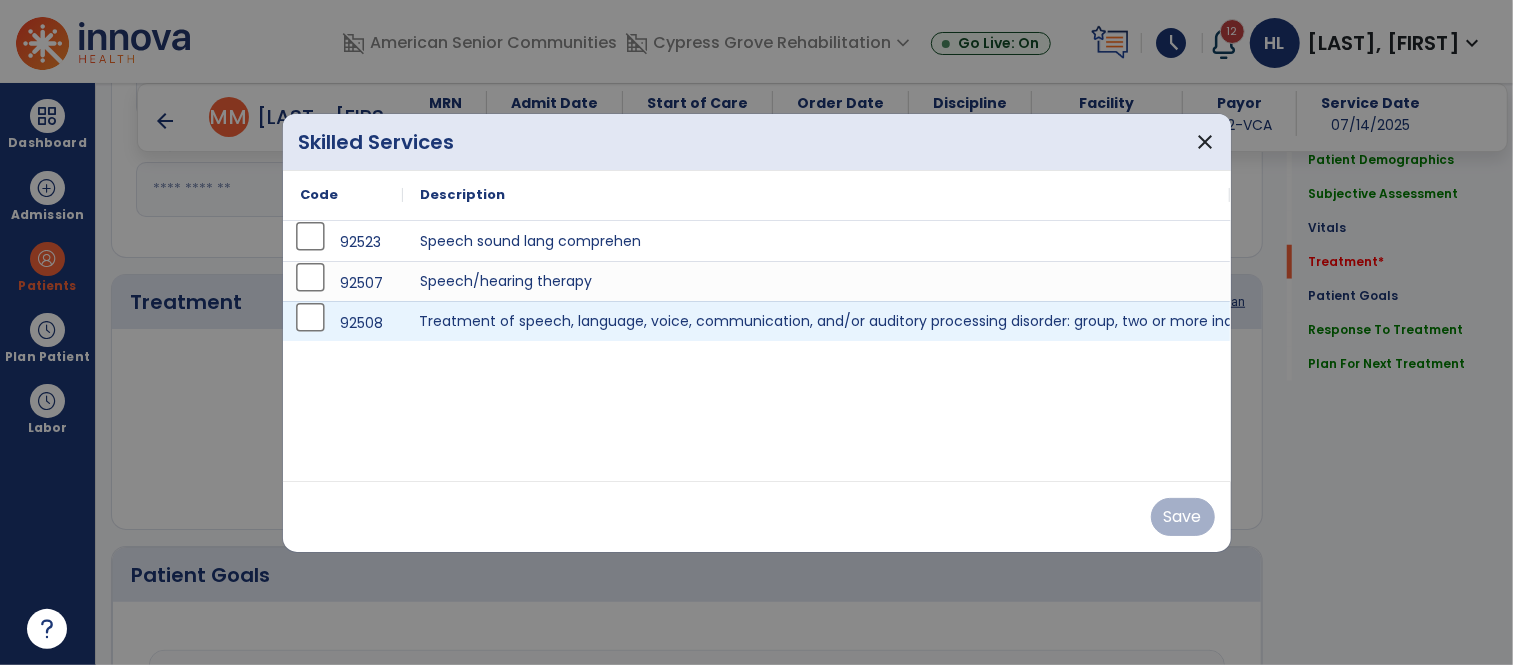 click on "Treatment of speech, language, voice, communication, and/or auditory processing disorder: group, two or more individuals." at bounding box center [817, 321] 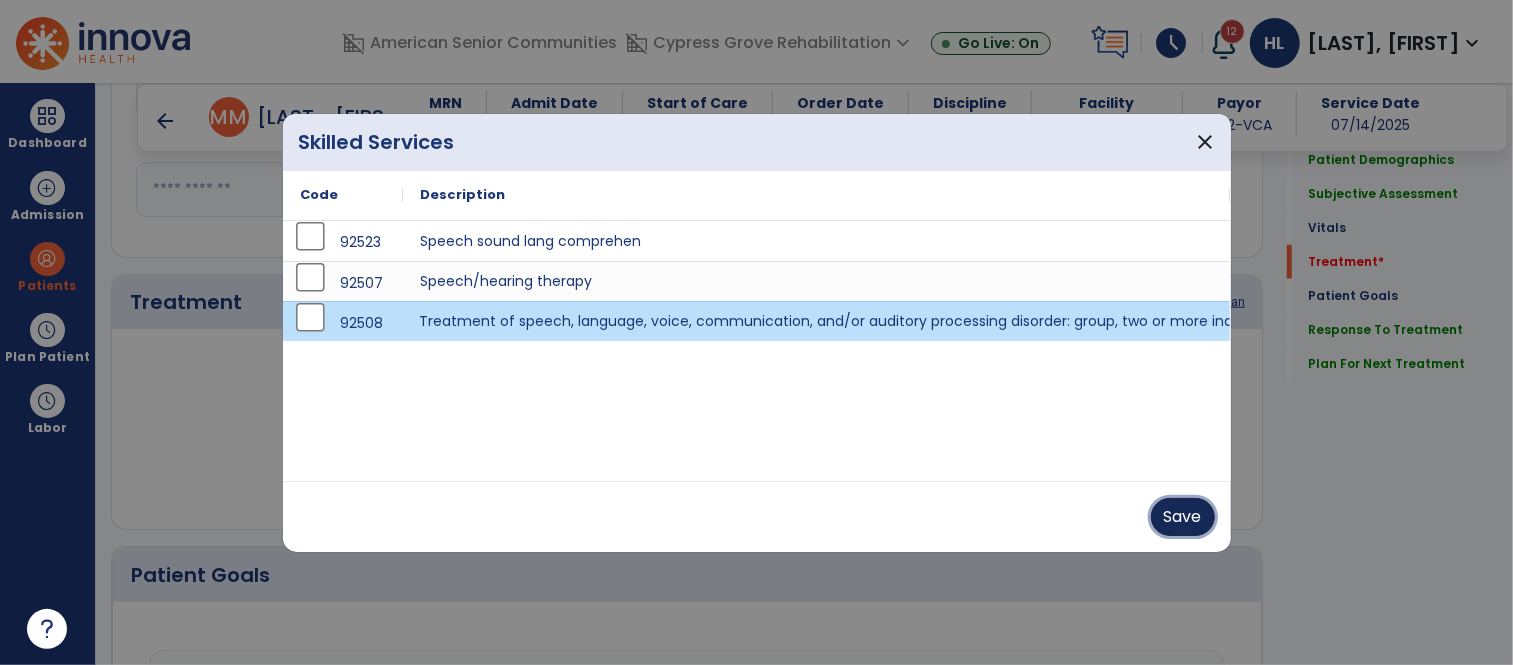 click on "Save" at bounding box center (1183, 517) 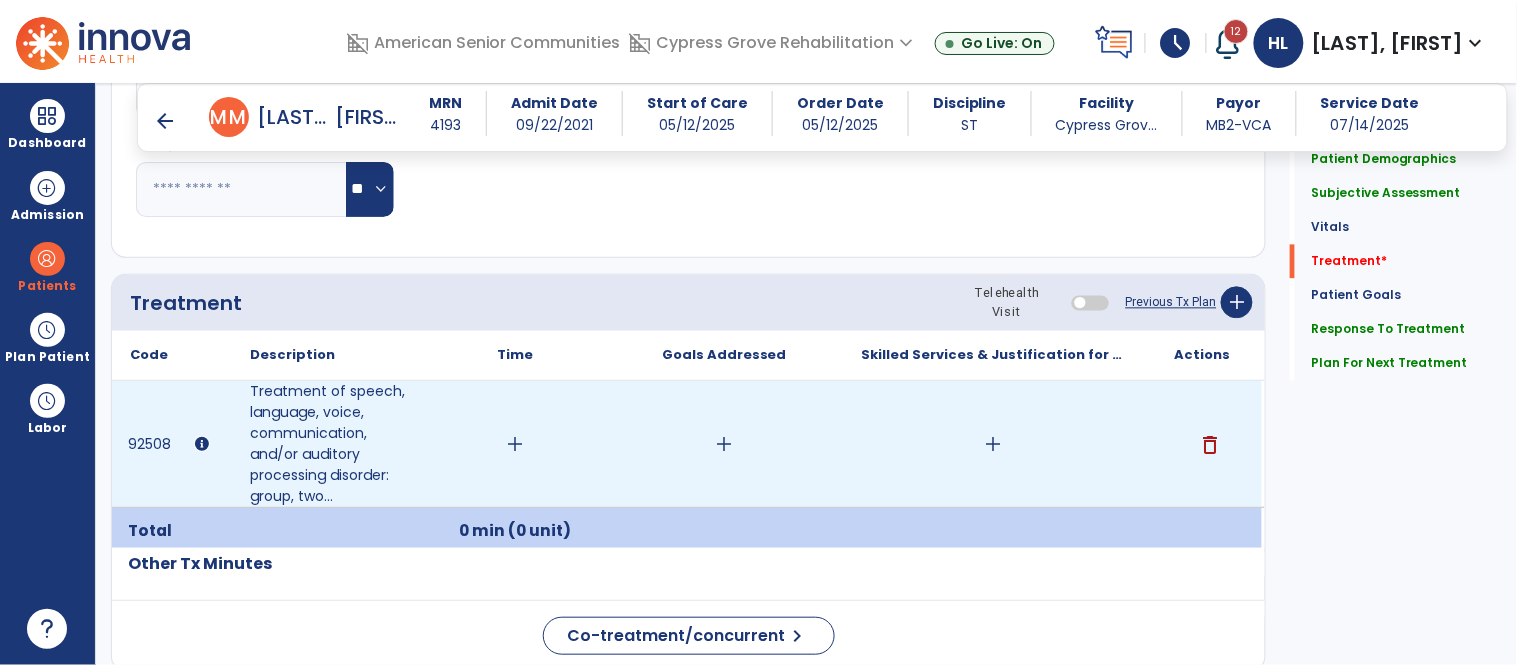 click on "add" at bounding box center (515, 444) 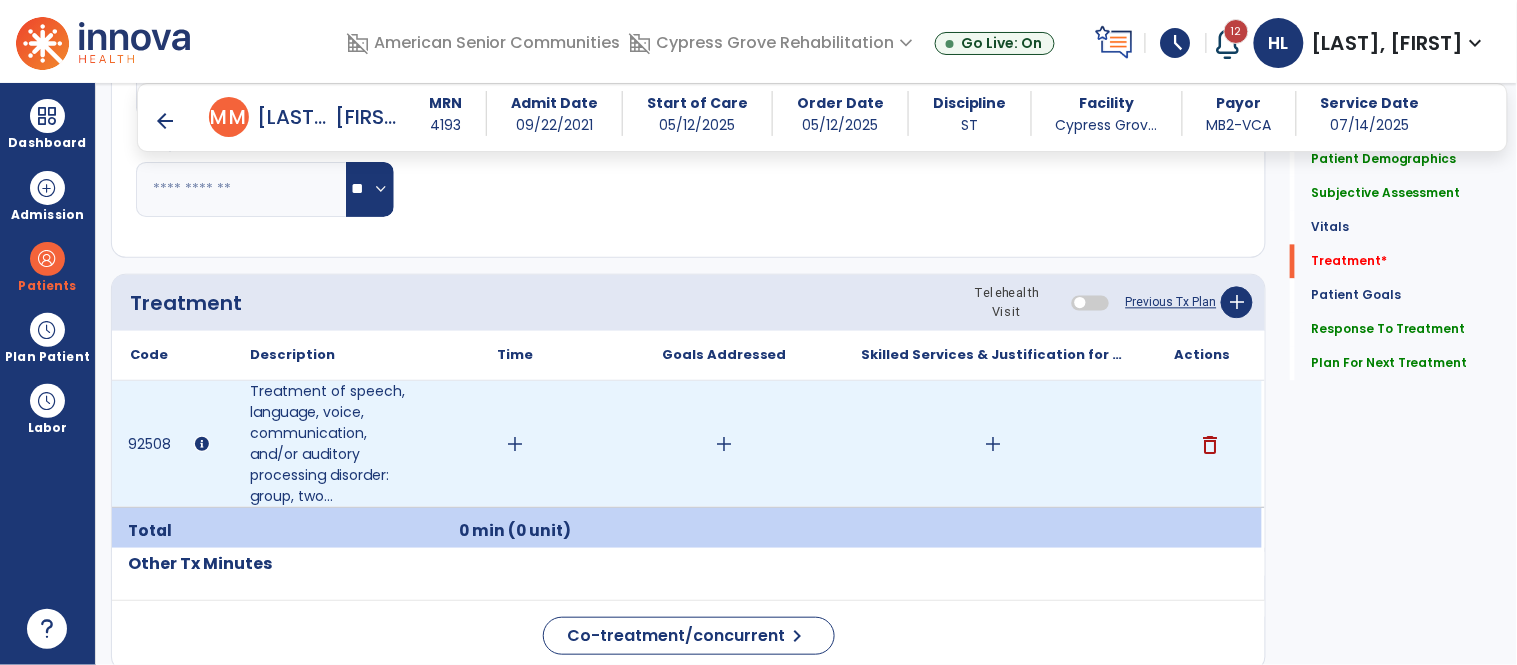 click on "add" at bounding box center [515, 444] 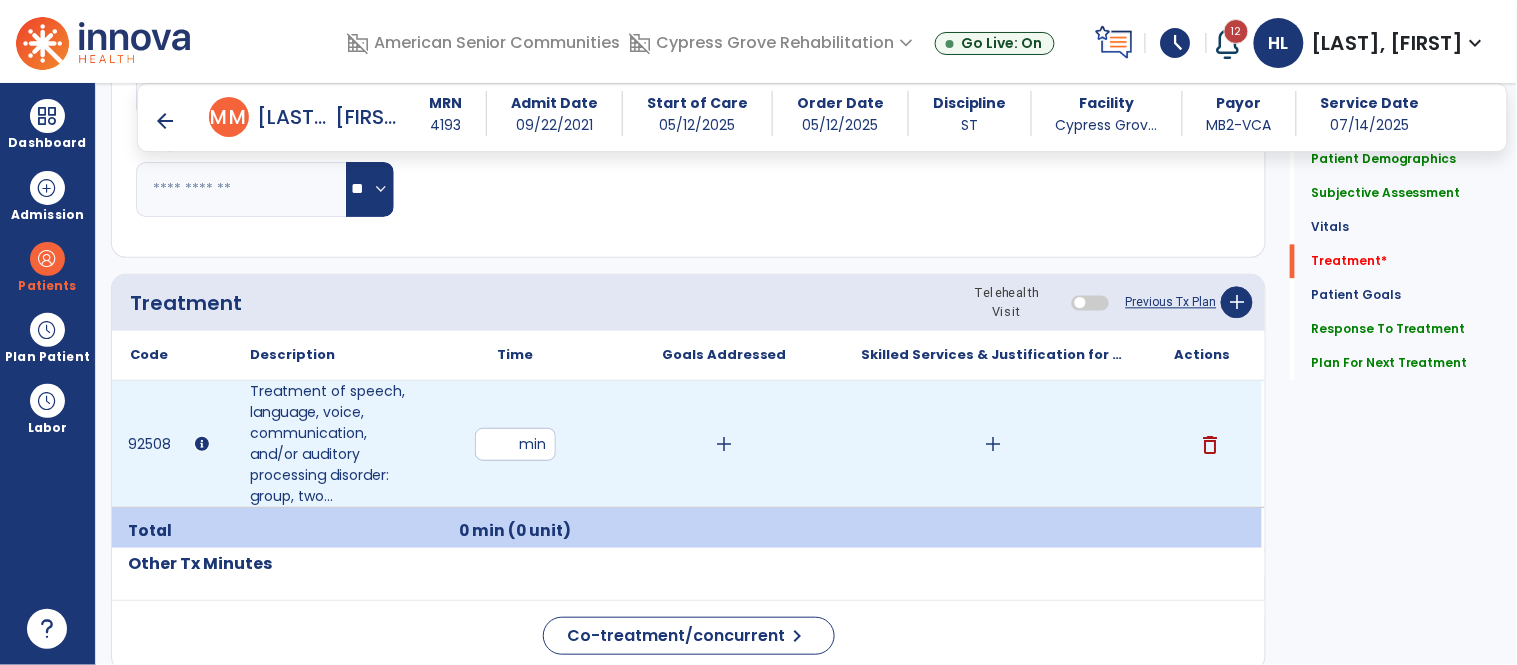 type on "**" 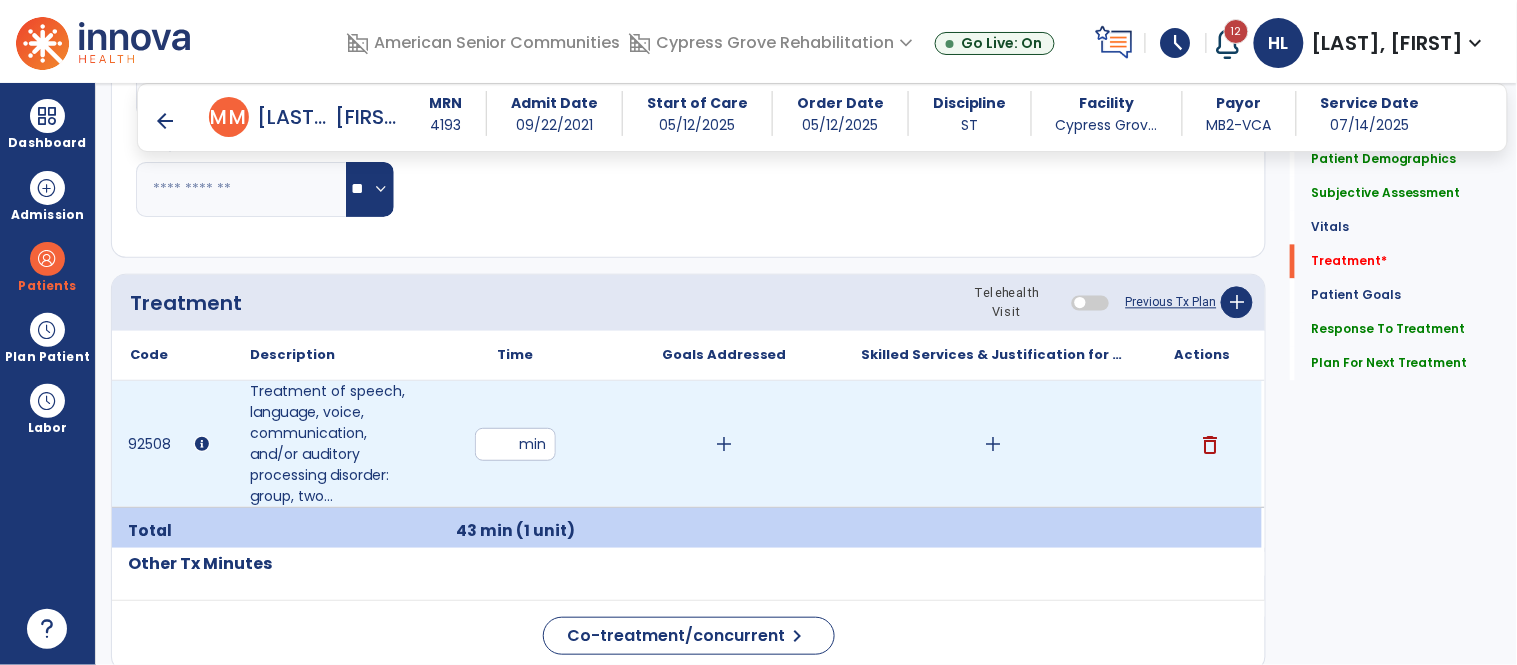 click on "add" at bounding box center [724, 444] 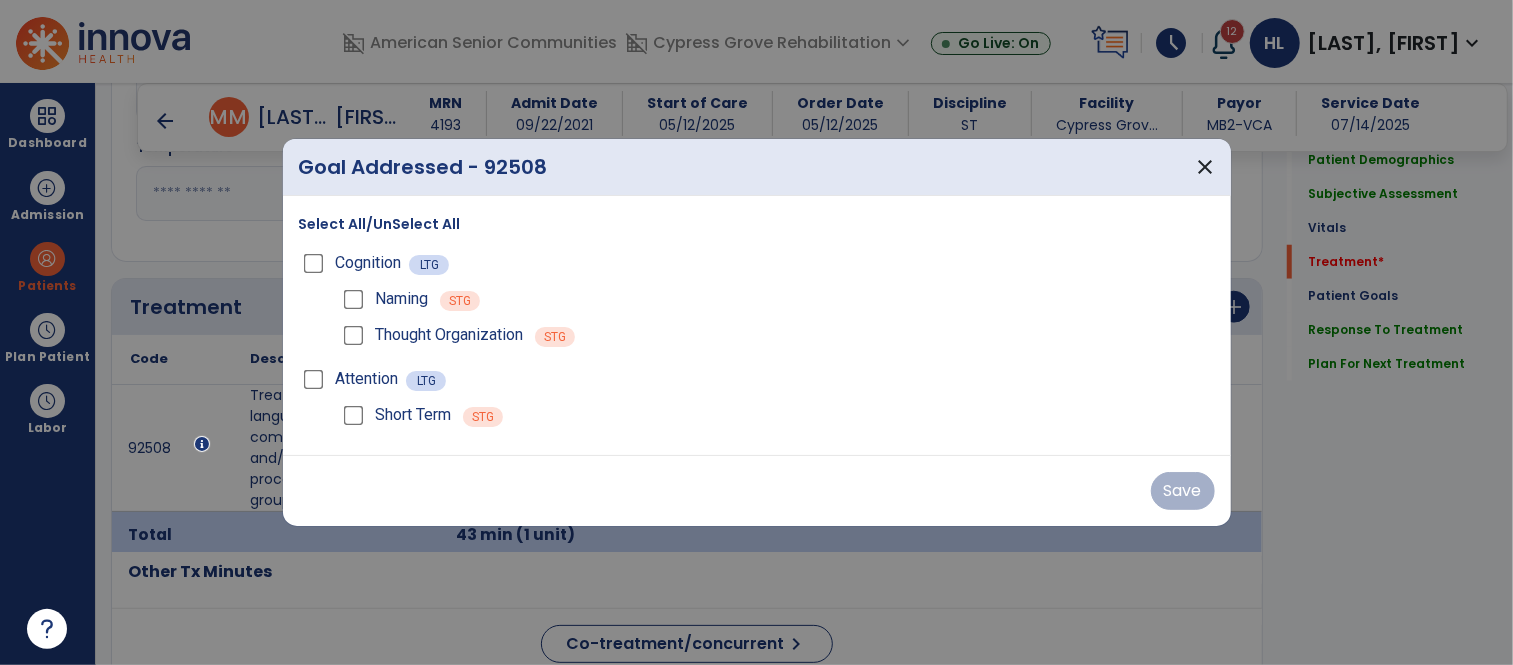 scroll, scrollTop: 1055, scrollLeft: 0, axis: vertical 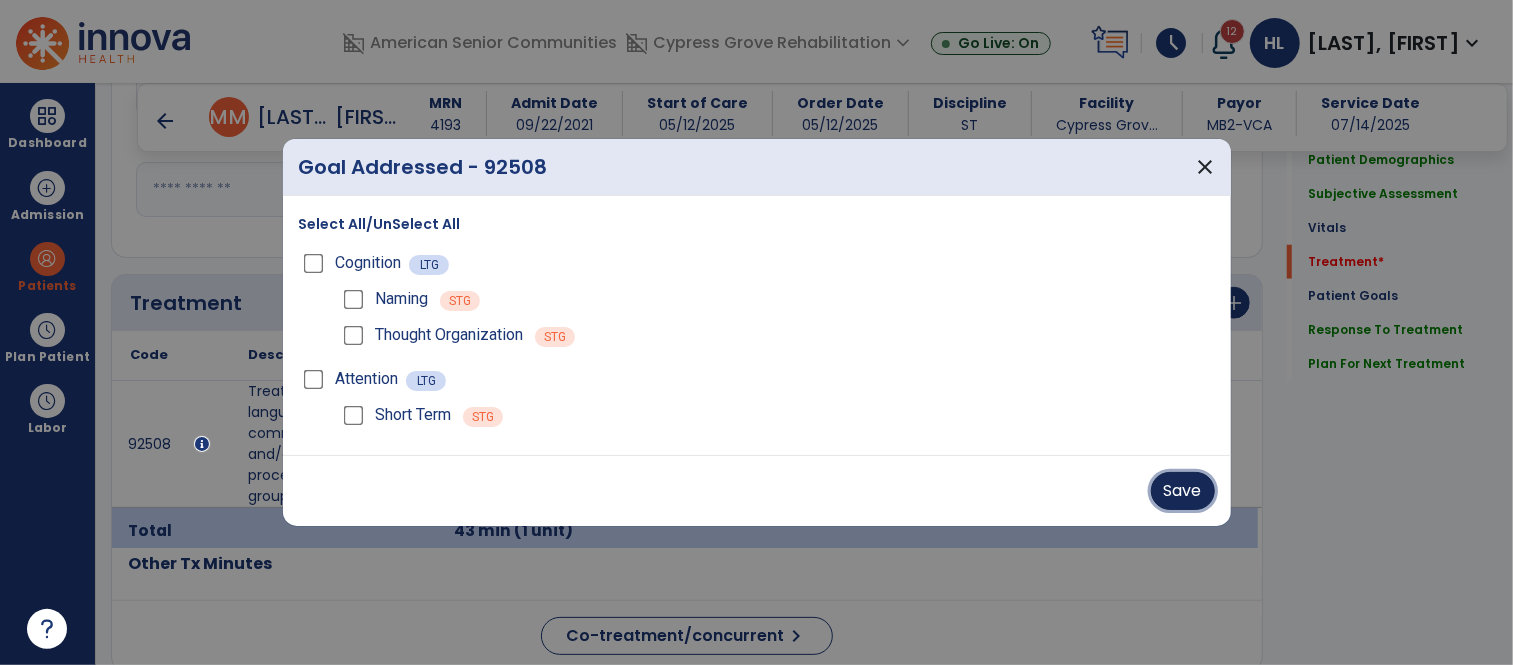 click on "Save" at bounding box center [1183, 491] 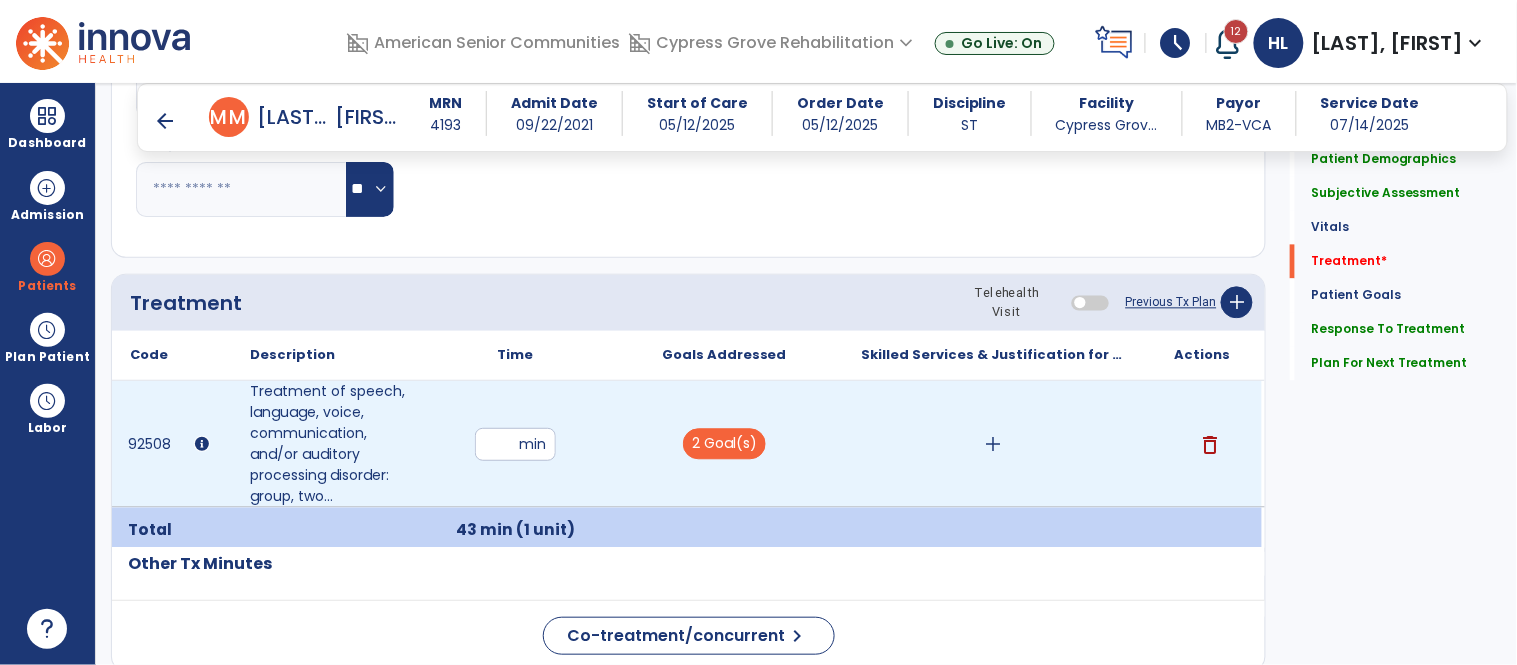 click on "add" at bounding box center (993, 444) 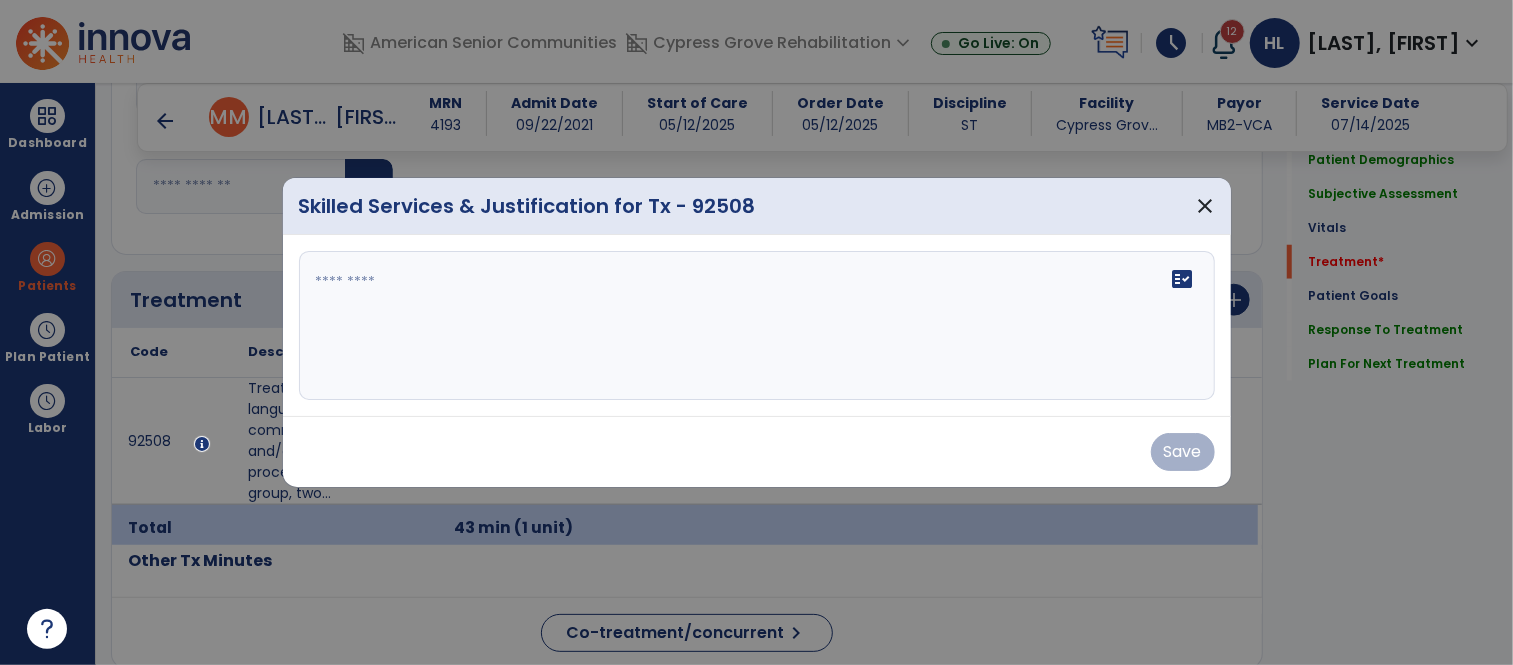 scroll, scrollTop: 1055, scrollLeft: 0, axis: vertical 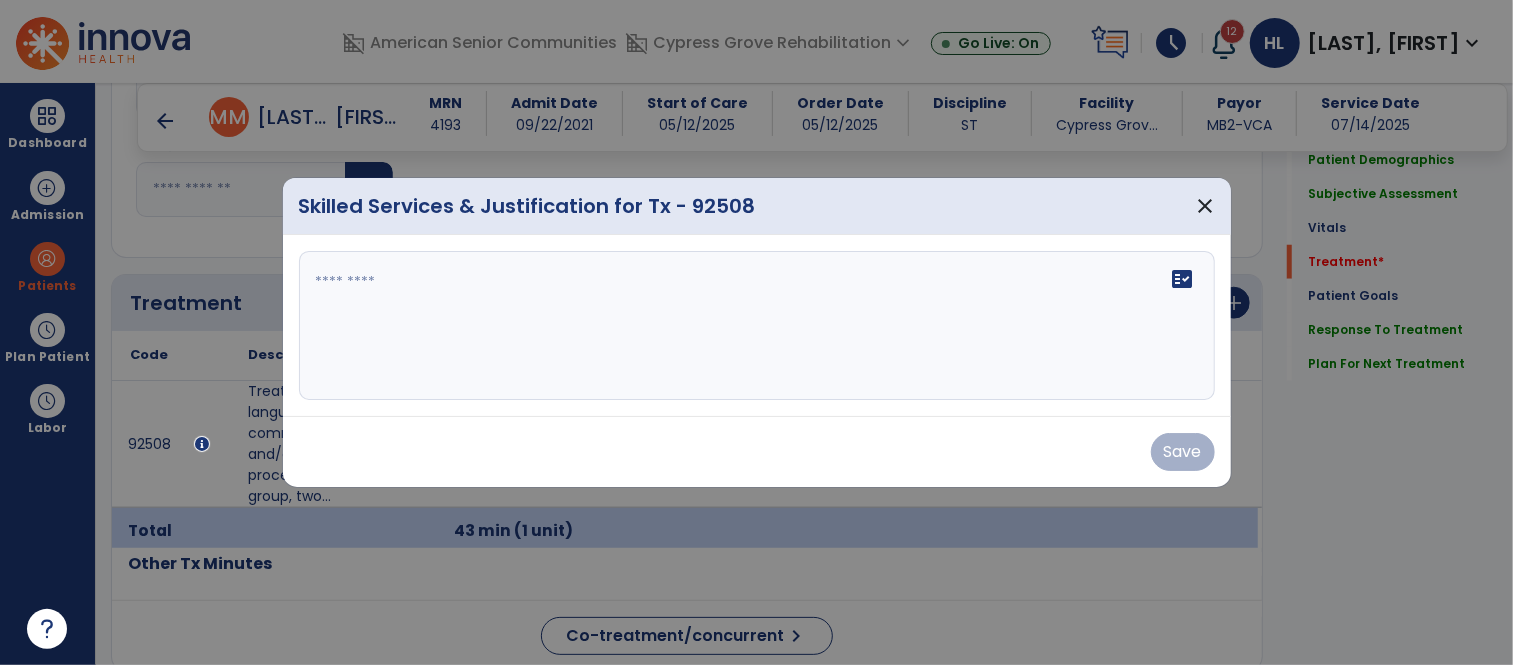 click on "fact_check" at bounding box center [757, 326] 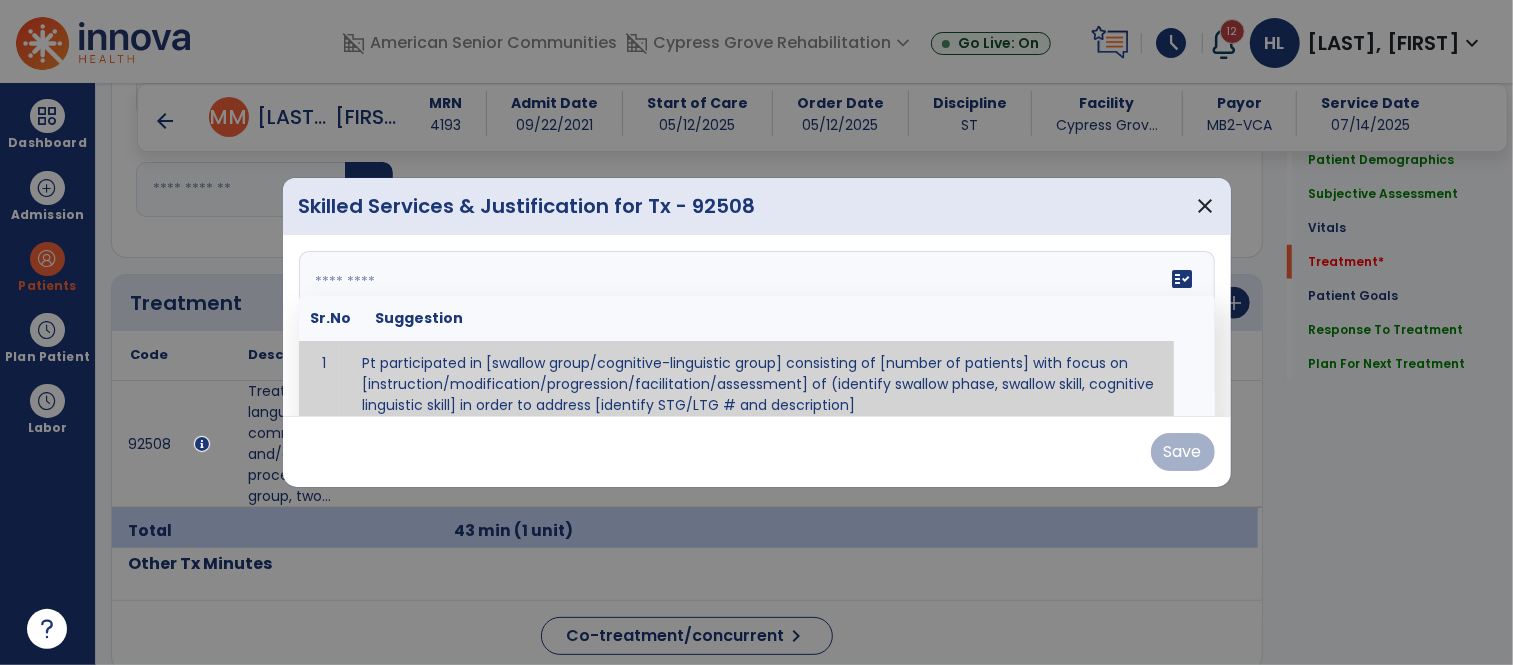 paste on "**********" 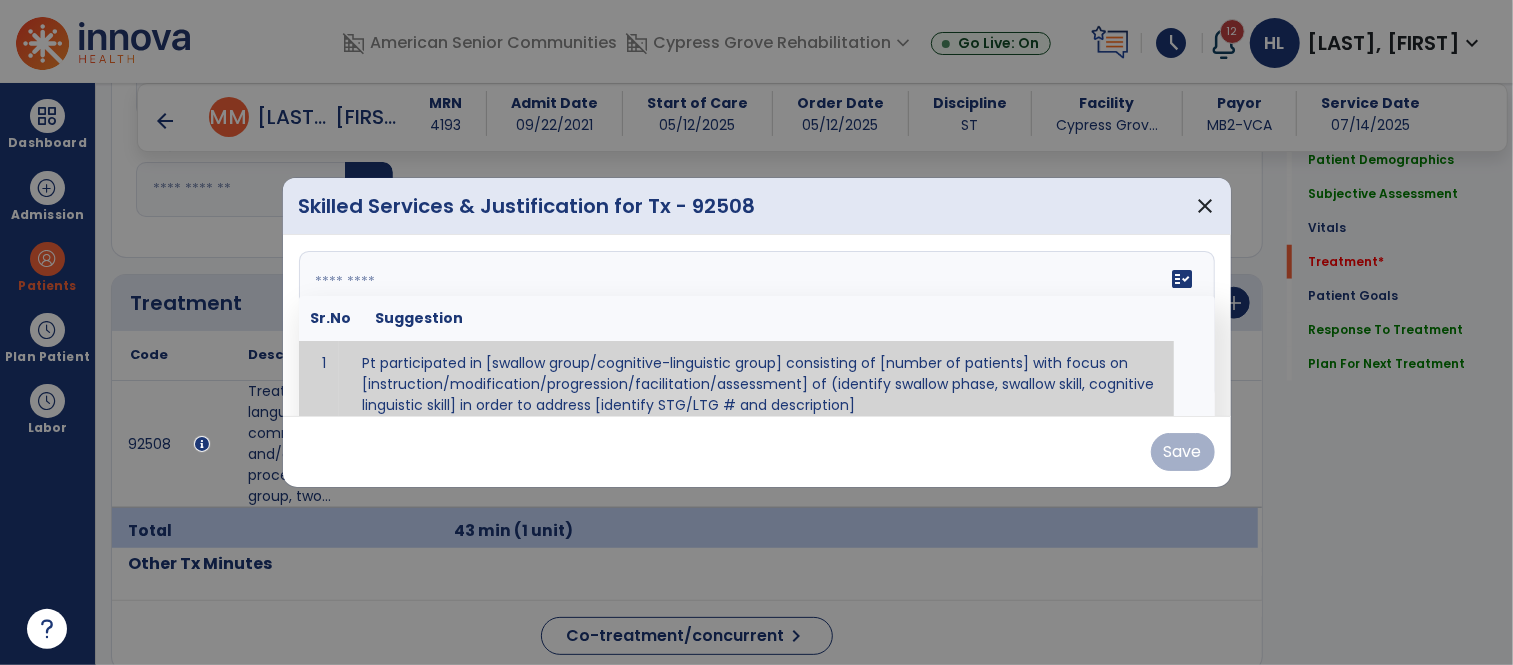 type on "**********" 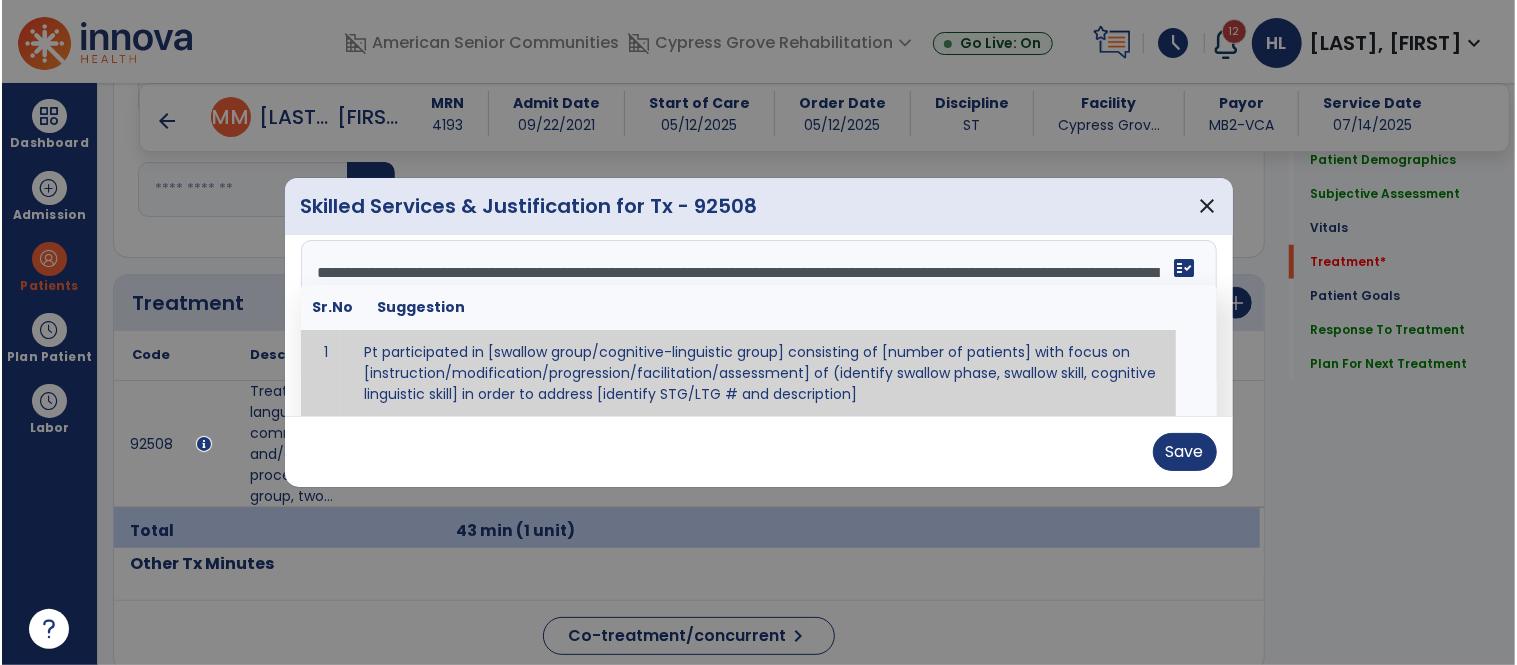 scroll, scrollTop: 0, scrollLeft: 0, axis: both 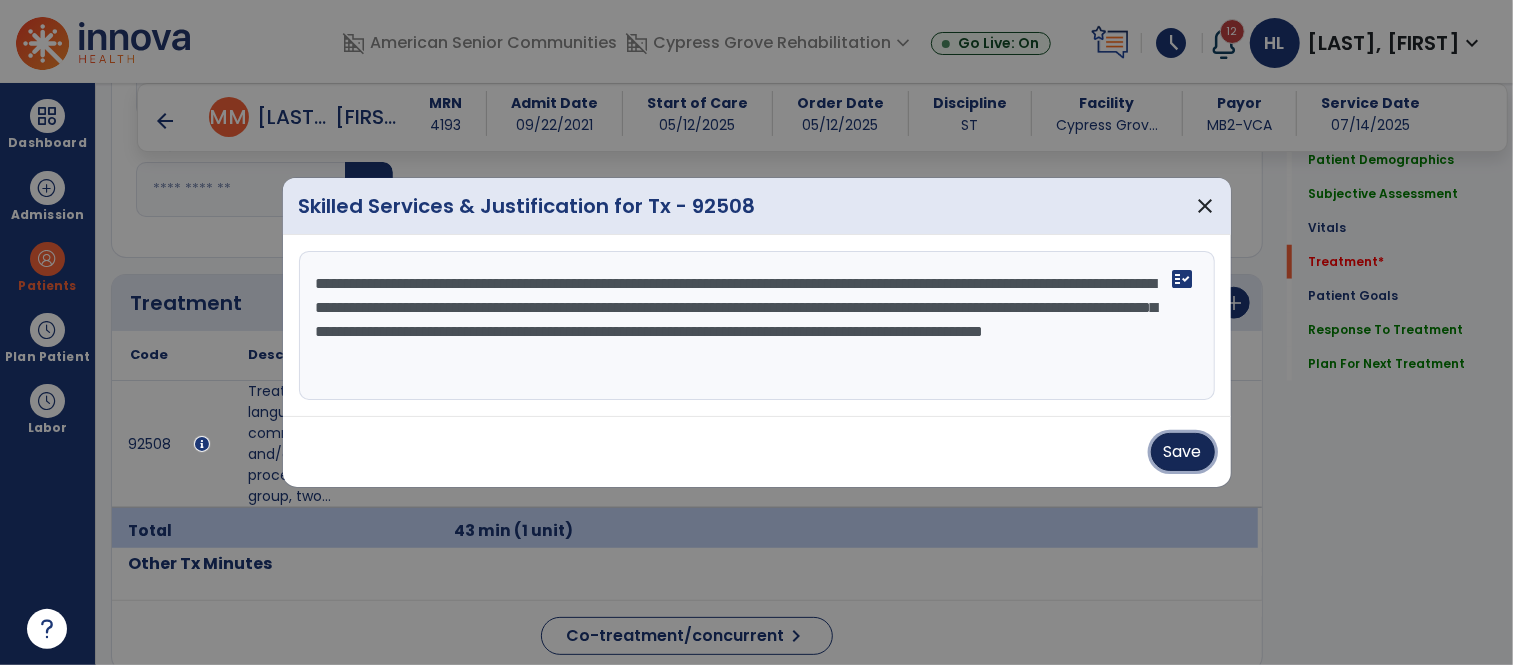 click on "Save" at bounding box center [1183, 452] 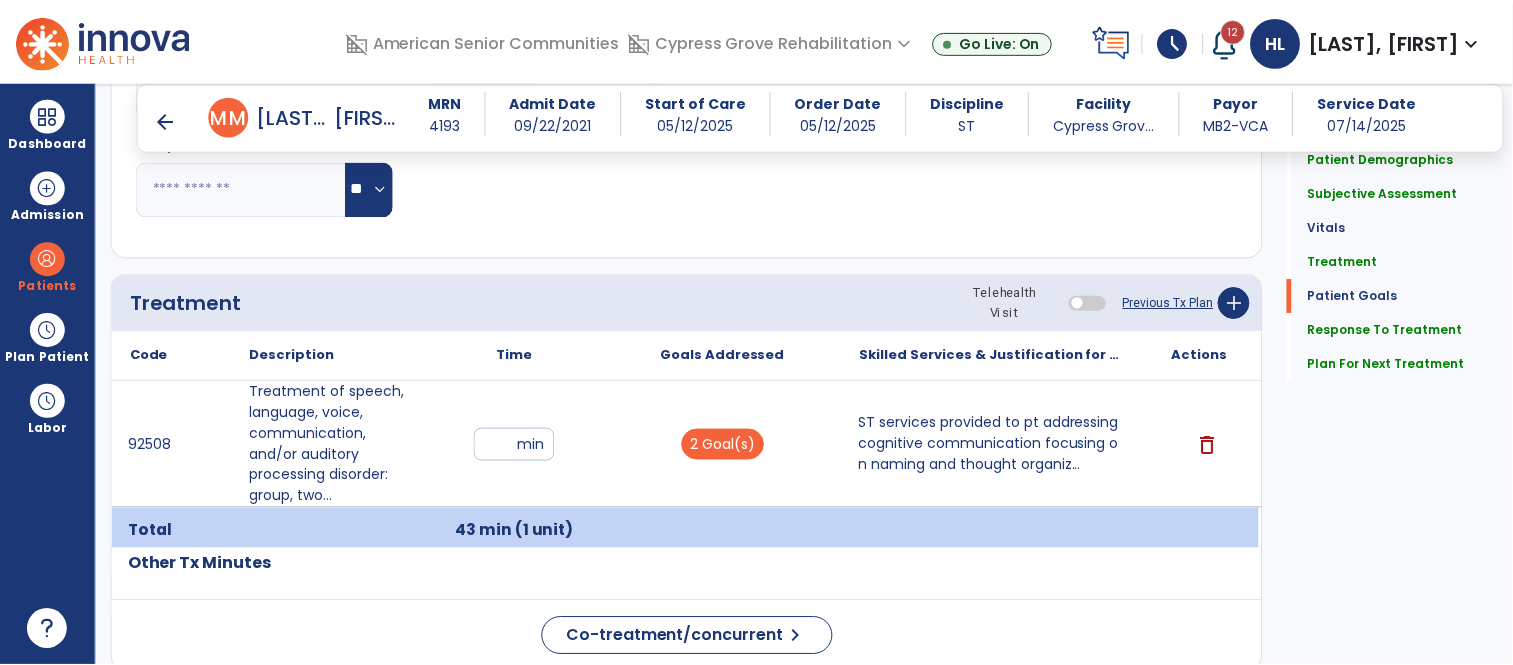 scroll, scrollTop: 2903, scrollLeft: 0, axis: vertical 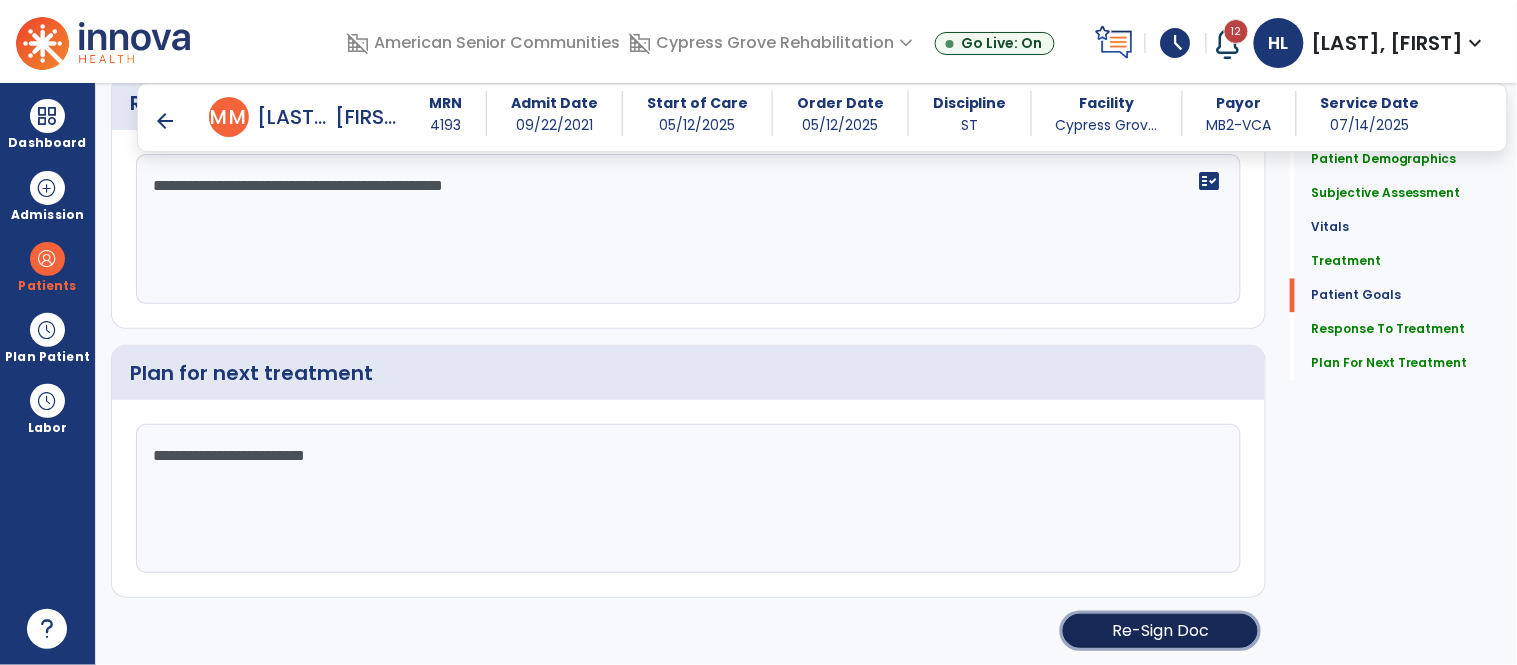 click on "Re-Sign Doc" 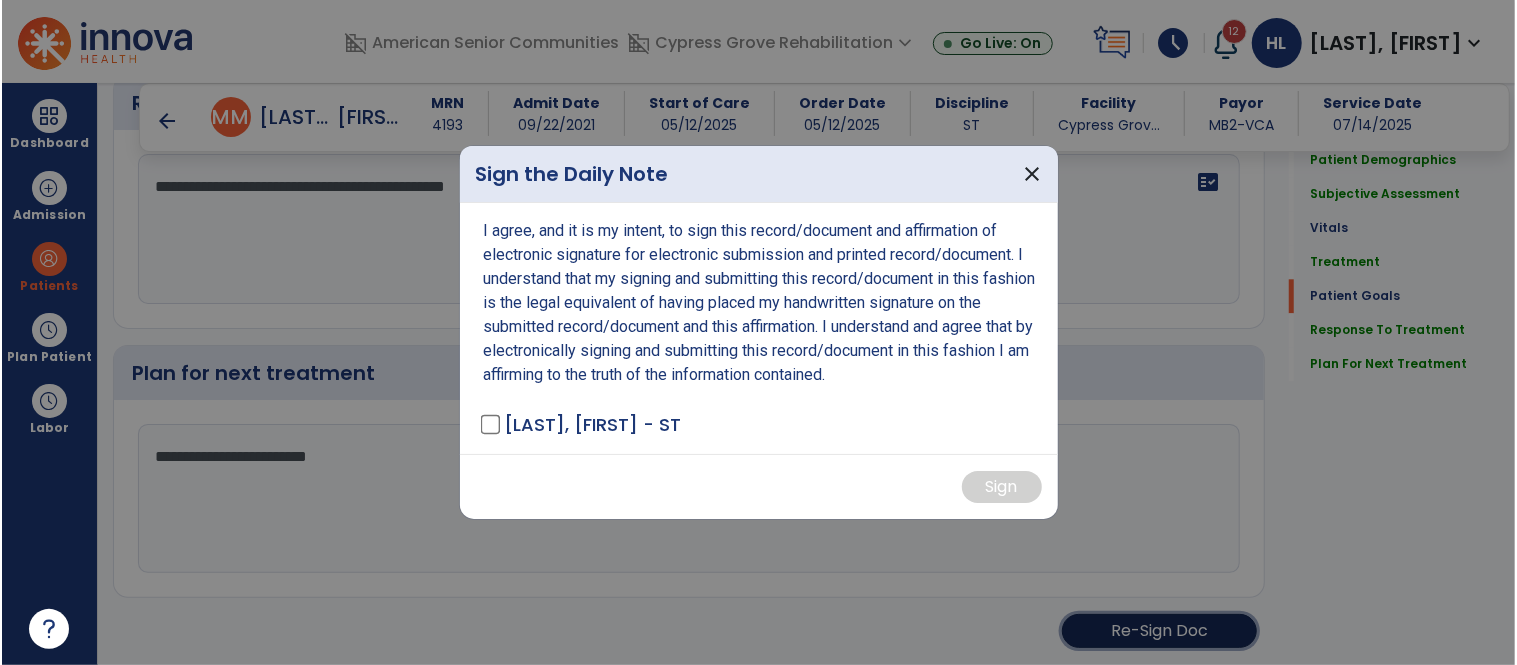 scroll, scrollTop: 2903, scrollLeft: 0, axis: vertical 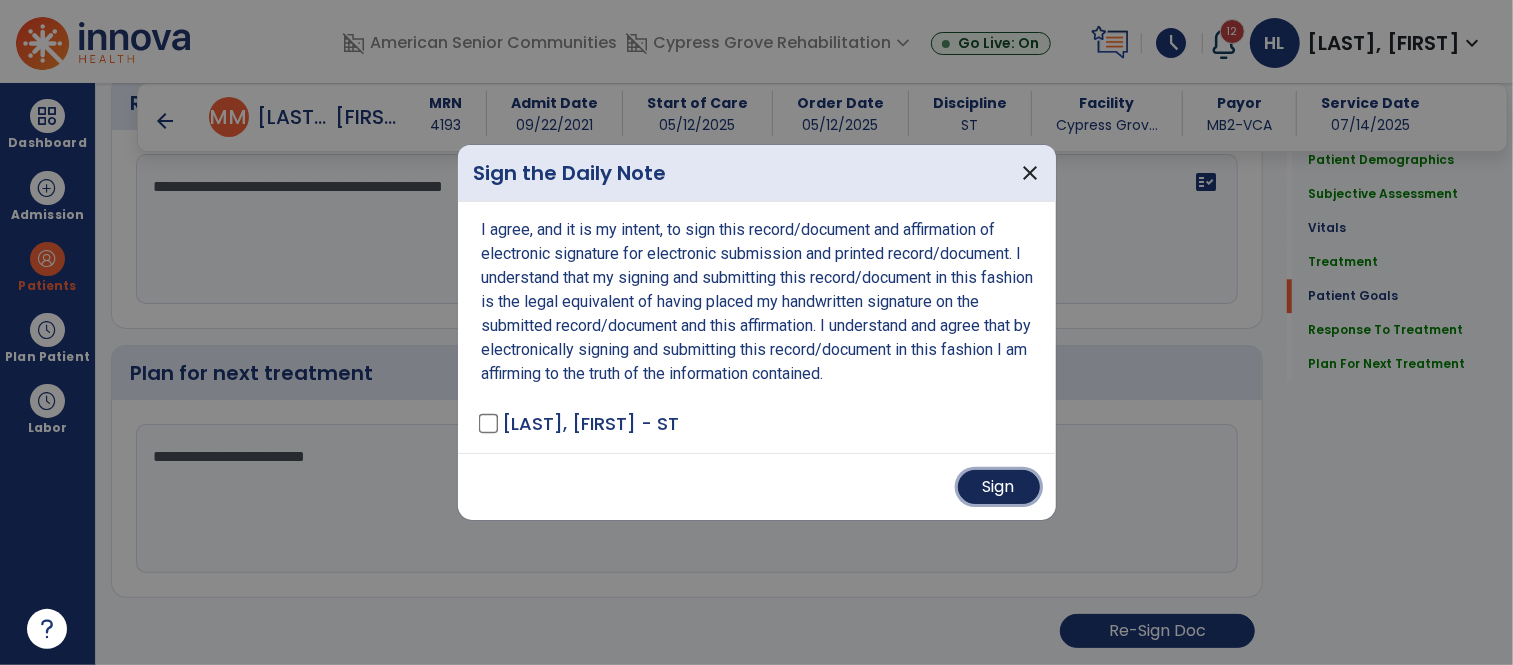 click on "Sign" at bounding box center [999, 487] 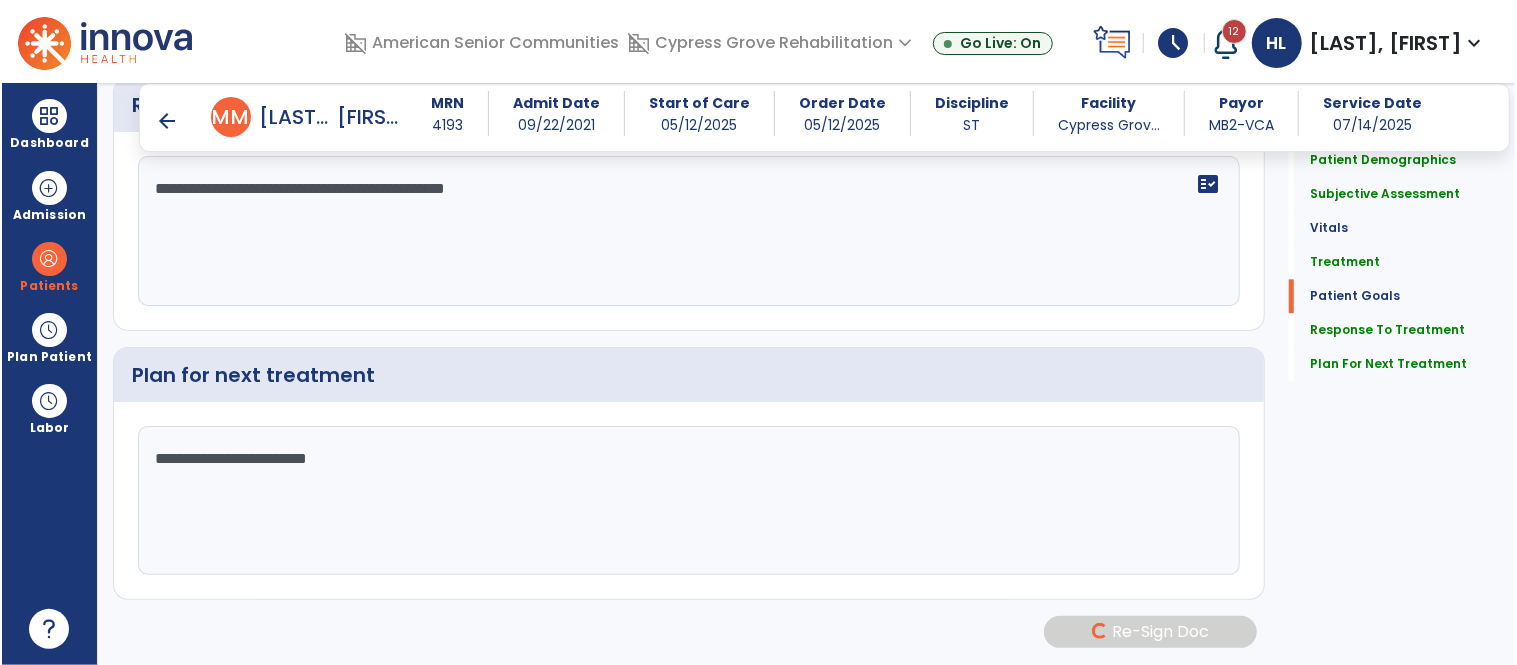 scroll, scrollTop: 2902, scrollLeft: 0, axis: vertical 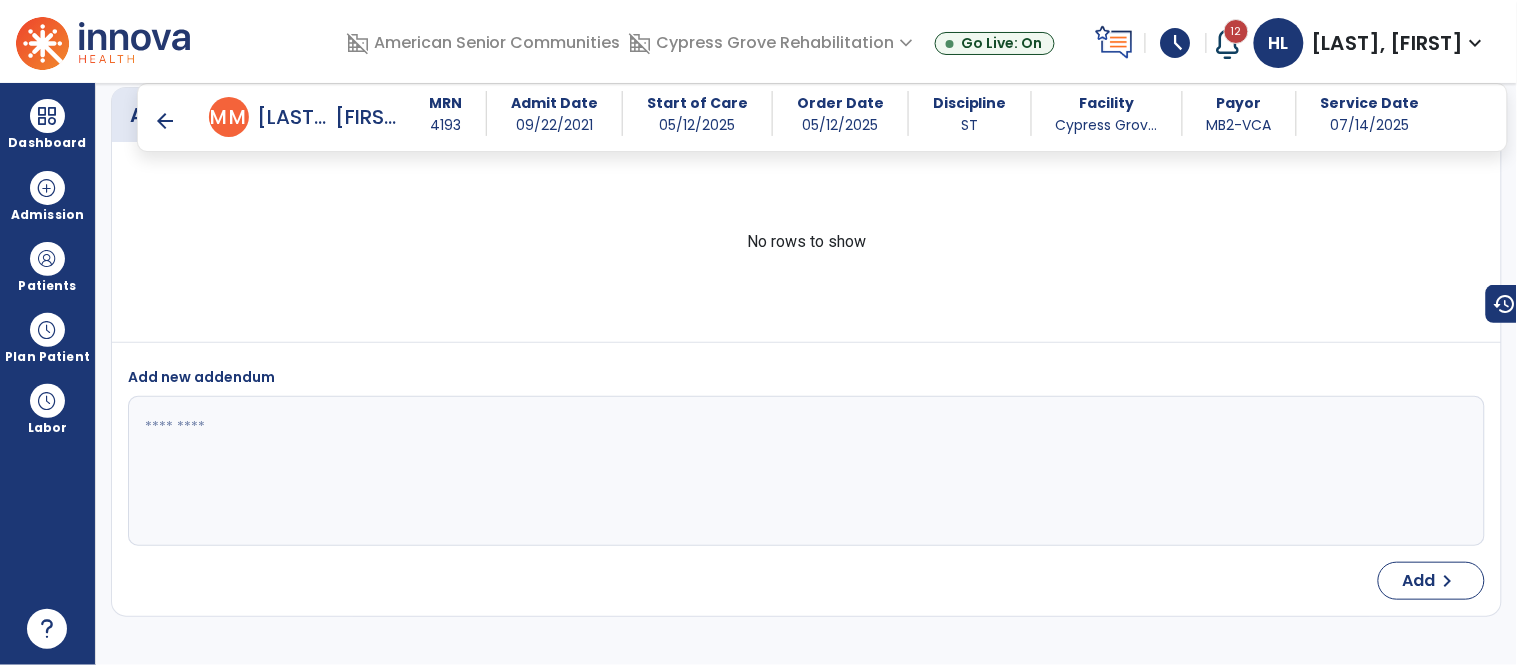 click on "arrow_back" at bounding box center (165, 121) 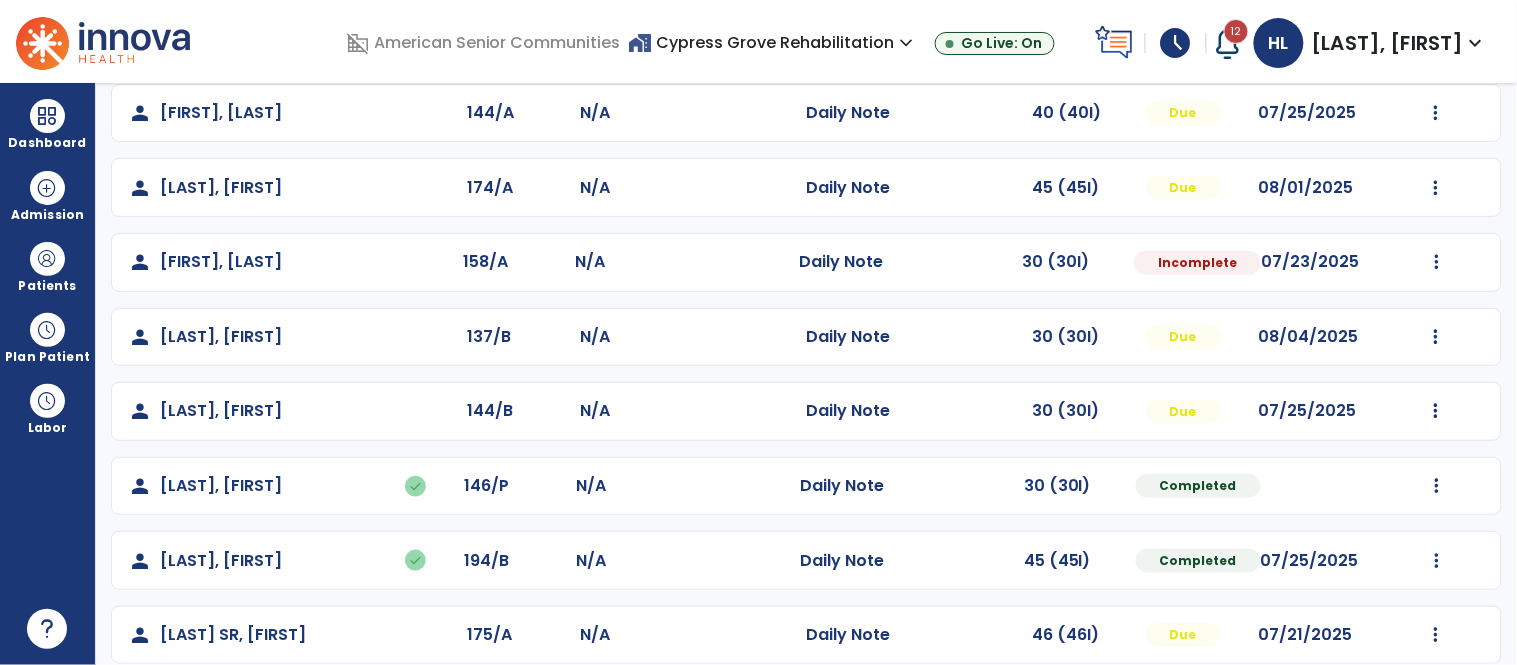 scroll, scrollTop: 345, scrollLeft: 0, axis: vertical 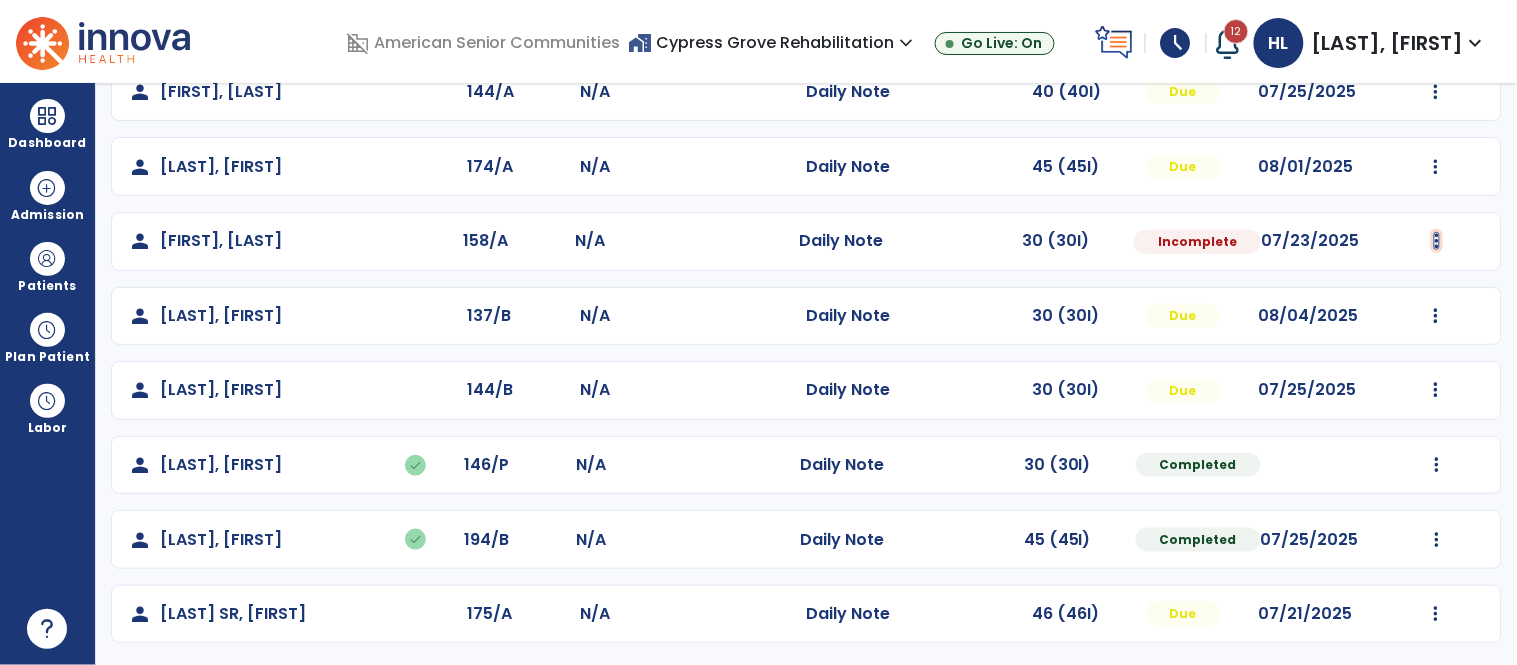 click at bounding box center (1436, -57) 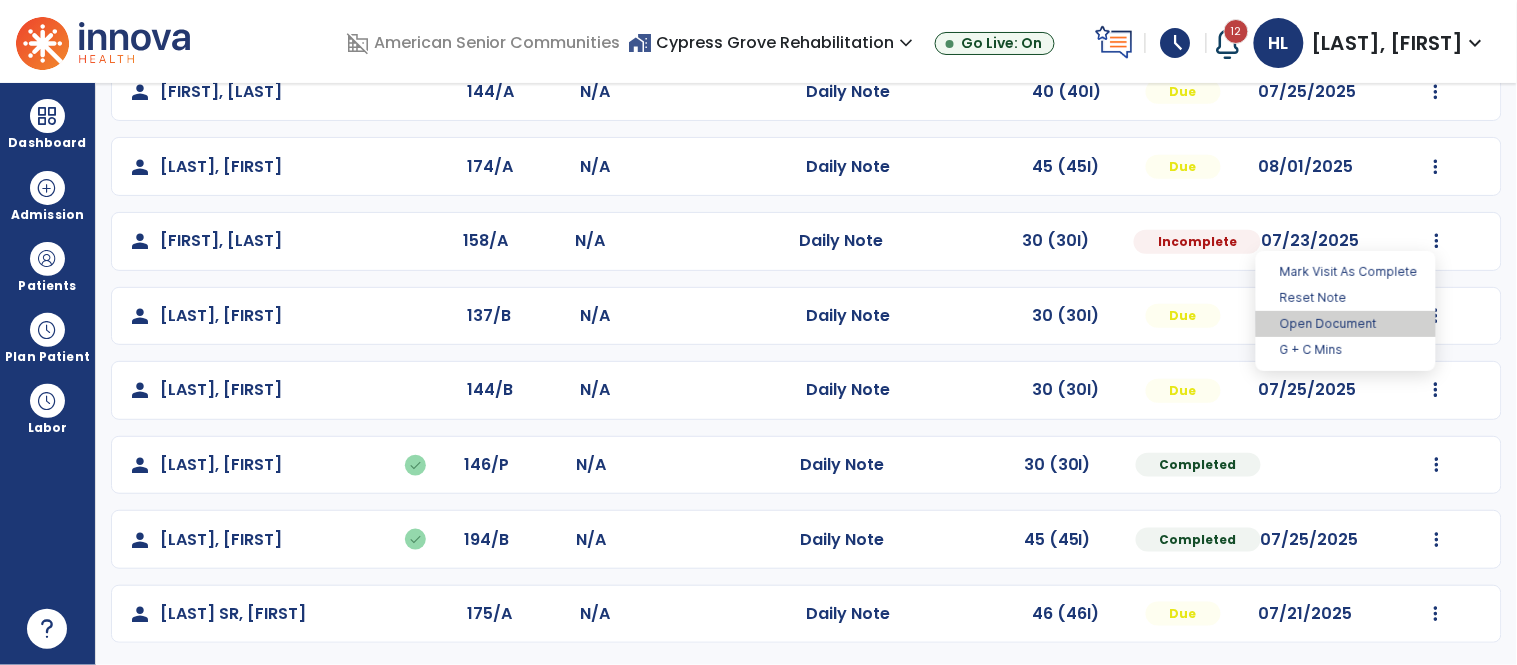 click on "Open Document" at bounding box center [1346, 324] 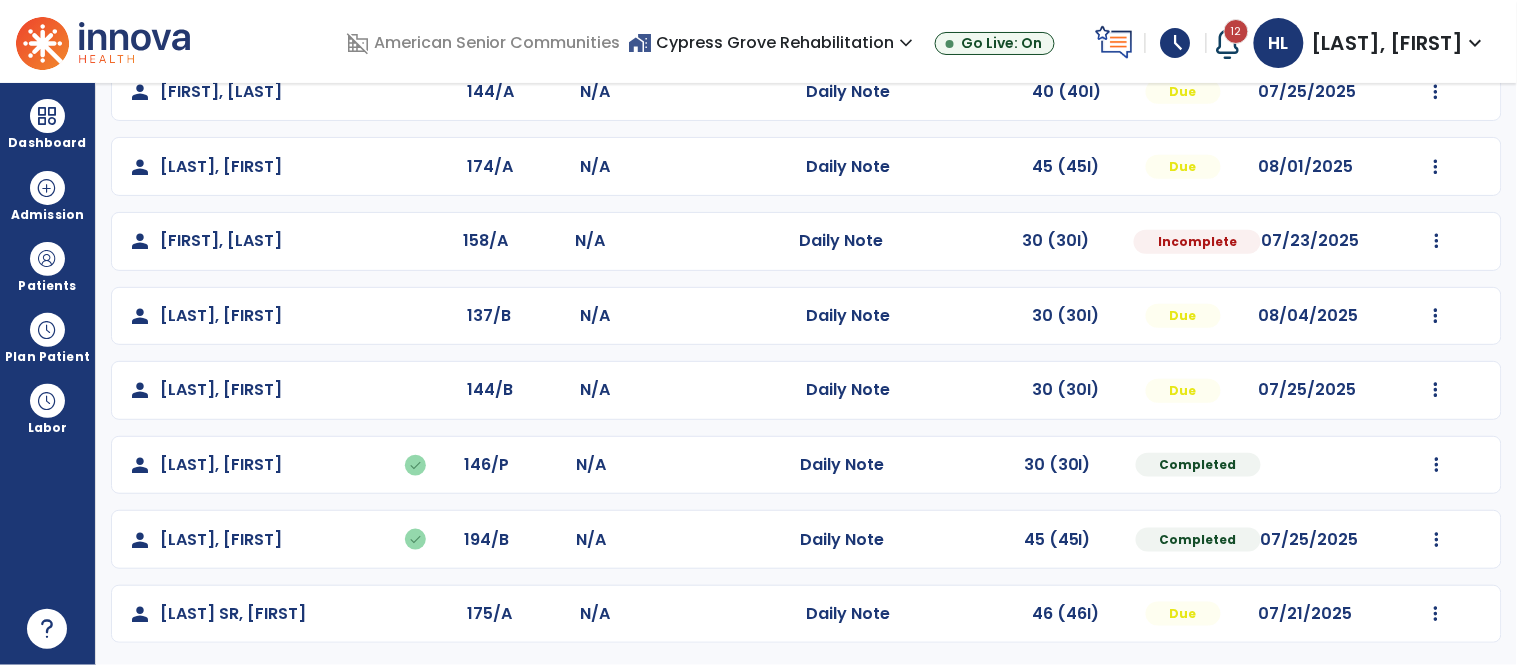 select on "*" 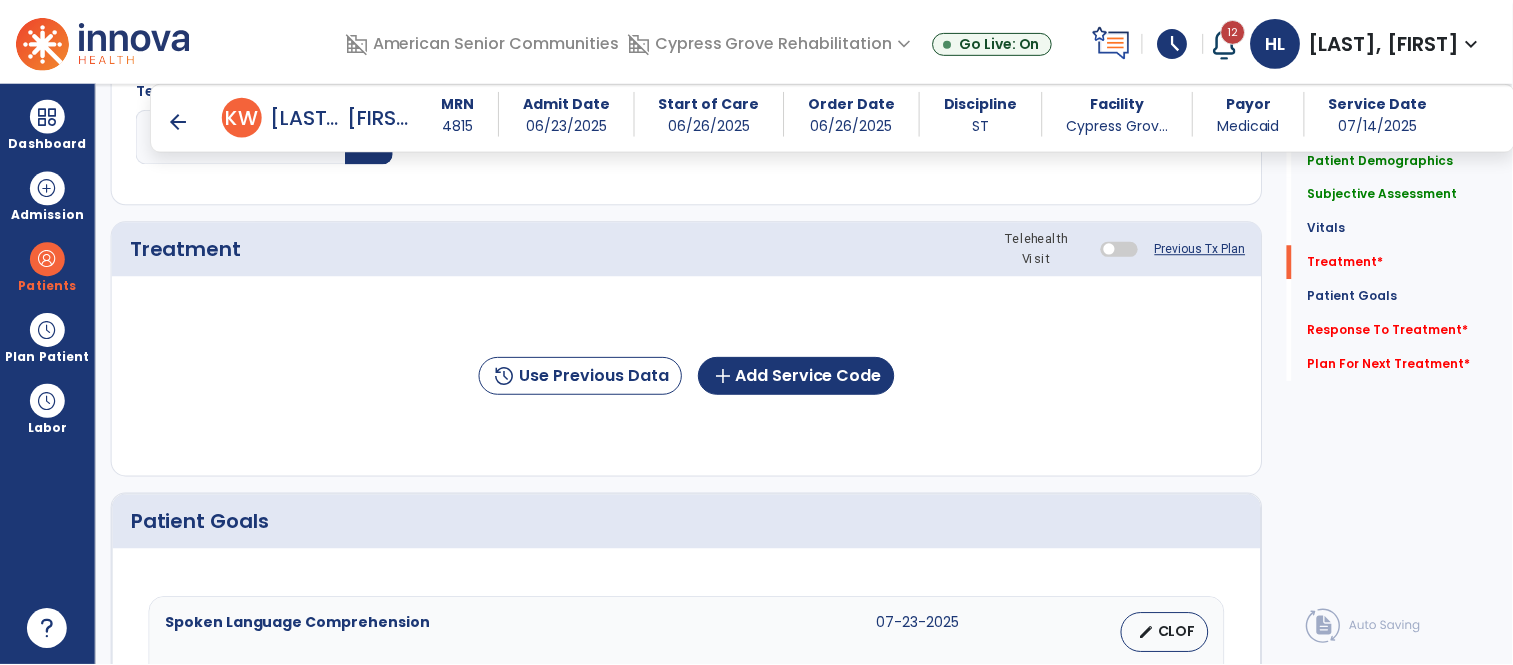 scroll, scrollTop: 1034, scrollLeft: 0, axis: vertical 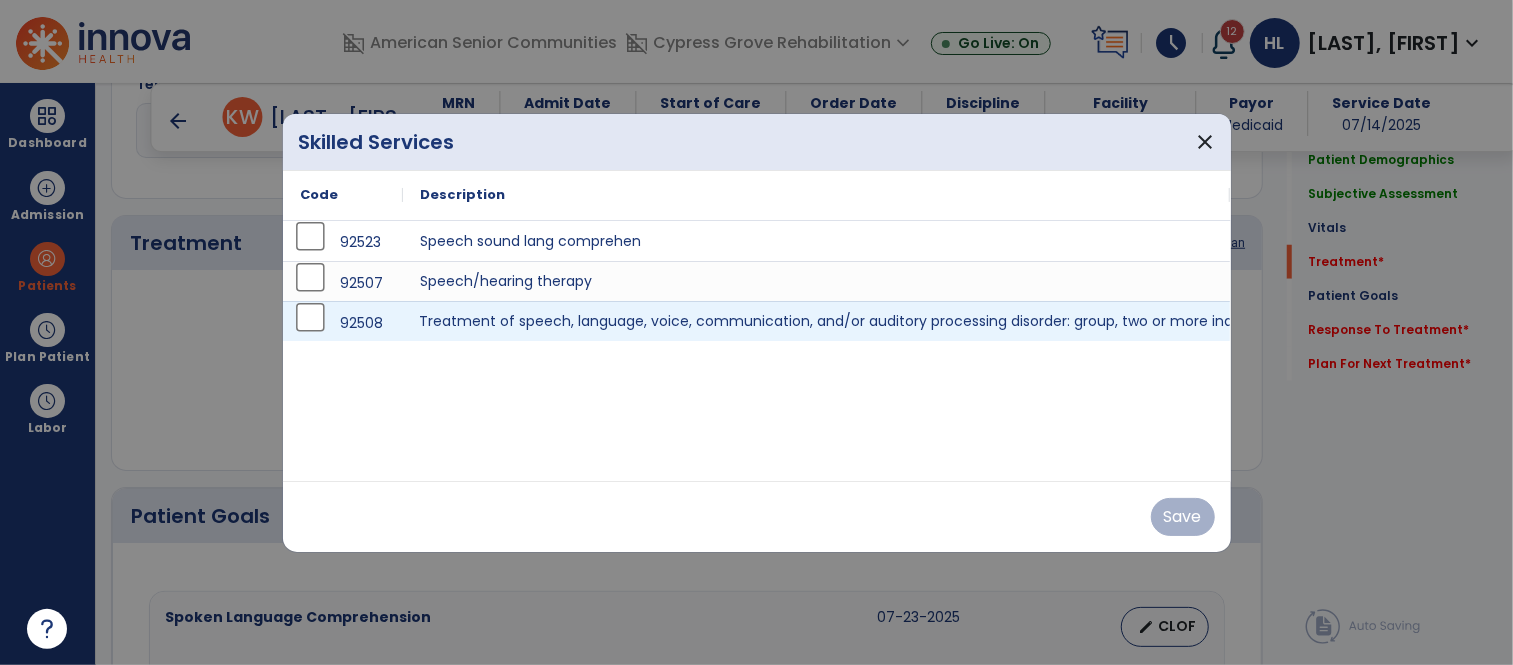 click on "Treatment of speech, language, voice, communication, and/or auditory processing disorder: group, two or more individuals." at bounding box center [817, 321] 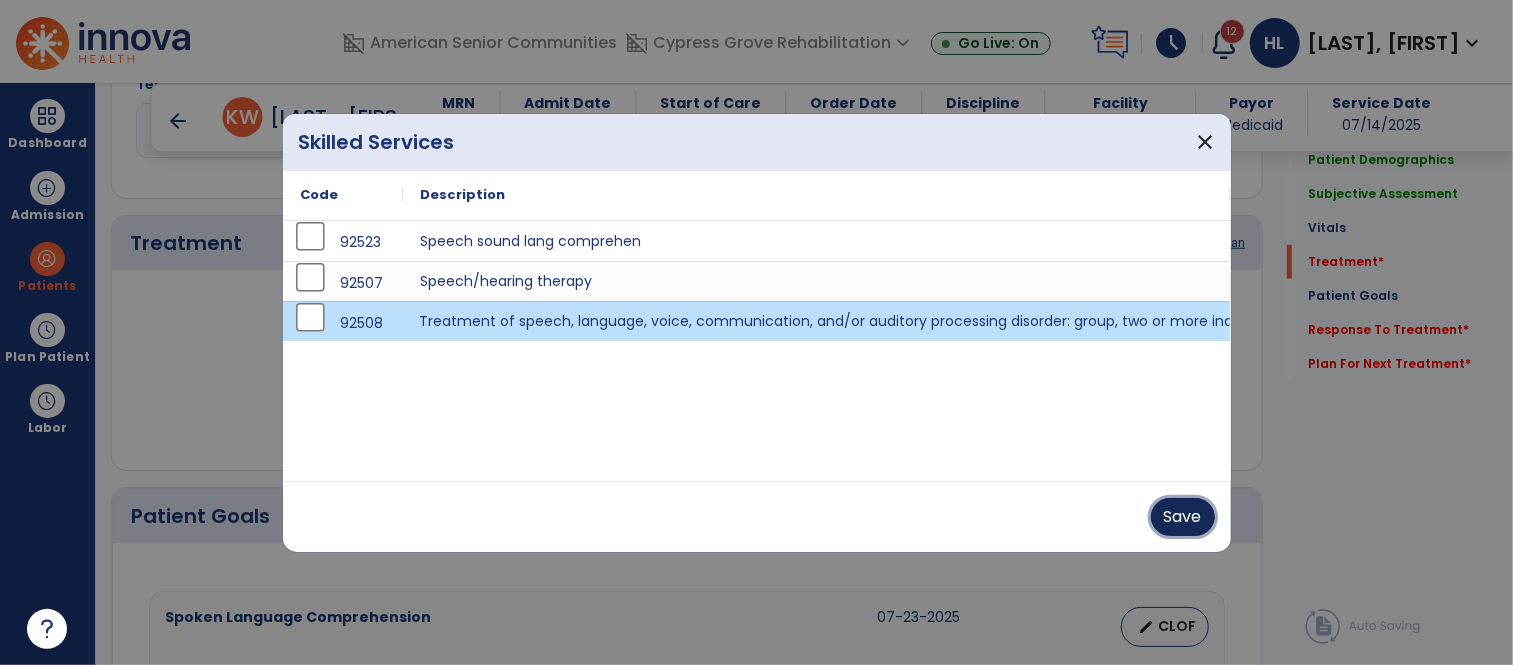click on "Save" at bounding box center [1183, 517] 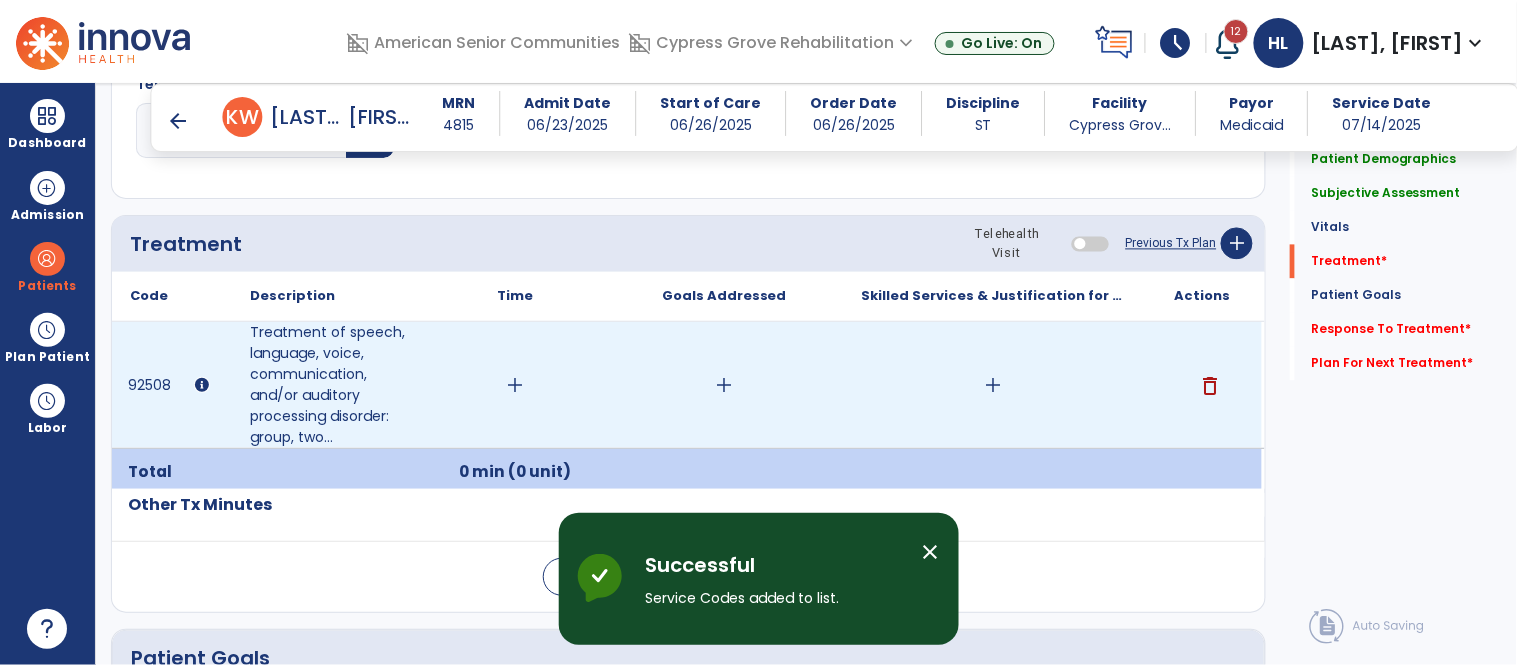 click on "add" at bounding box center [515, 385] 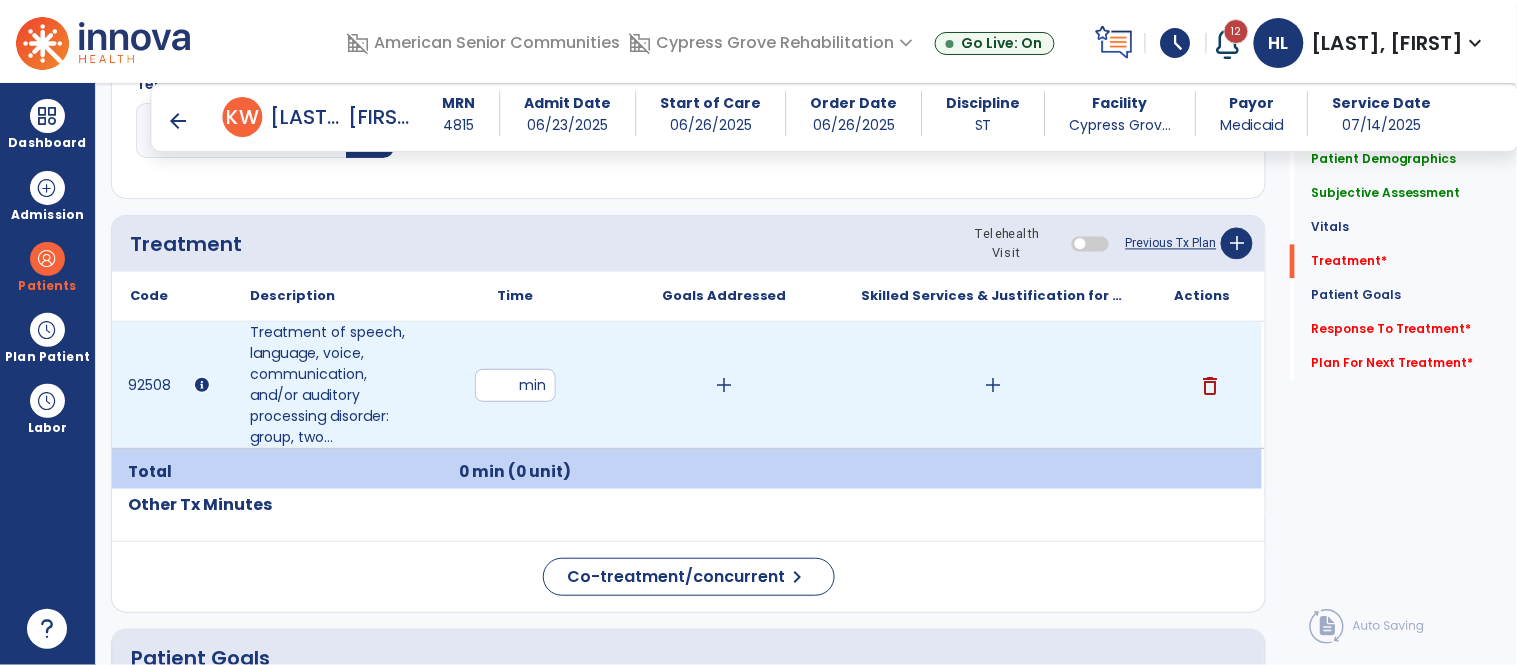 type on "**" 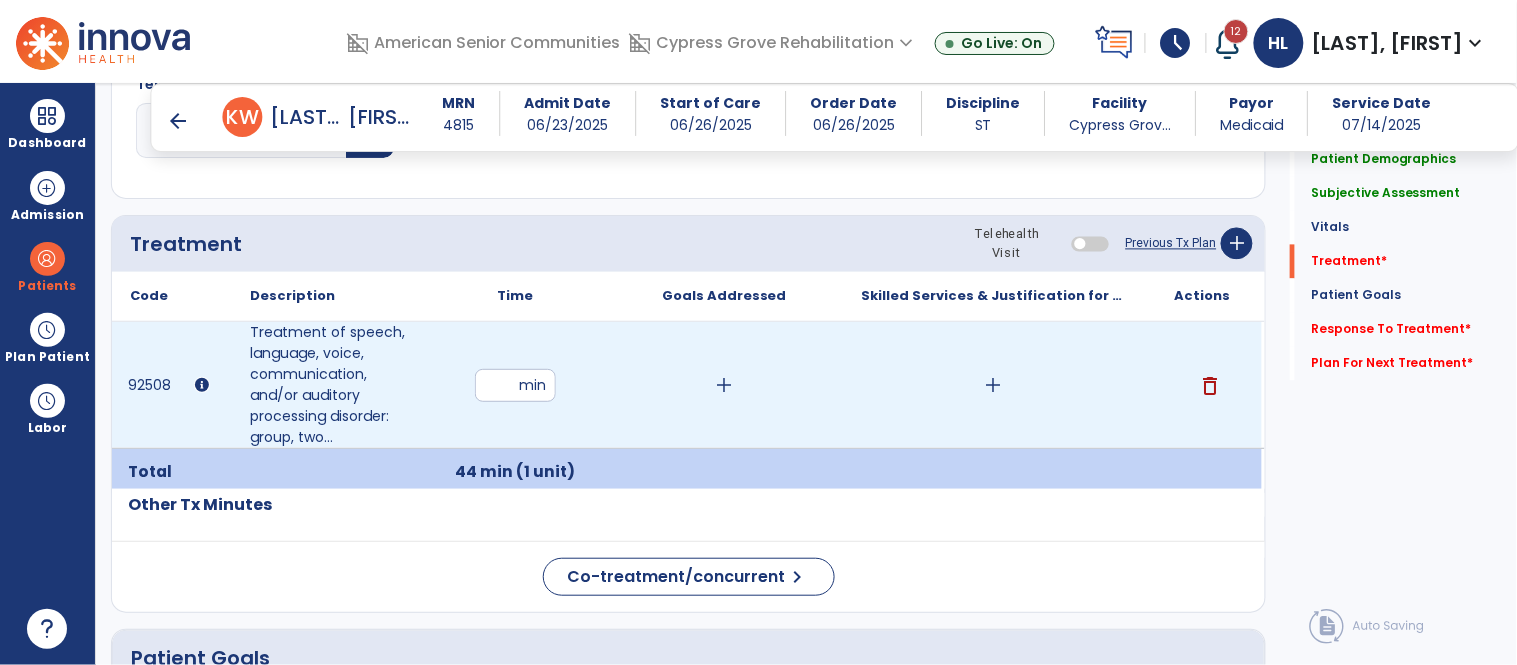 click on "add" at bounding box center [724, 385] 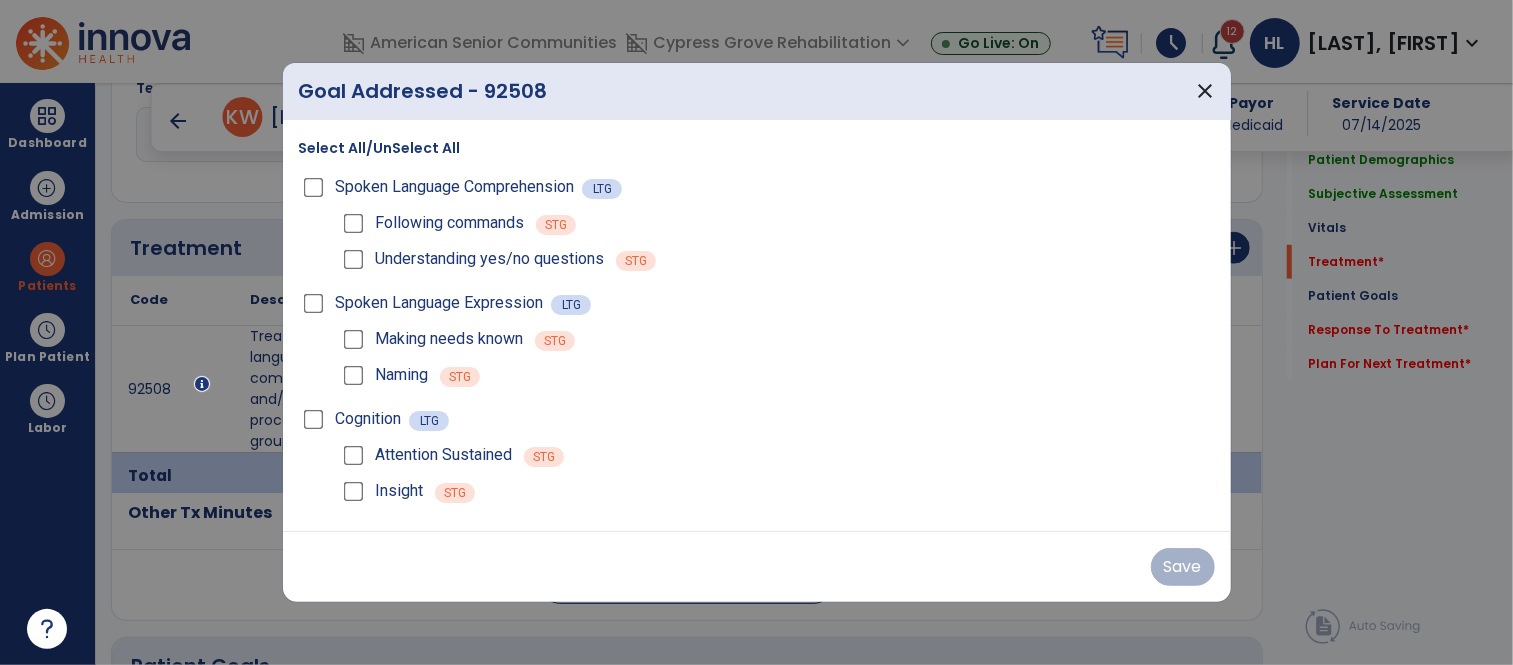 scroll, scrollTop: 1034, scrollLeft: 0, axis: vertical 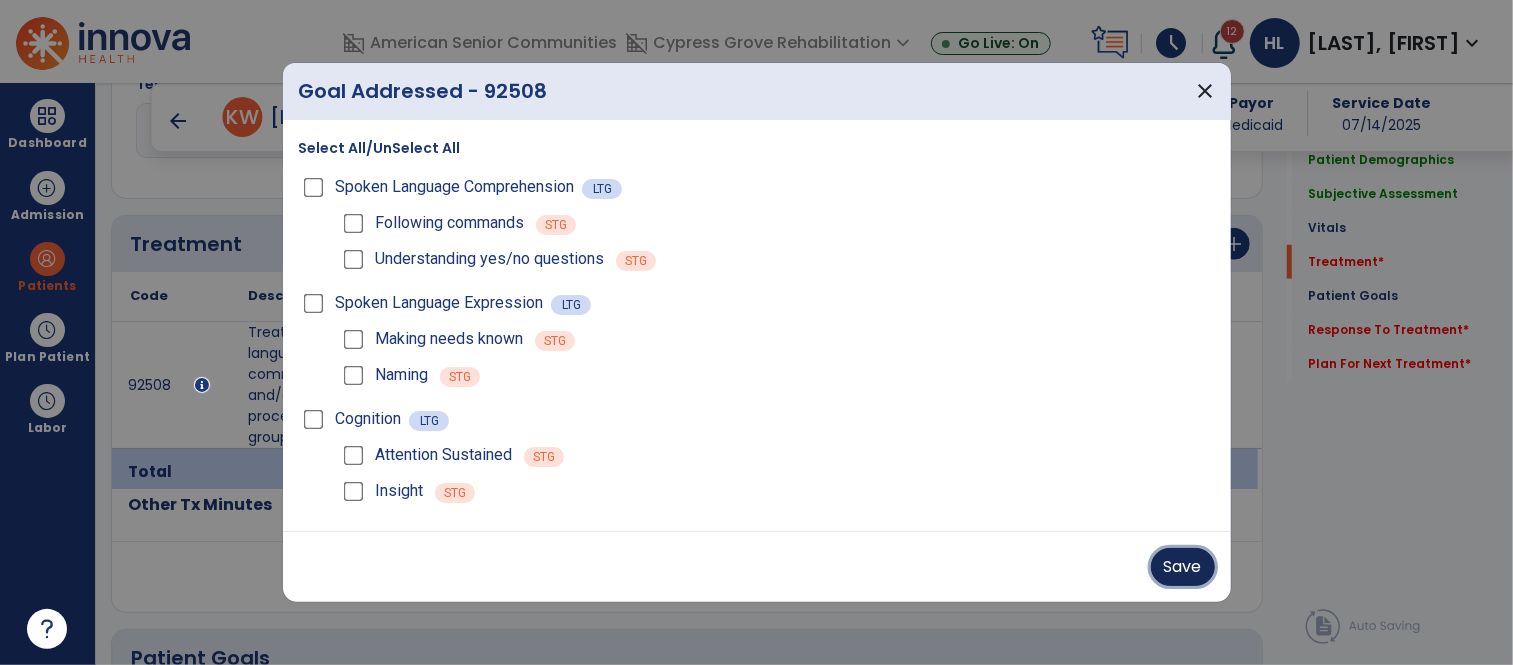 click on "Save" at bounding box center [1183, 567] 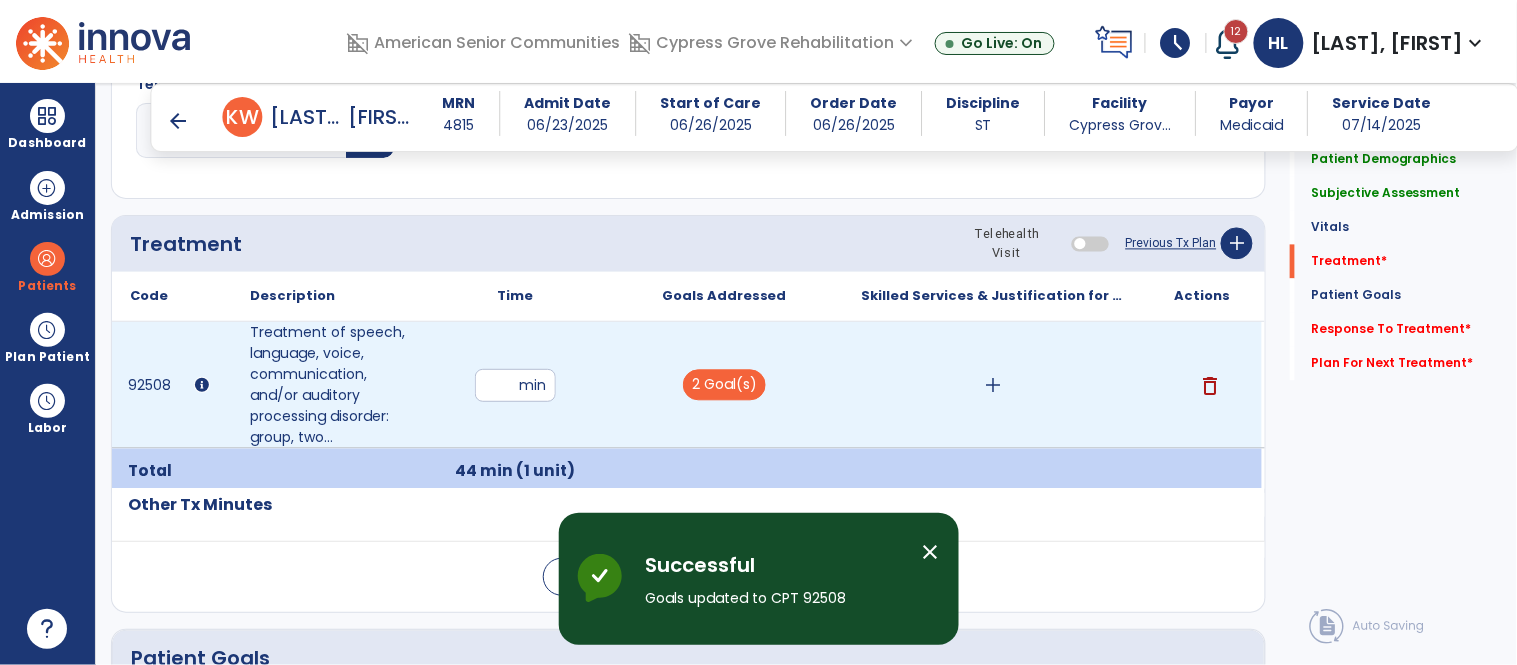 click on "add" at bounding box center [993, 385] 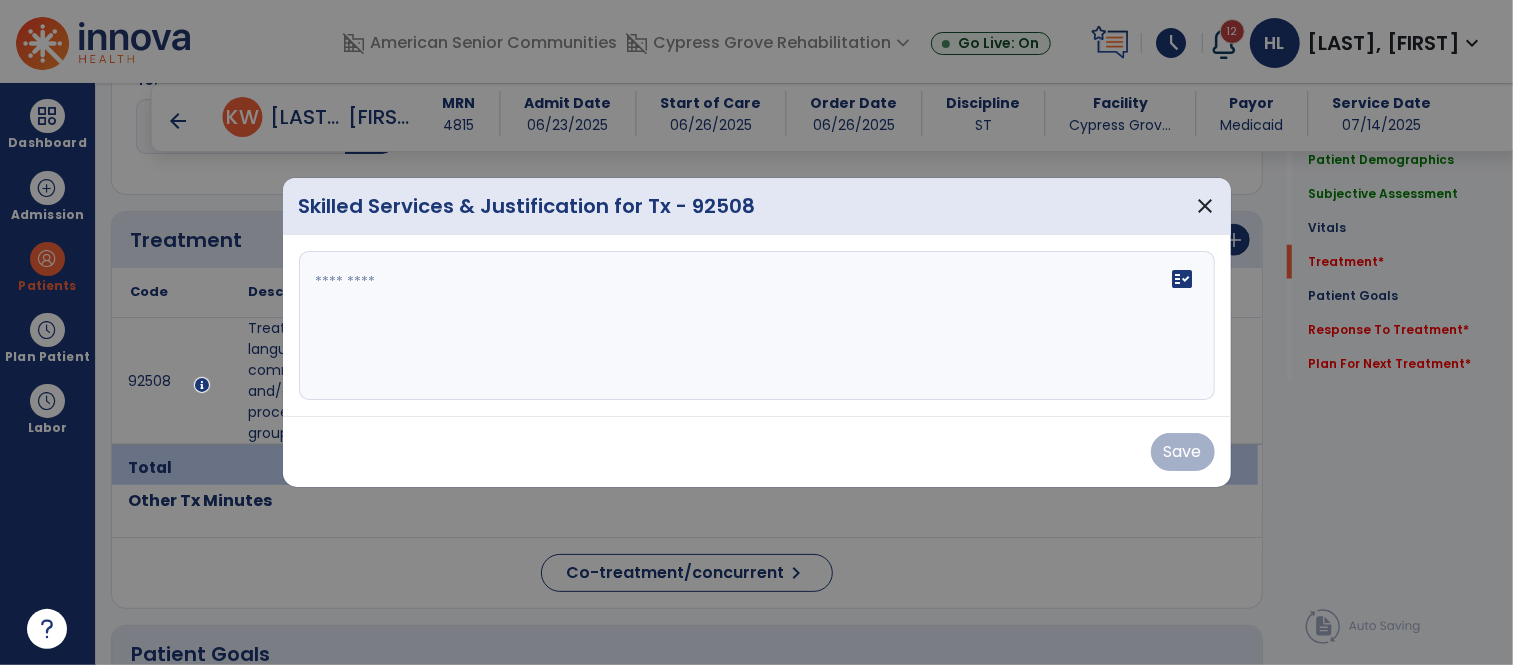 scroll, scrollTop: 1034, scrollLeft: 0, axis: vertical 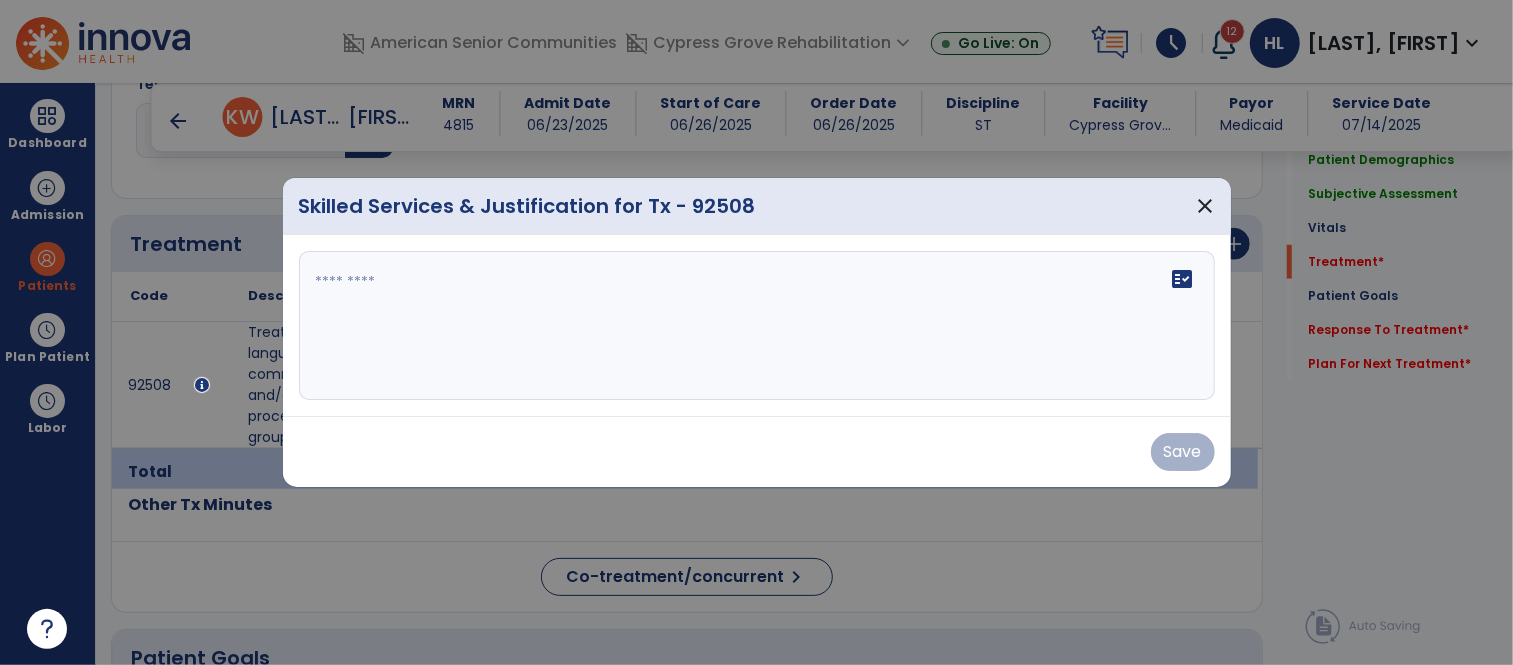 click on "fact_check" at bounding box center [757, 326] 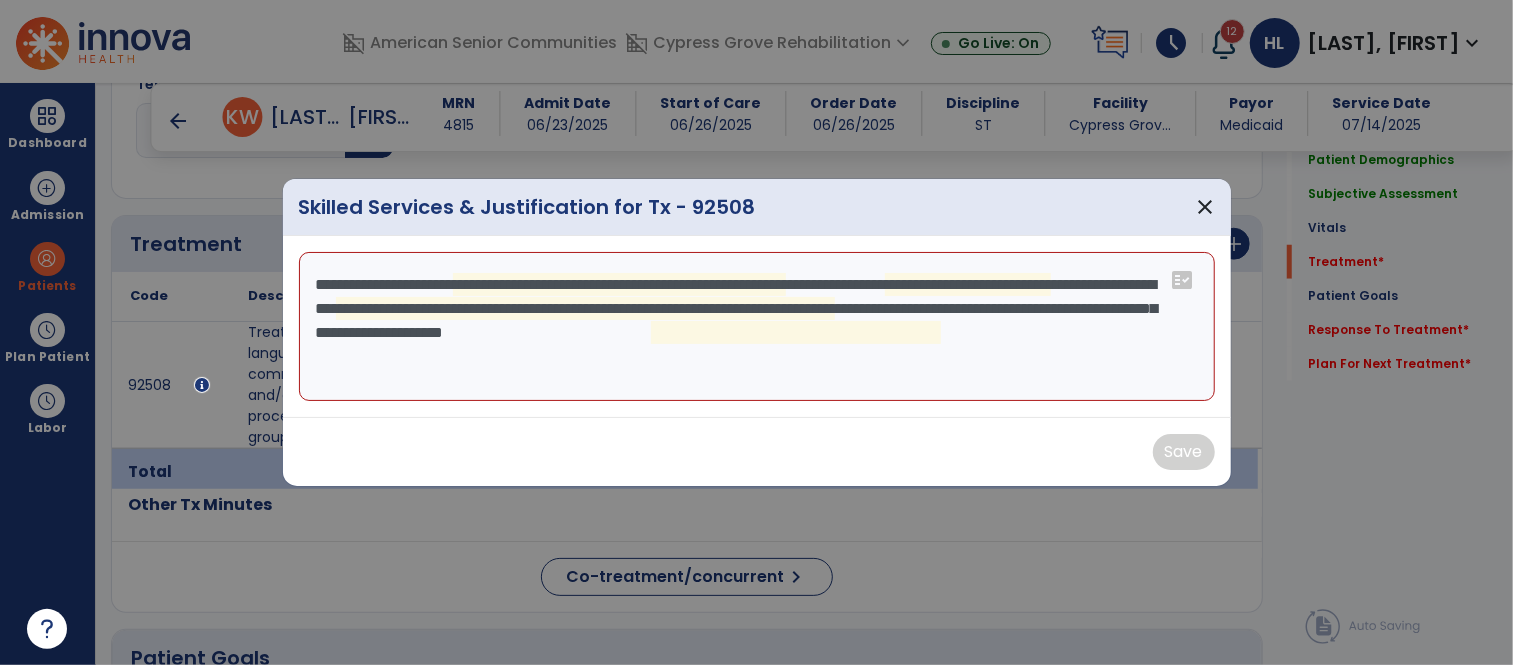 click on "**********" at bounding box center (757, 327) 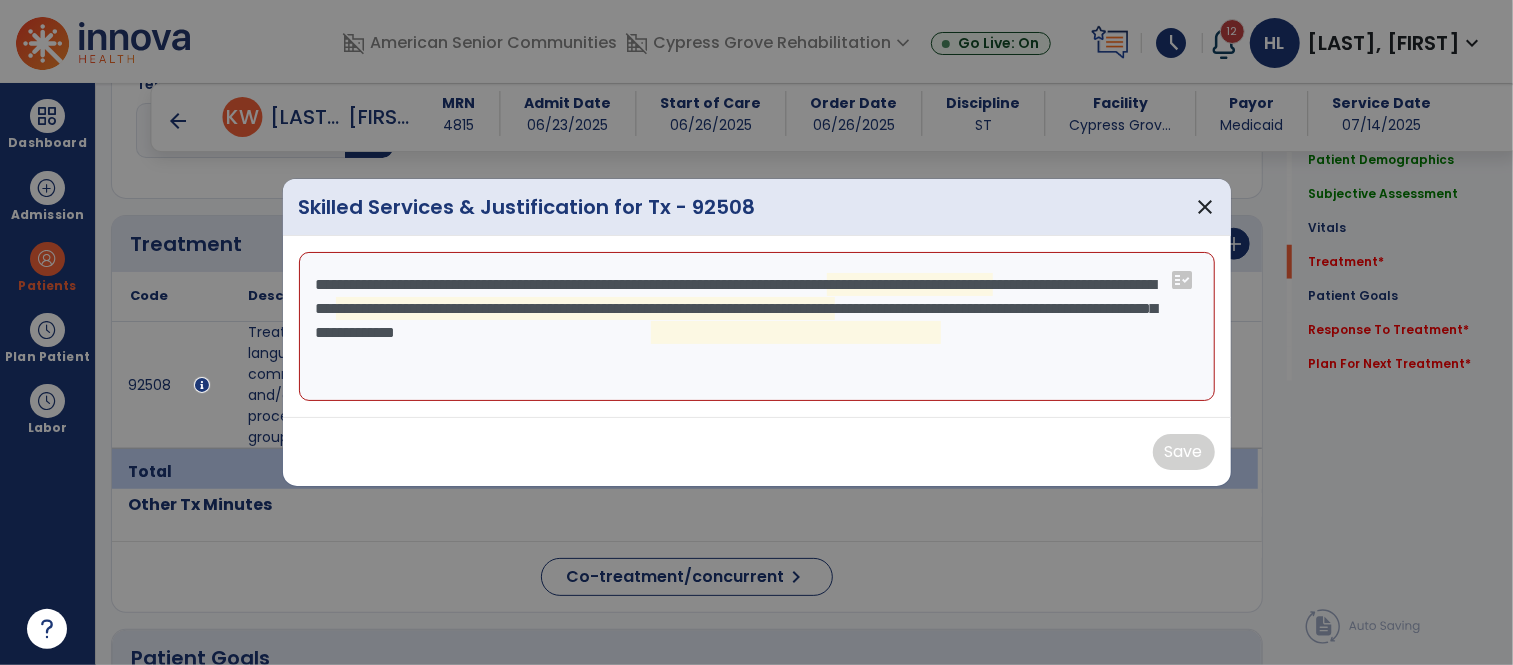 click on "**********" at bounding box center (757, 327) 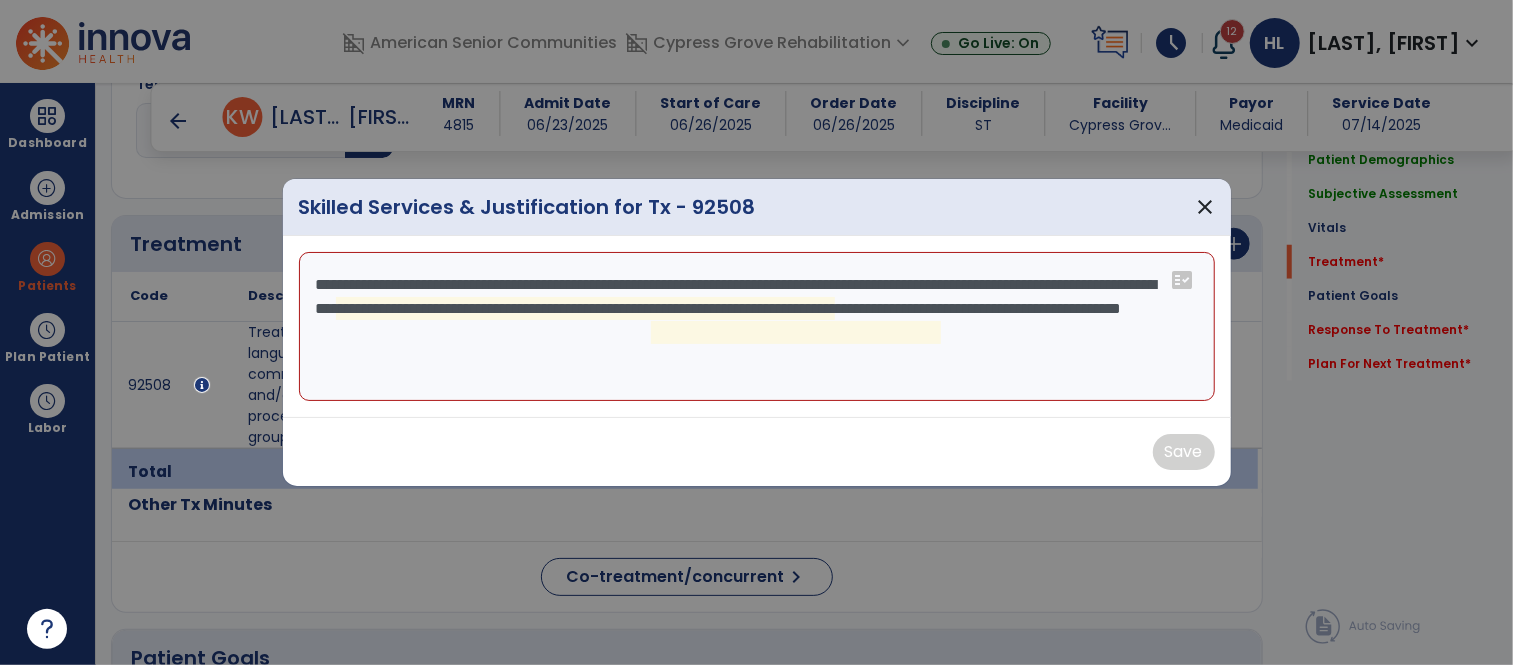 click on "**********" at bounding box center [757, 327] 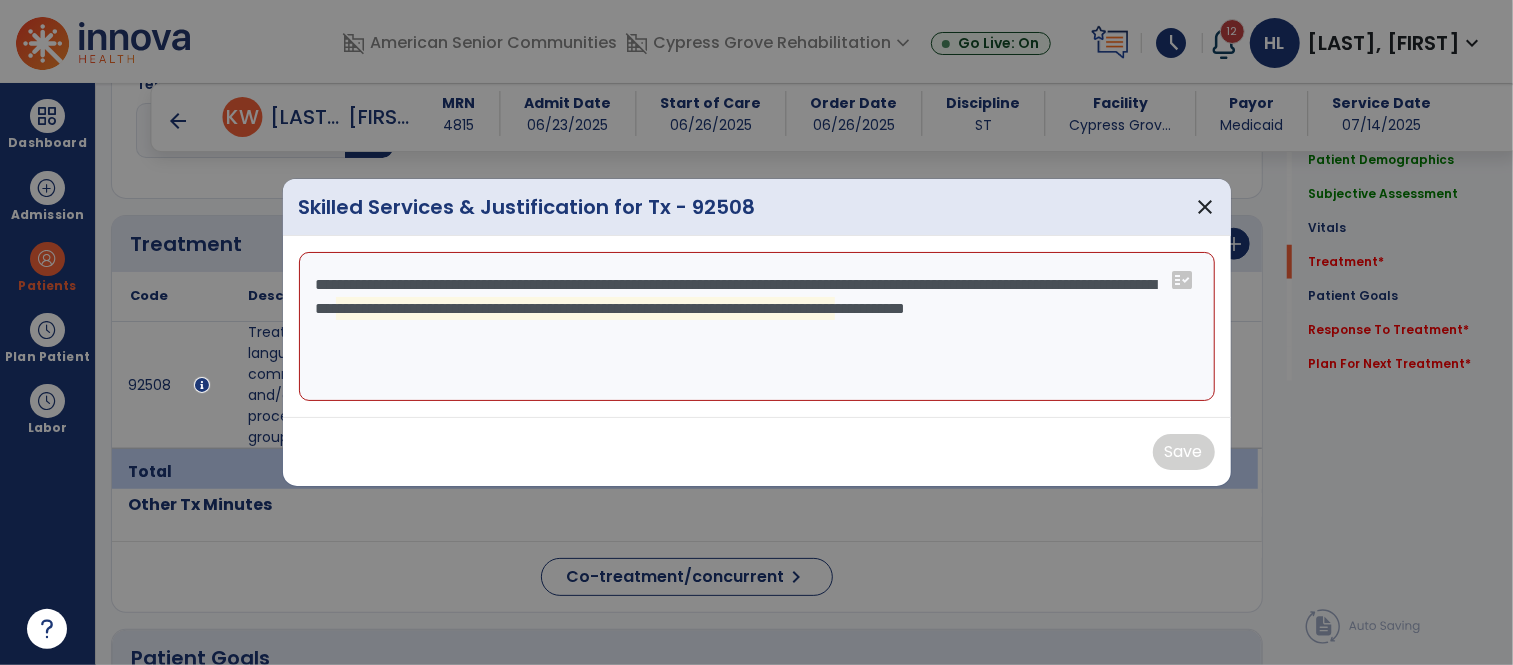 click on "**********" at bounding box center [757, 327] 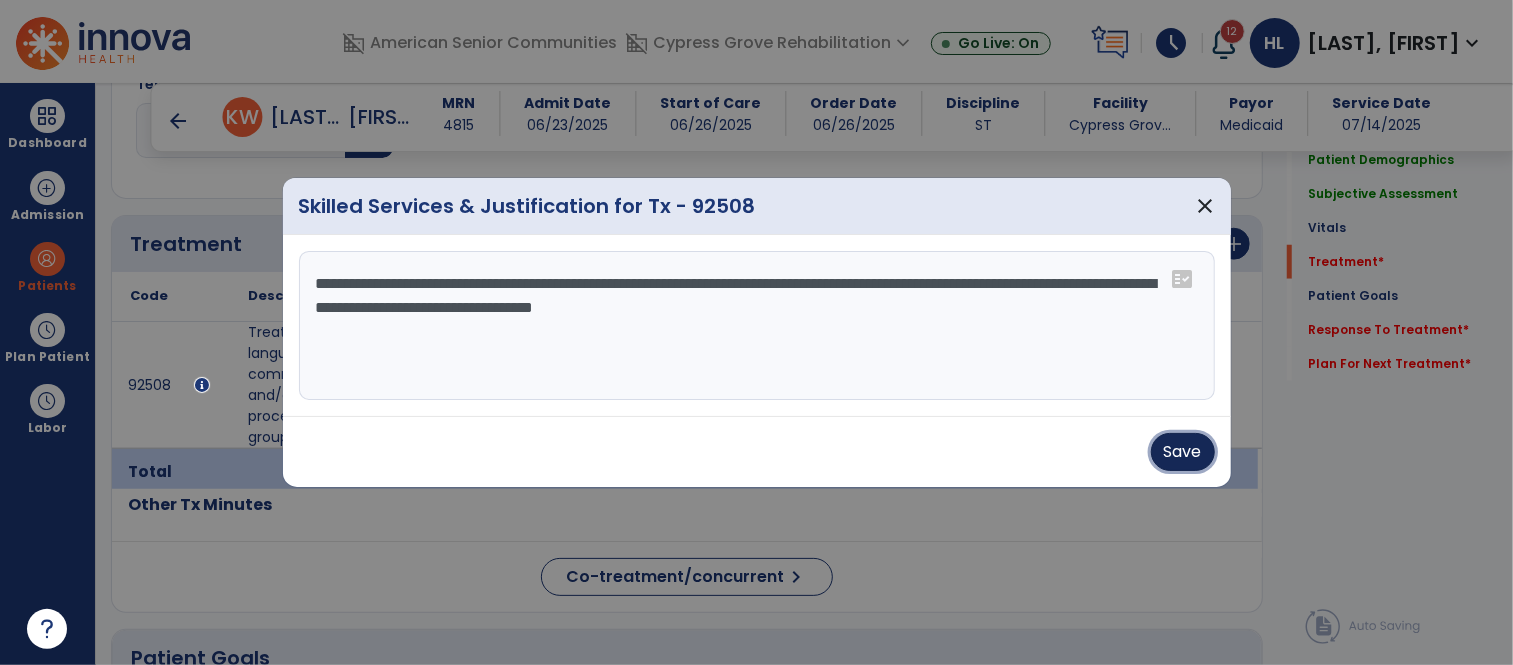 click on "Save" at bounding box center [1183, 452] 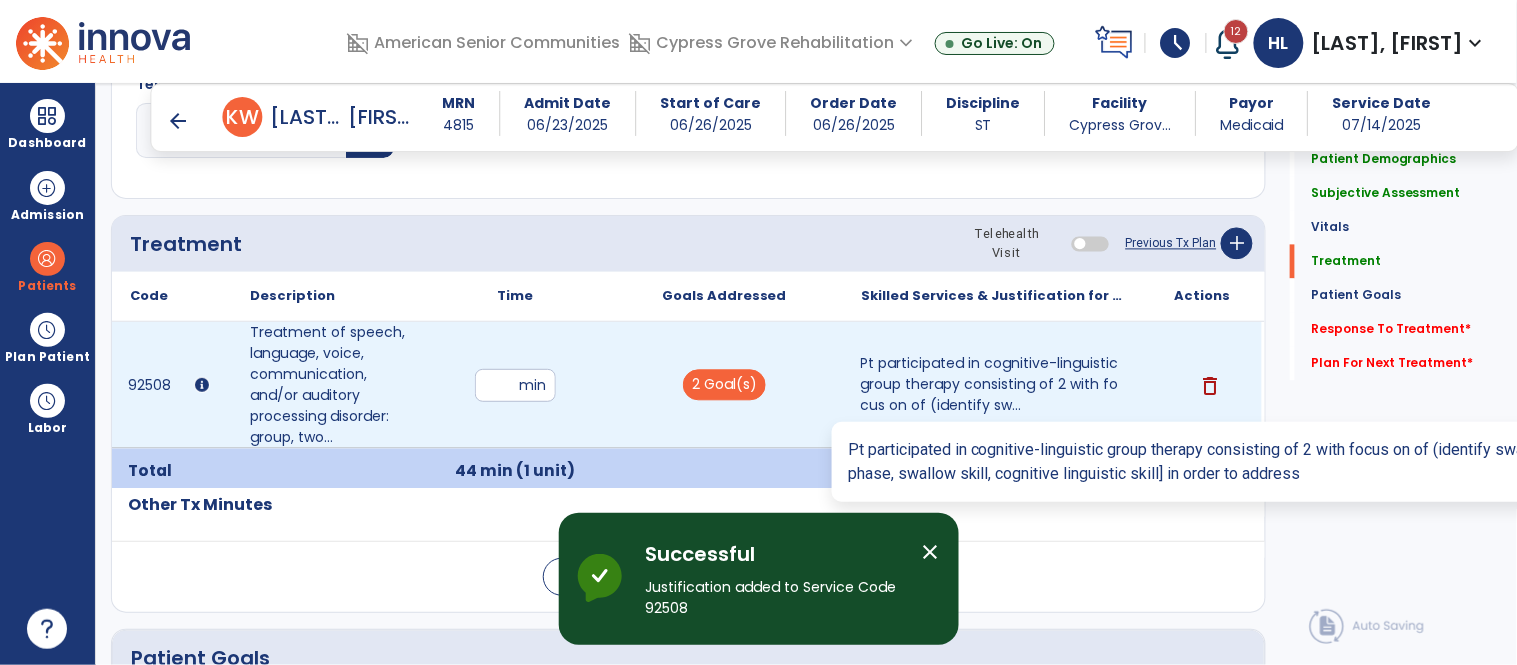 click on "Pt participated in cognitive-linguistic group therapy consisting of 2 with focus on of (identify sw..." at bounding box center (993, 384) 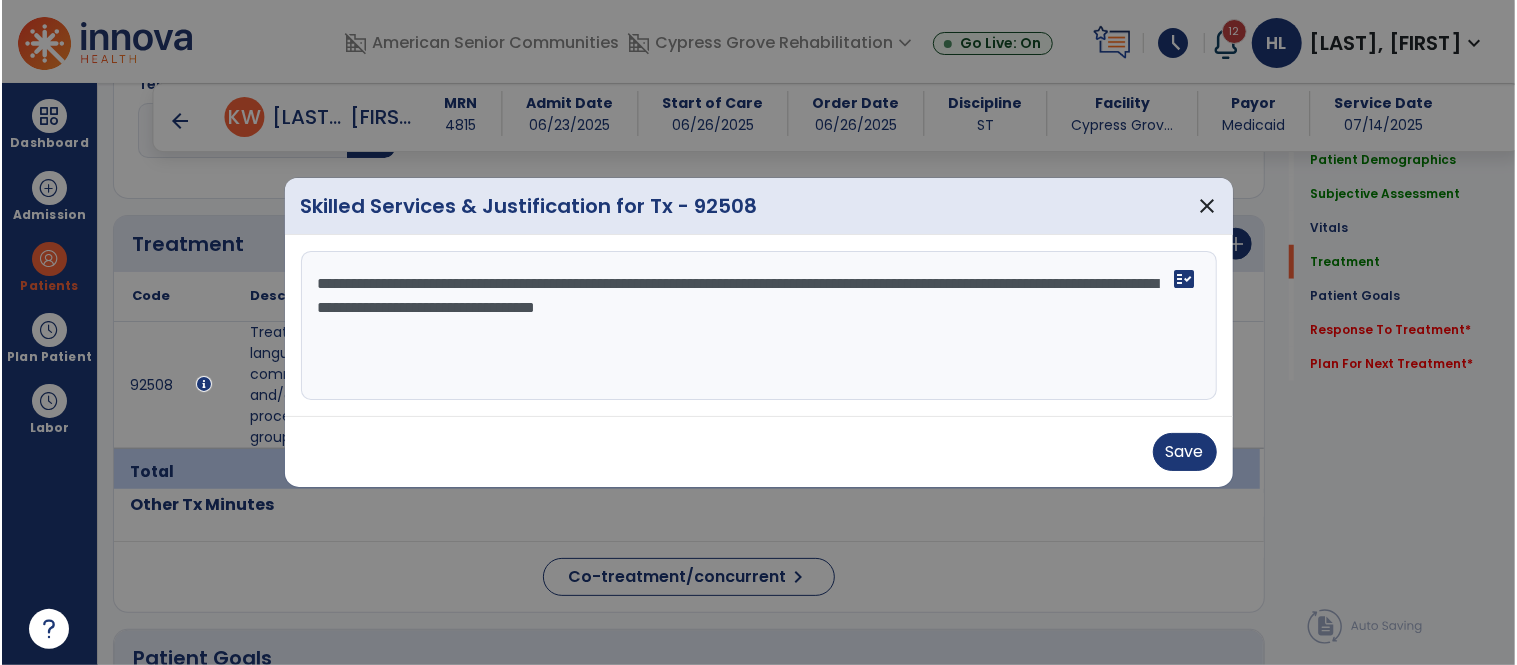scroll, scrollTop: 1034, scrollLeft: 0, axis: vertical 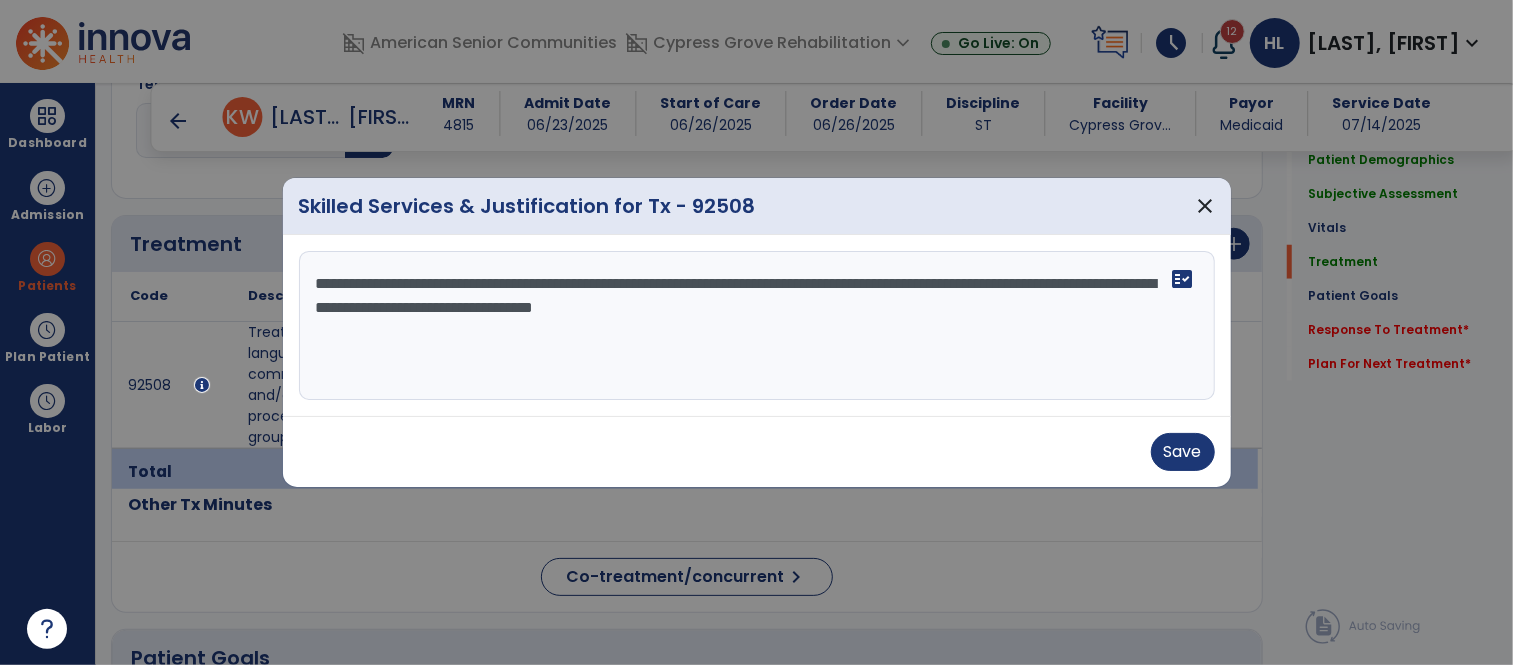 click on "**********" at bounding box center (757, 326) 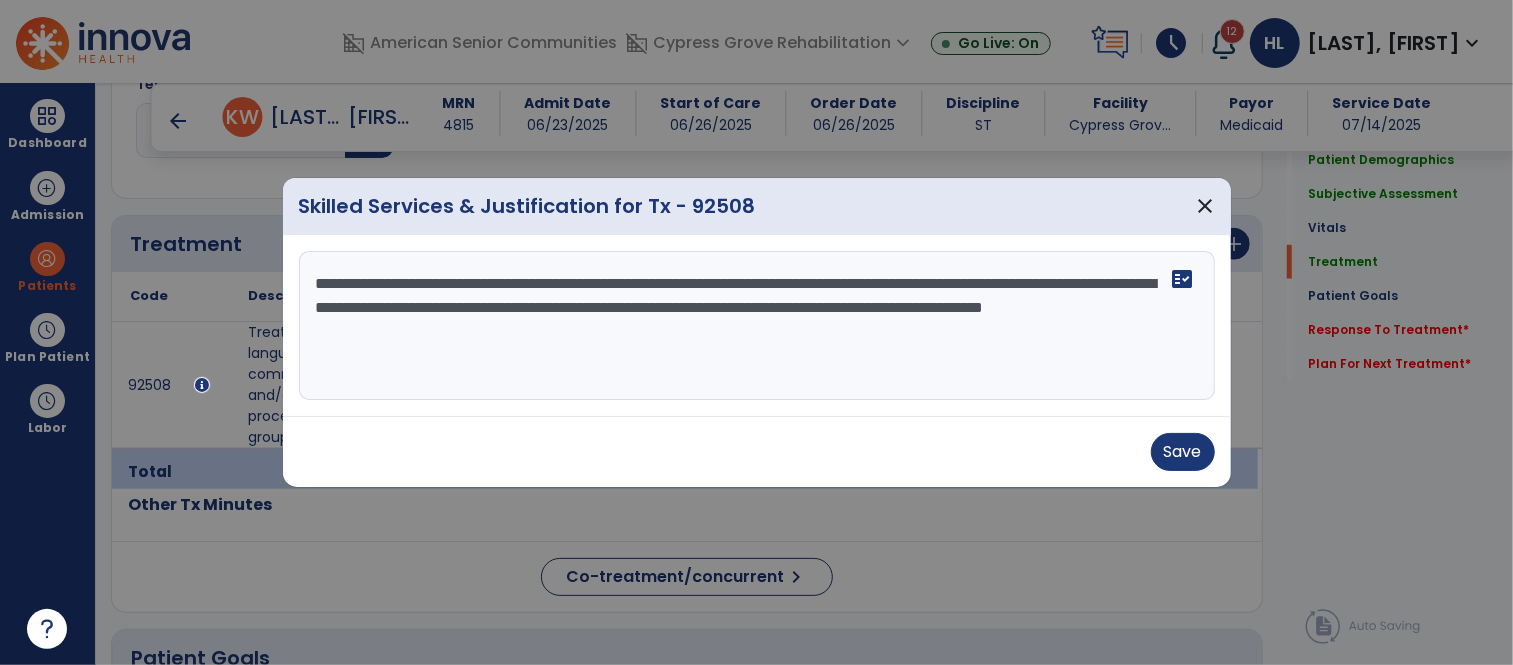 drag, startPoint x: 724, startPoint y: 309, endPoint x: 887, endPoint y: 385, distance: 179.84715 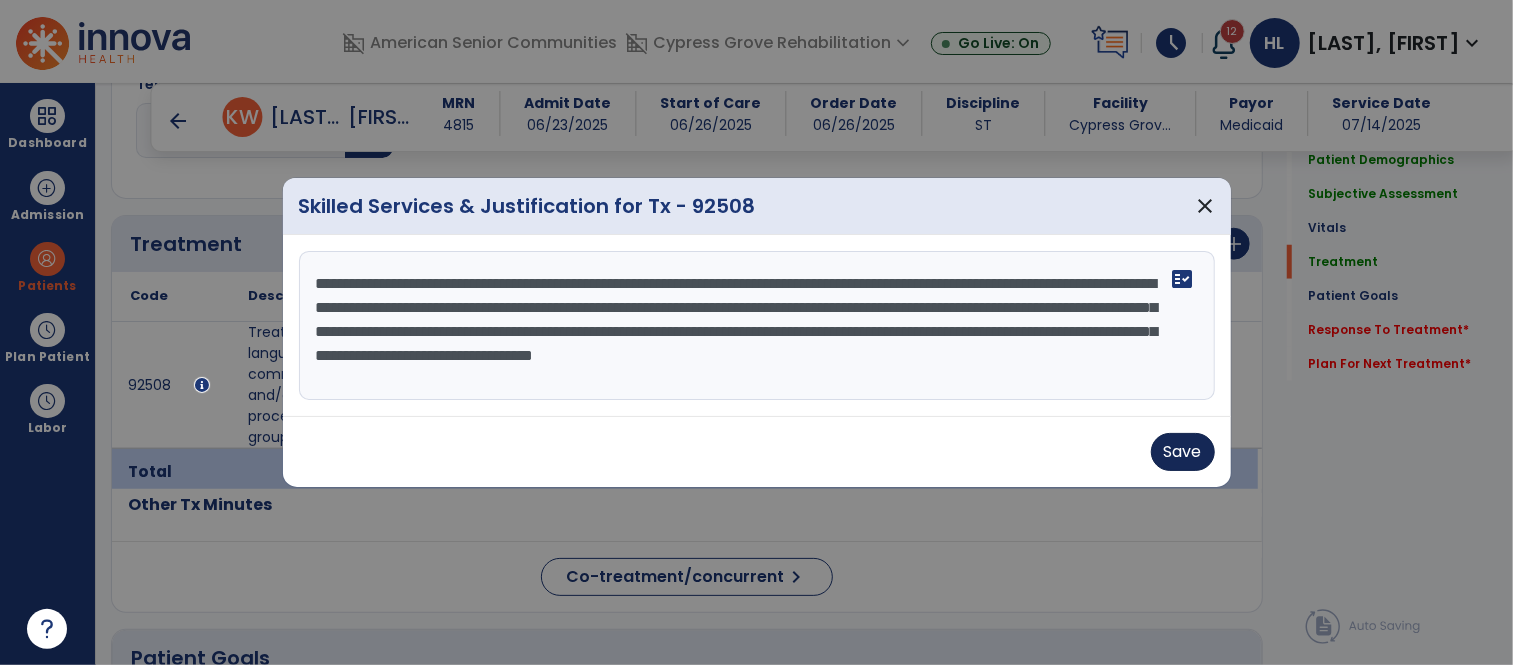 type on "**********" 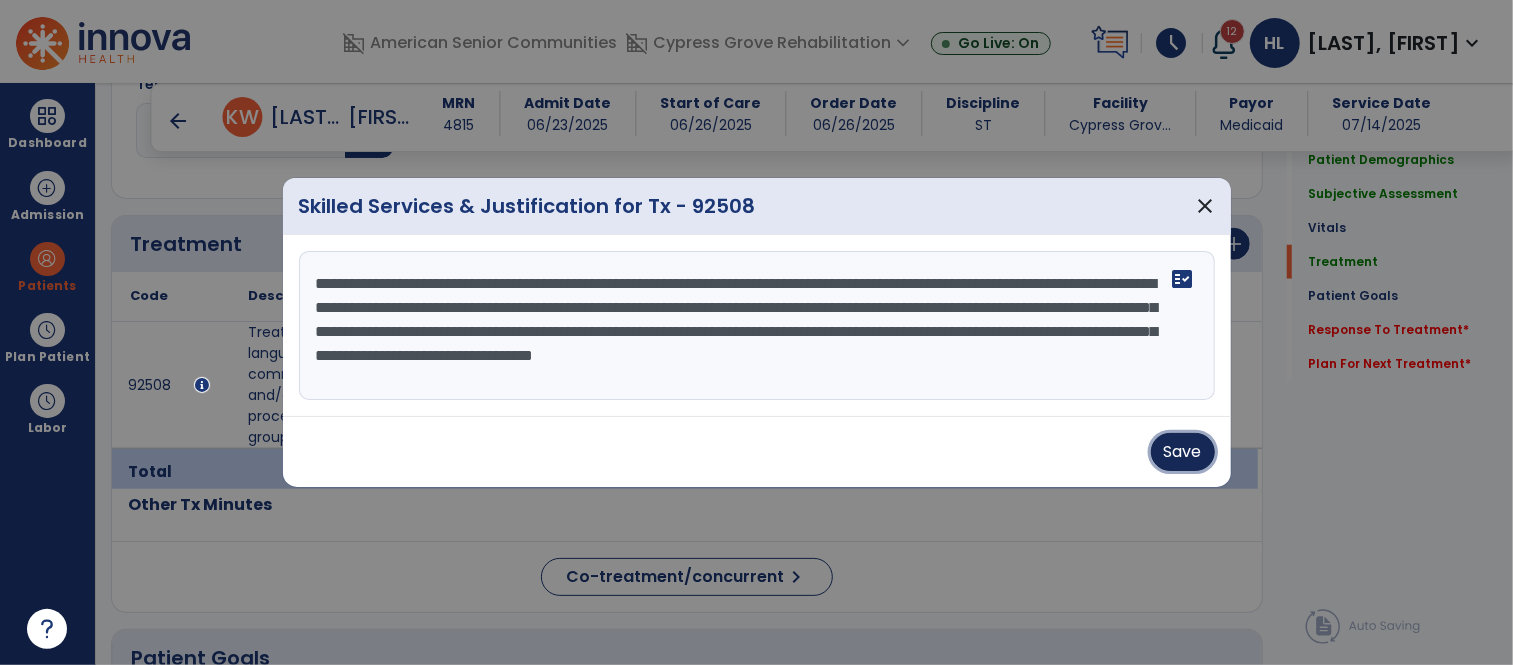 click on "Save" at bounding box center (1183, 452) 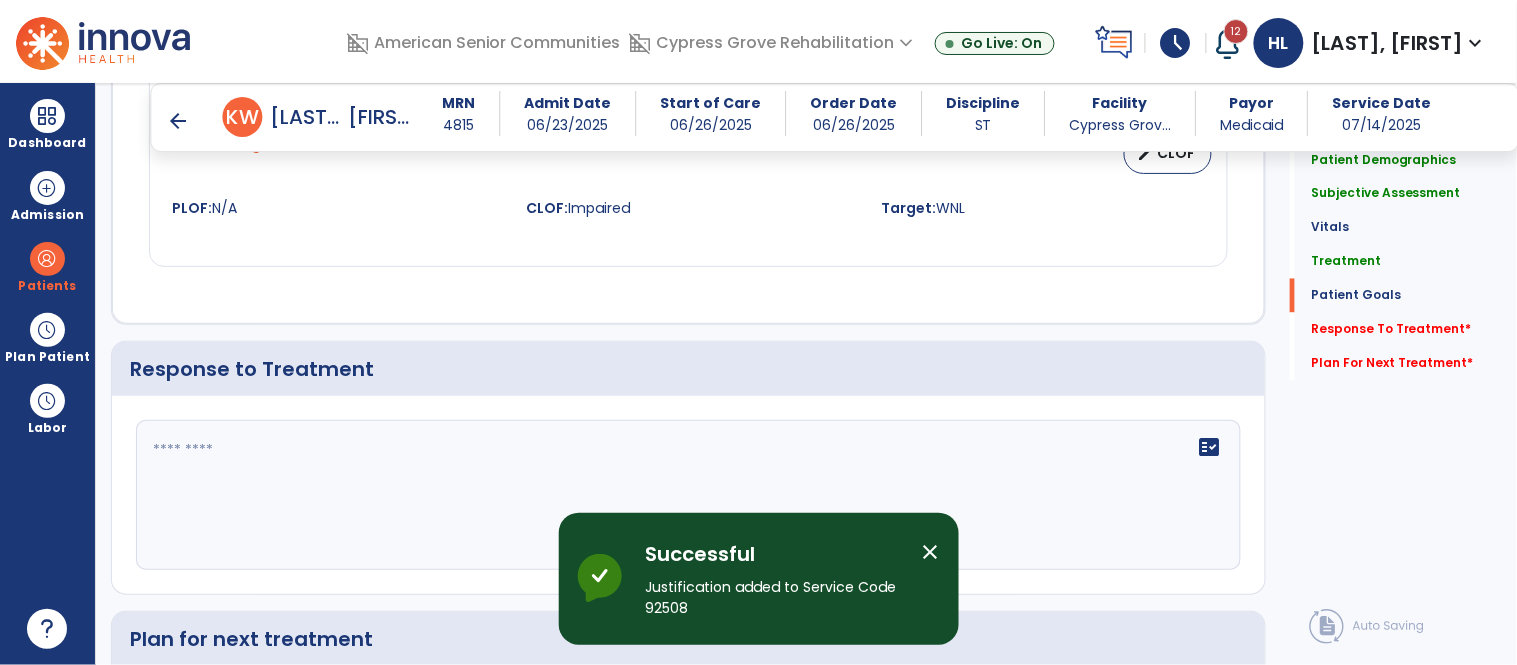 scroll, scrollTop: 2828, scrollLeft: 0, axis: vertical 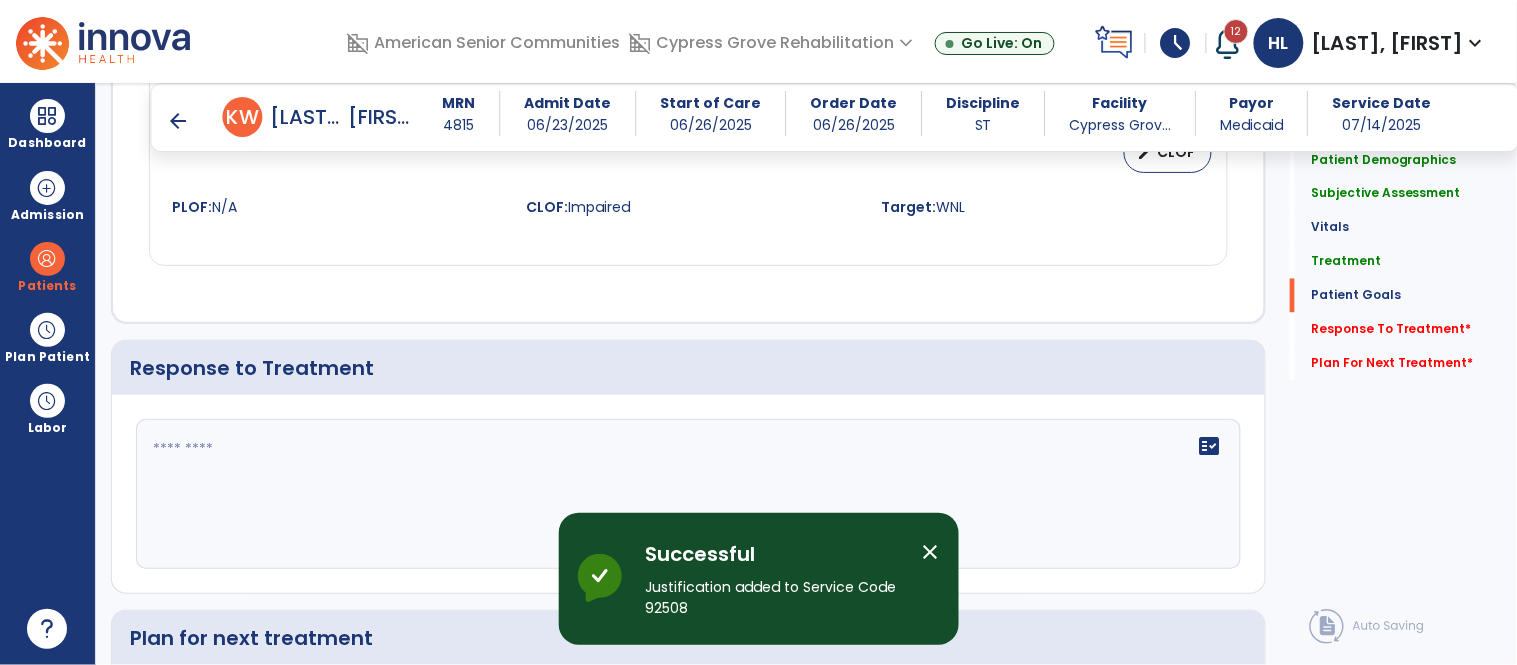 click on "fact_check" 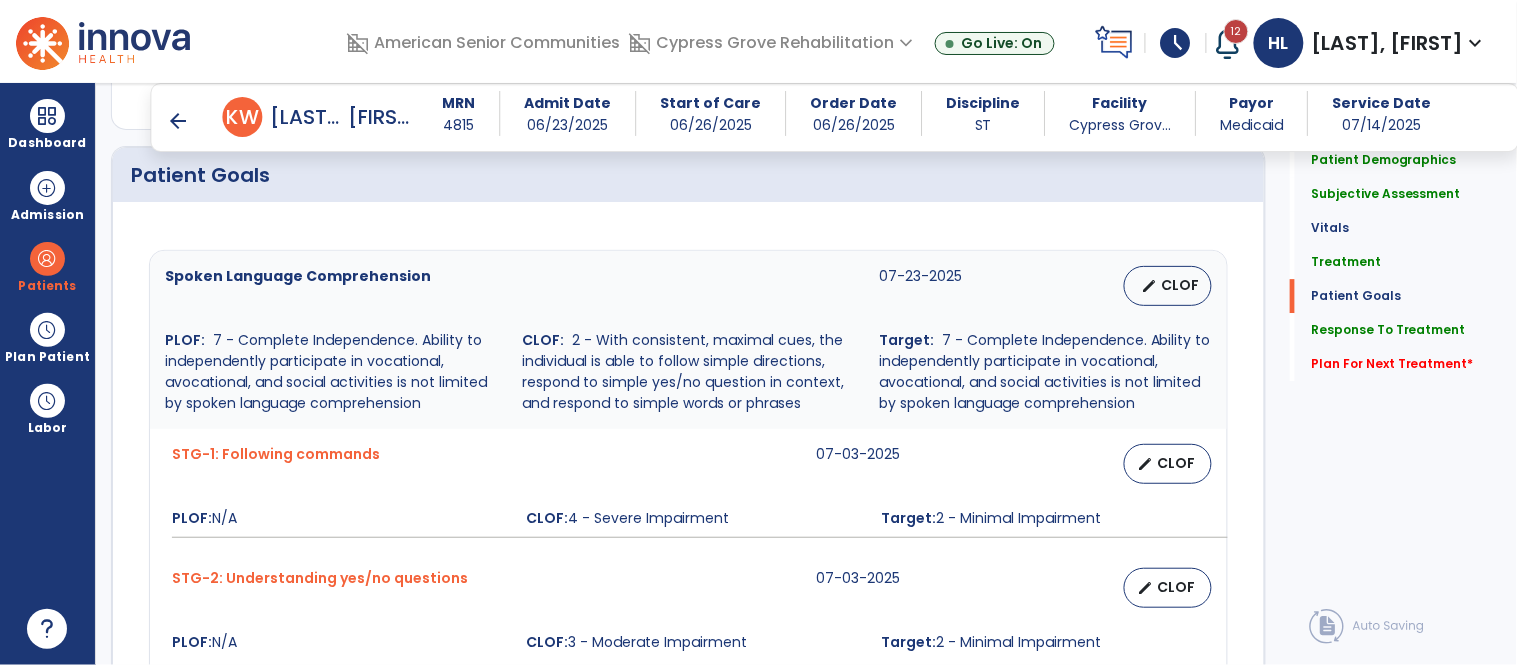 scroll, scrollTop: 3095, scrollLeft: 0, axis: vertical 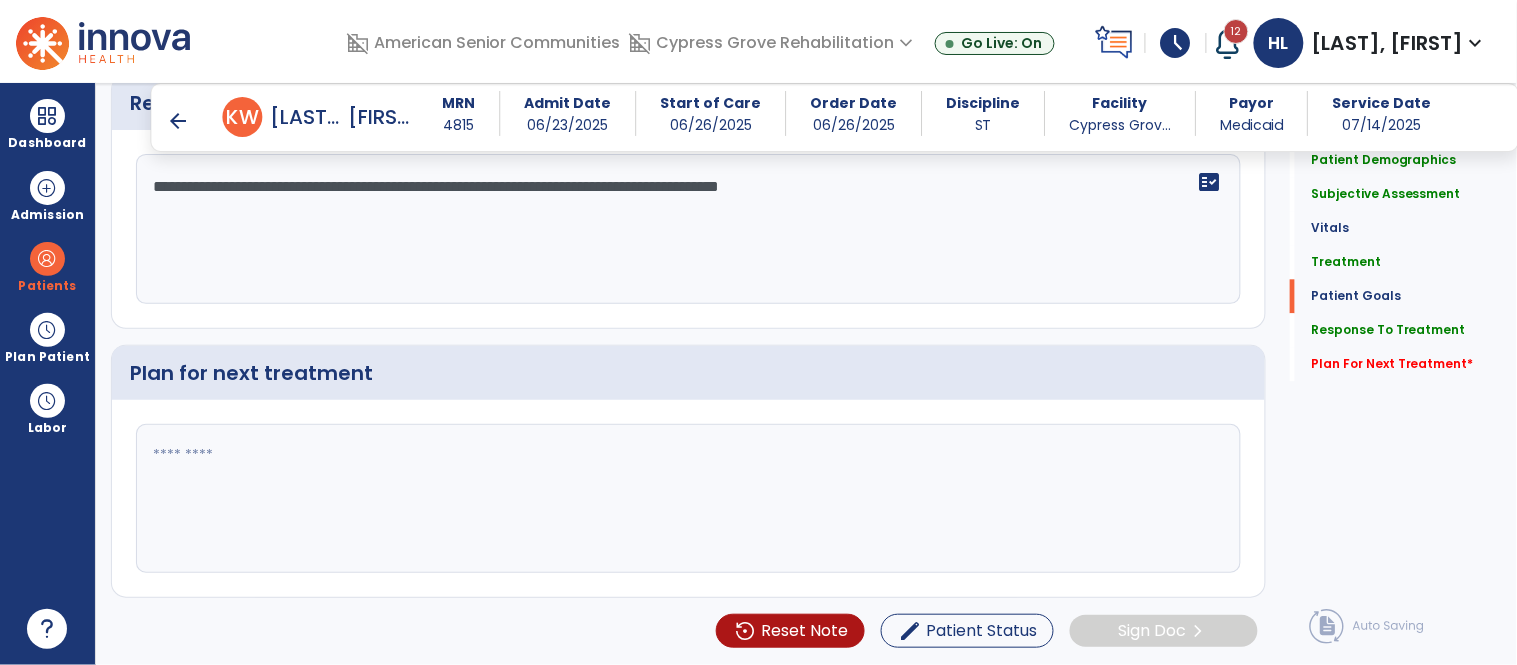 type on "**********" 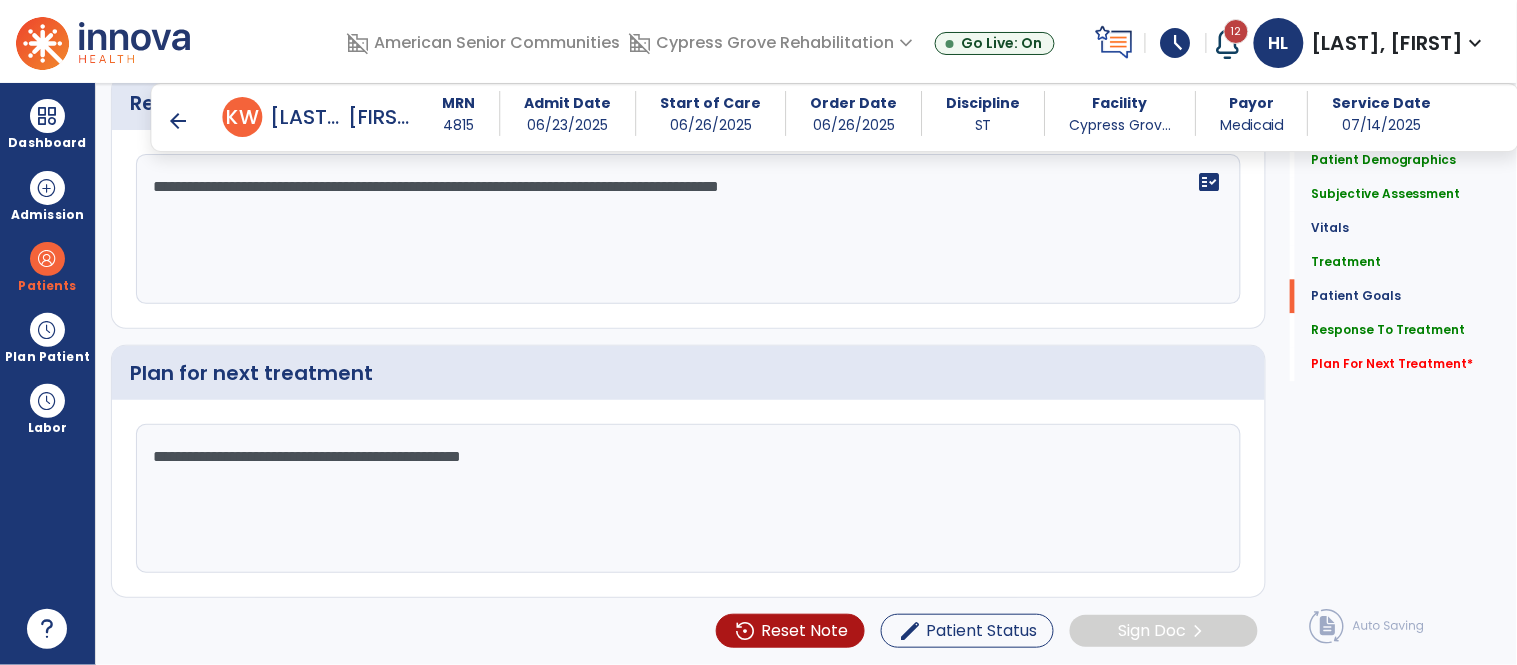 click on "**********" 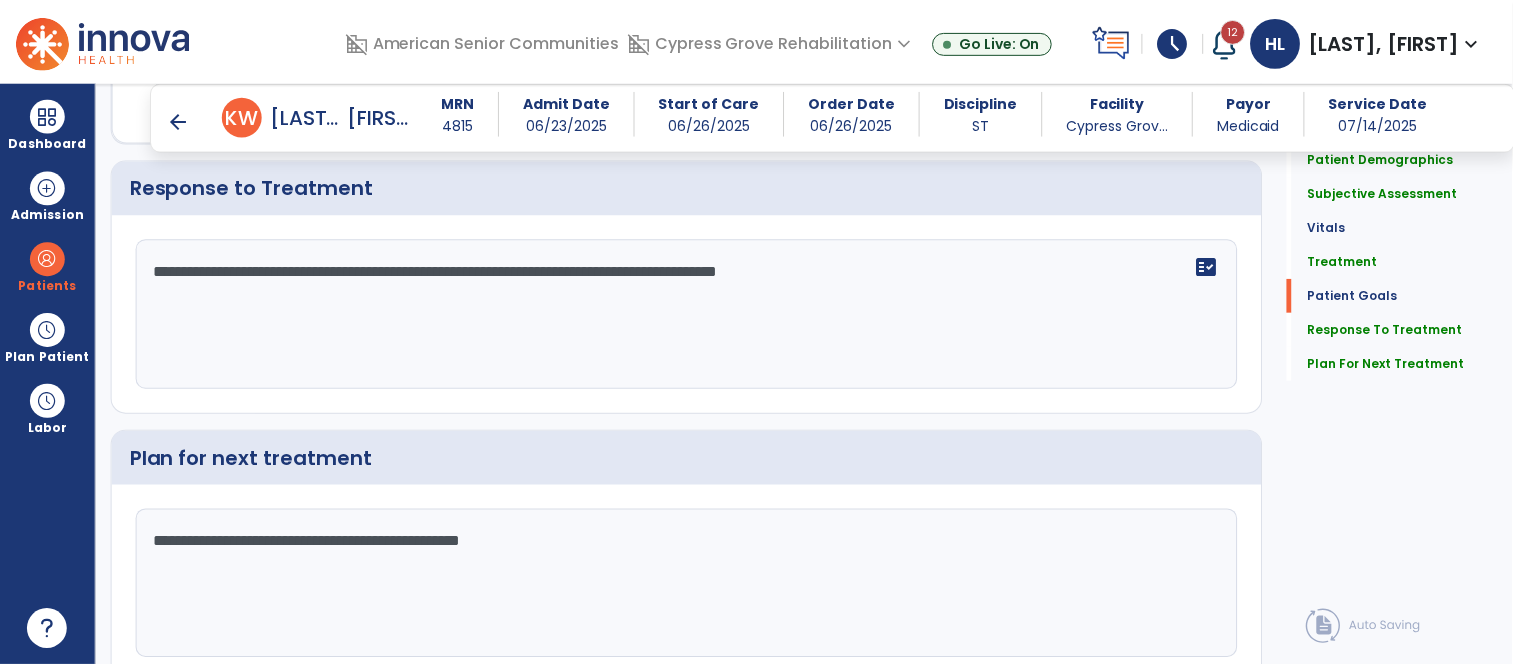 scroll, scrollTop: 3095, scrollLeft: 0, axis: vertical 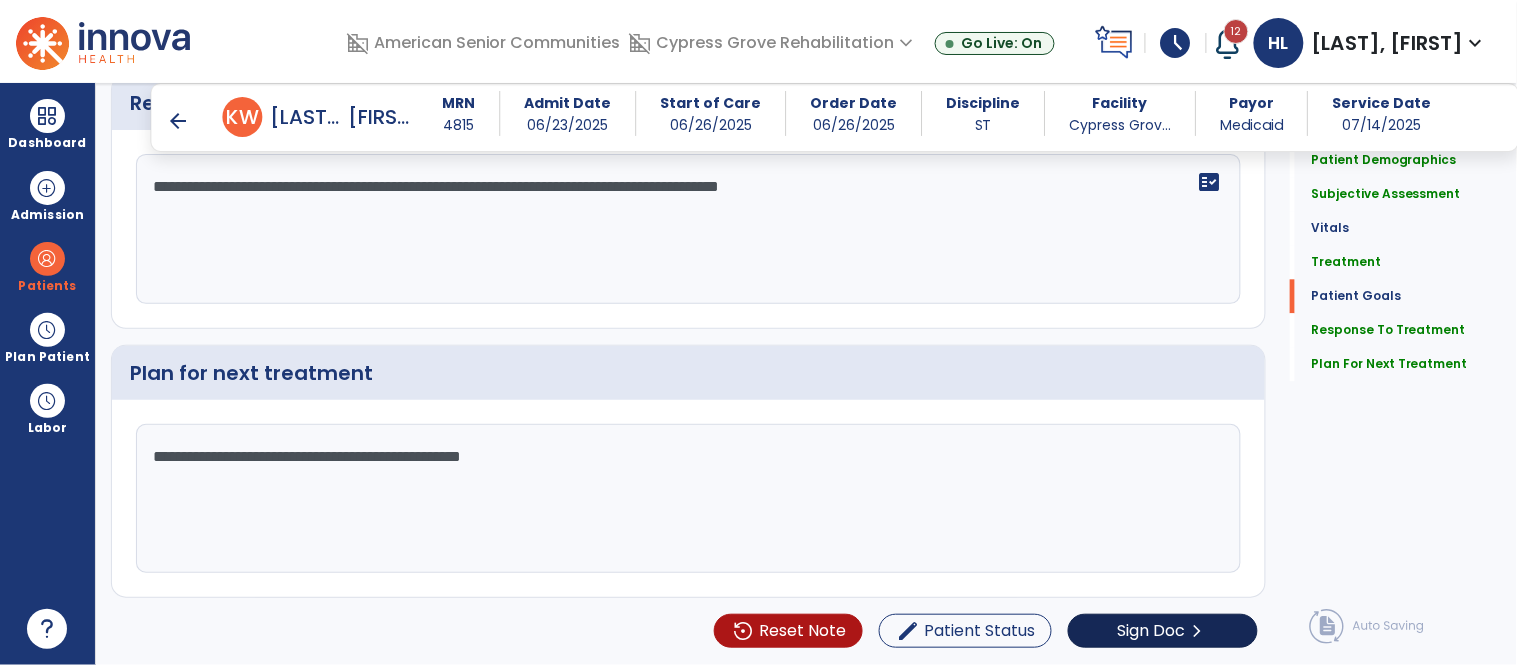 type on "**********" 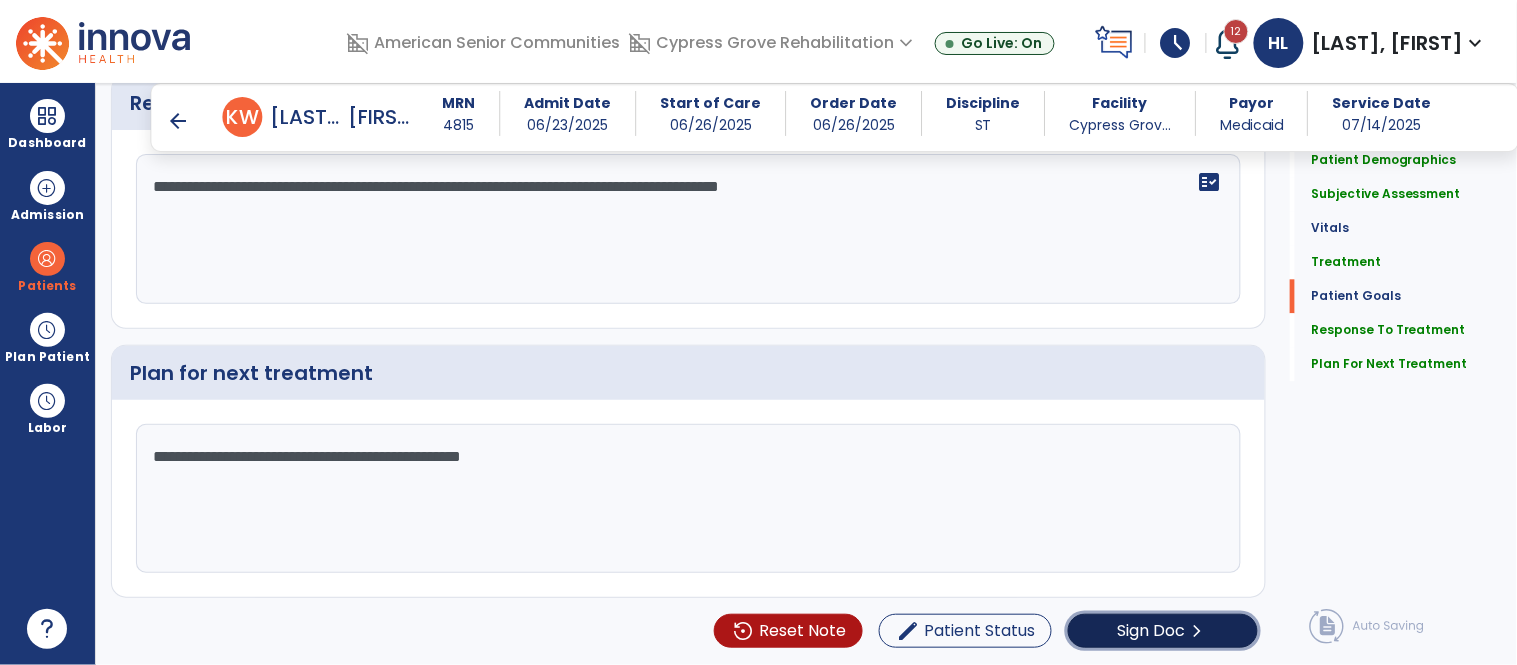 click on "Sign Doc  chevron_right" 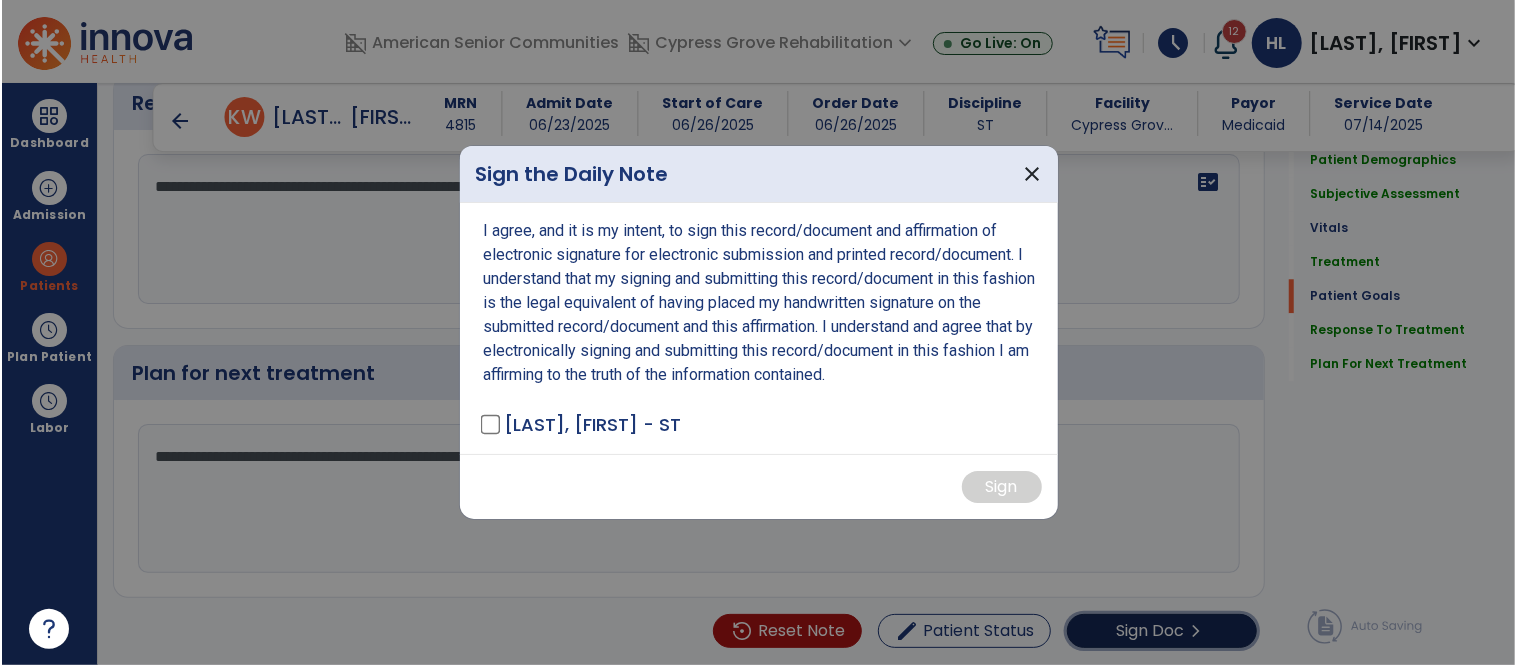 scroll, scrollTop: 3095, scrollLeft: 0, axis: vertical 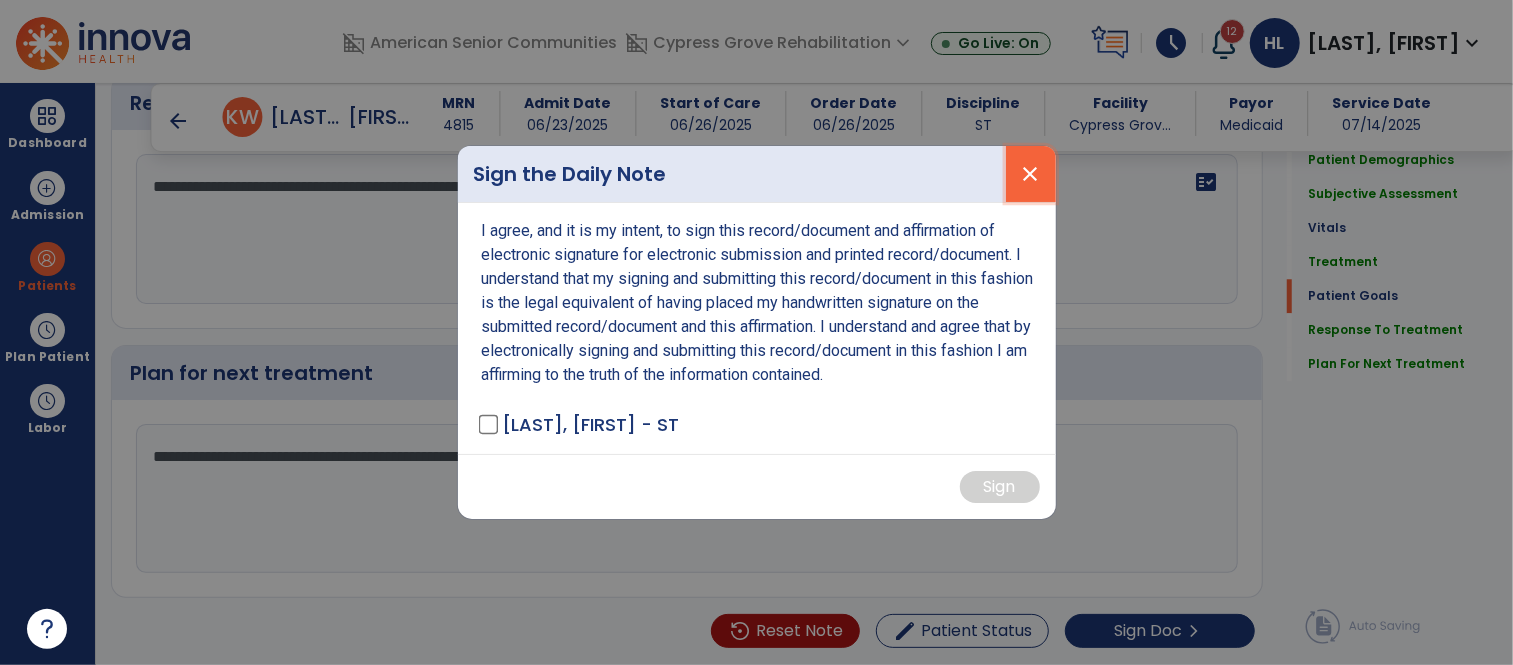 click on "close" at bounding box center (1031, 174) 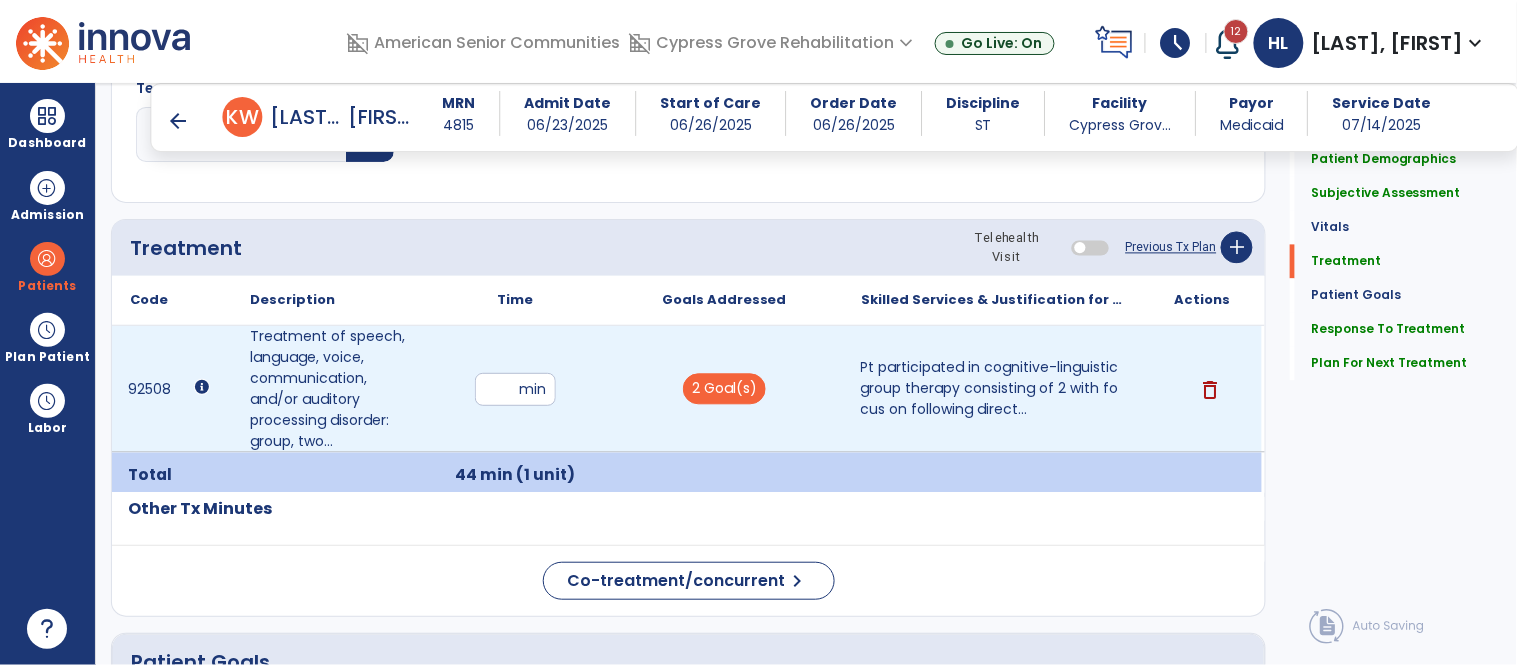 scroll, scrollTop: 1032, scrollLeft: 0, axis: vertical 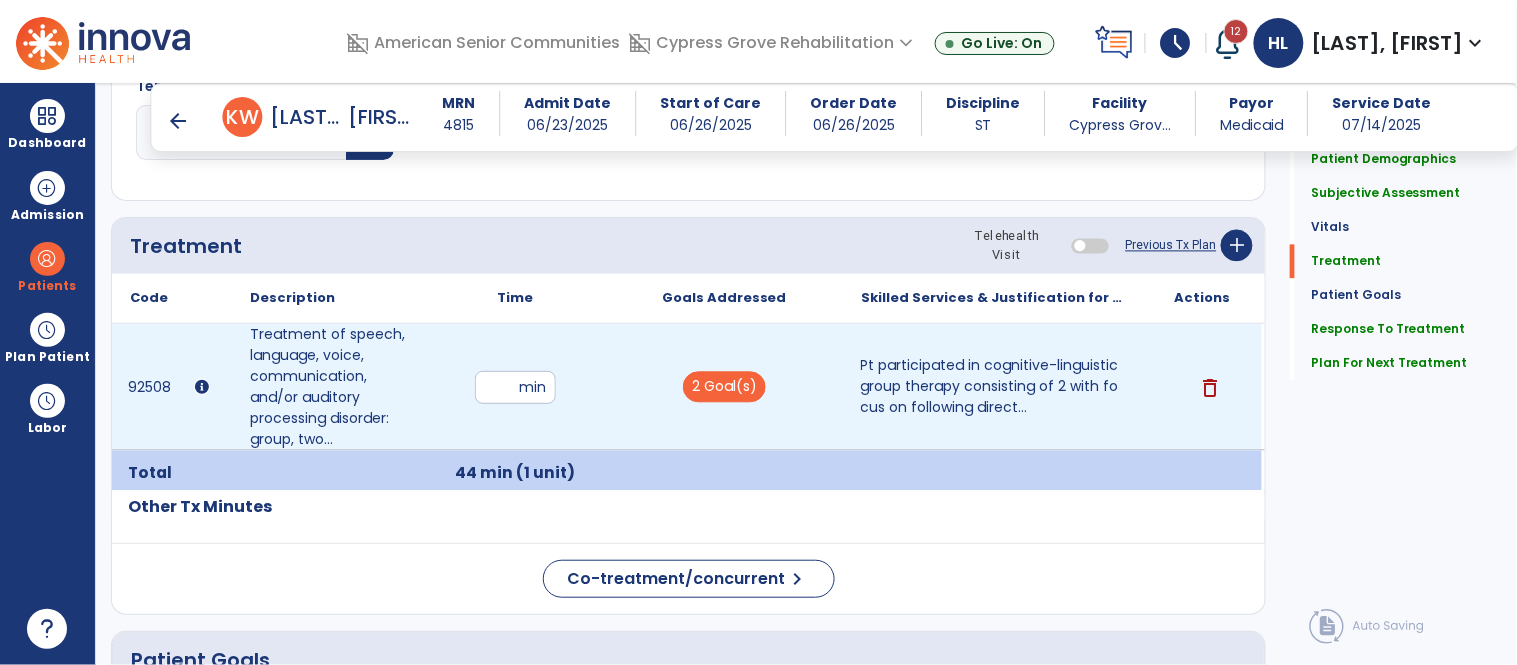 click on "**" at bounding box center (515, 387) 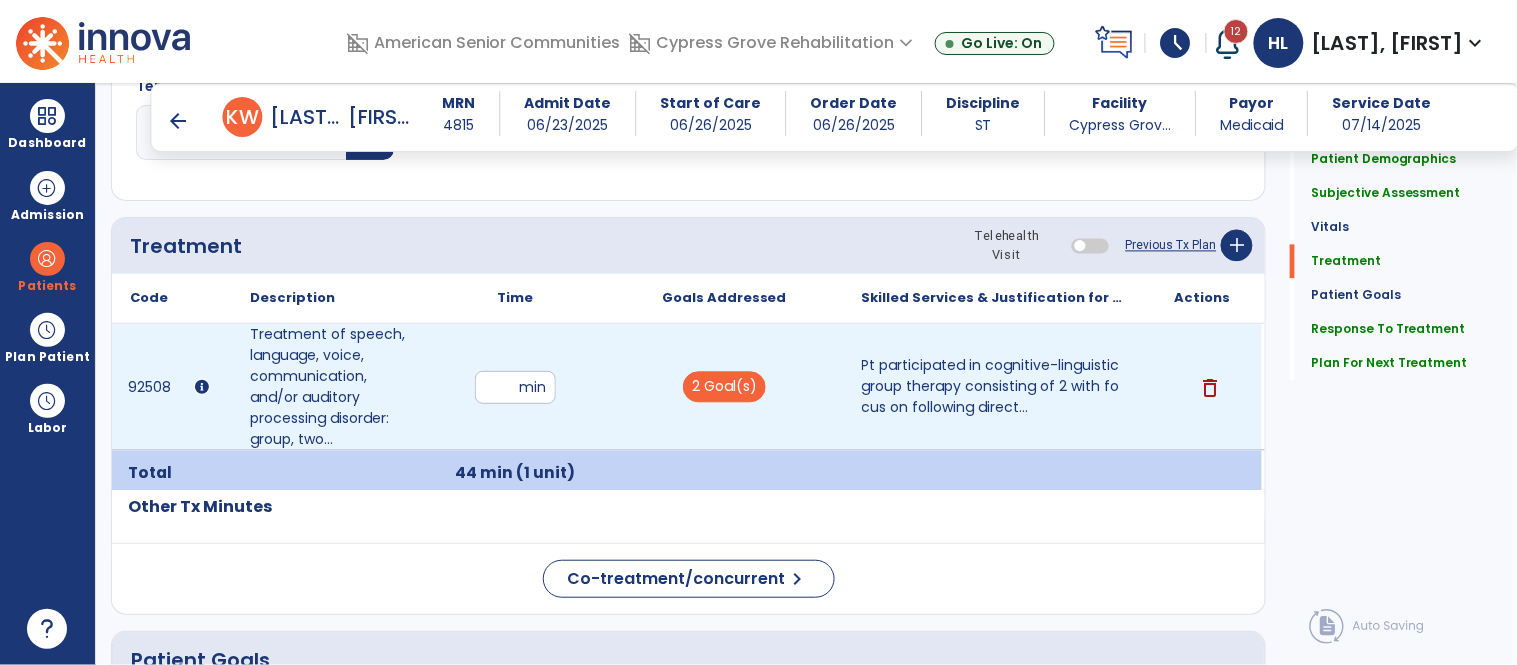 type on "**" 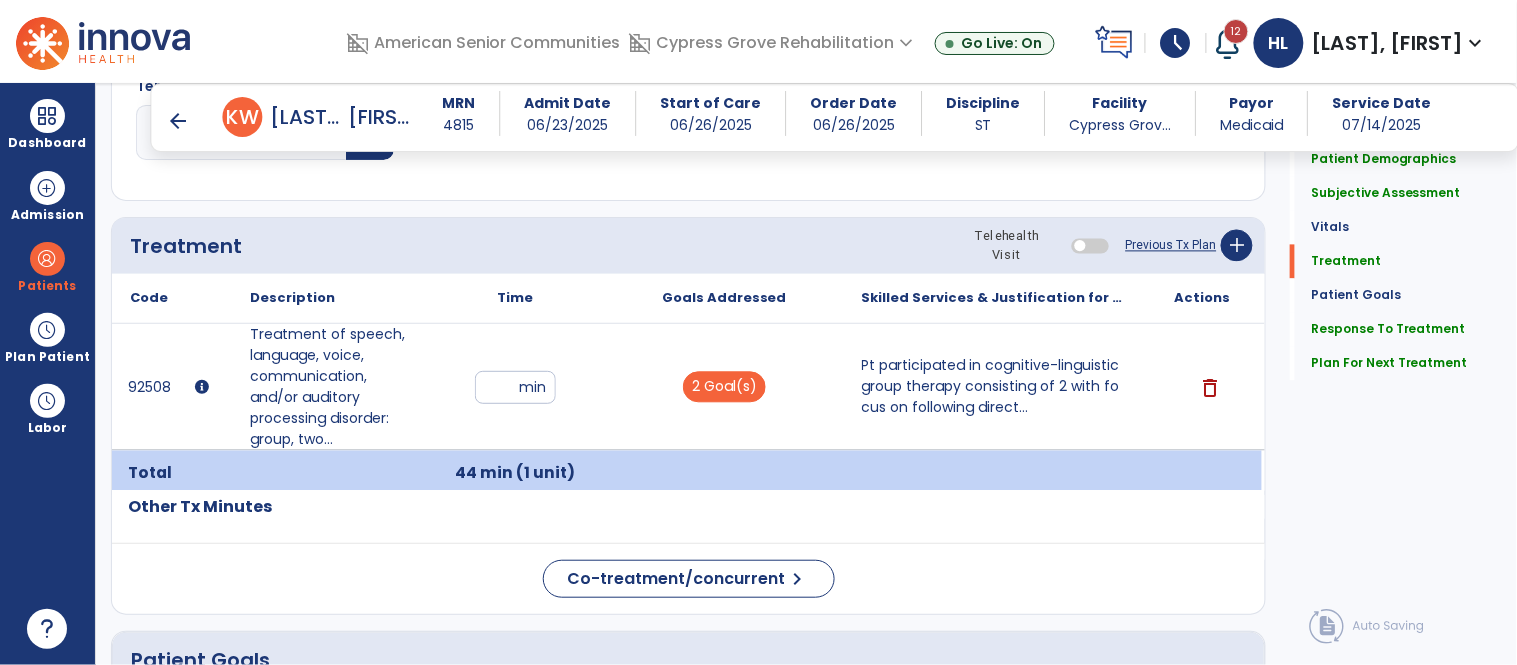 click on "Treatment Telehealth Visit  Previous Tx Plan   add
Code
Description
Time" 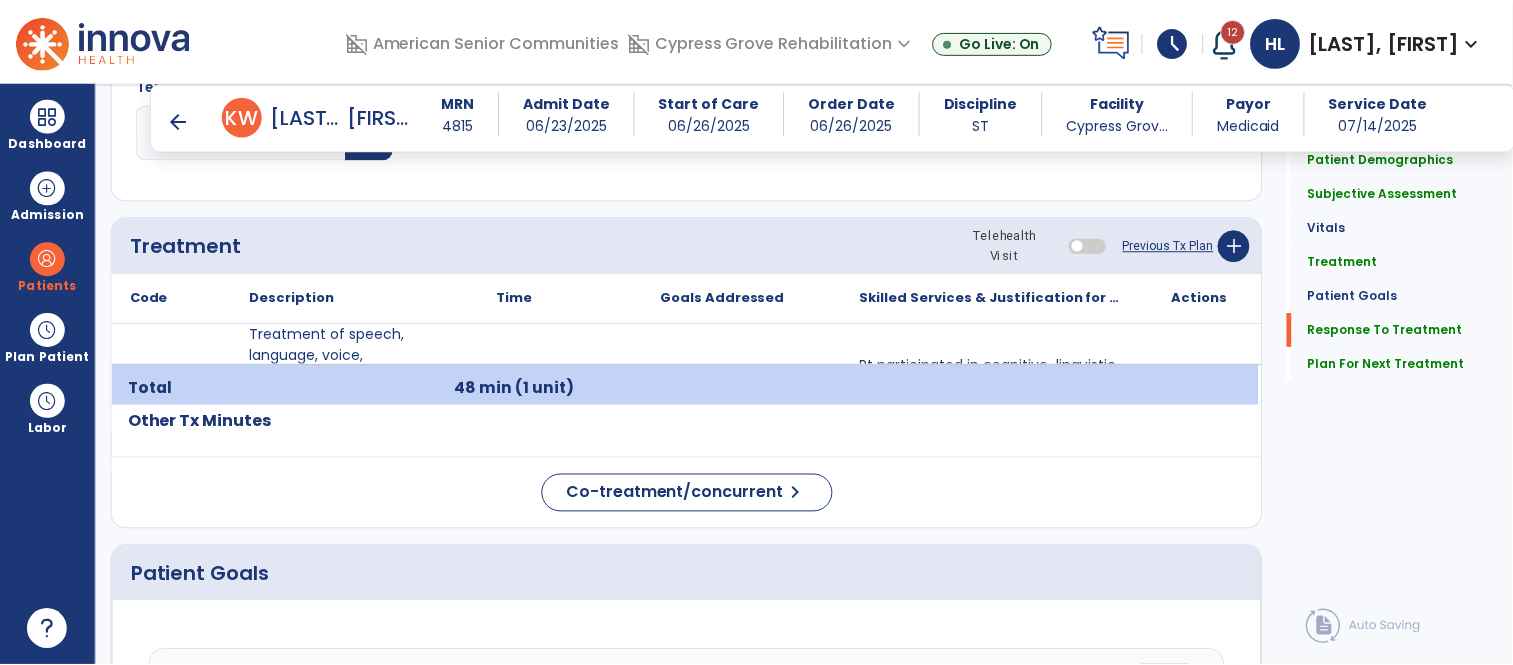scroll, scrollTop: 3096, scrollLeft: 0, axis: vertical 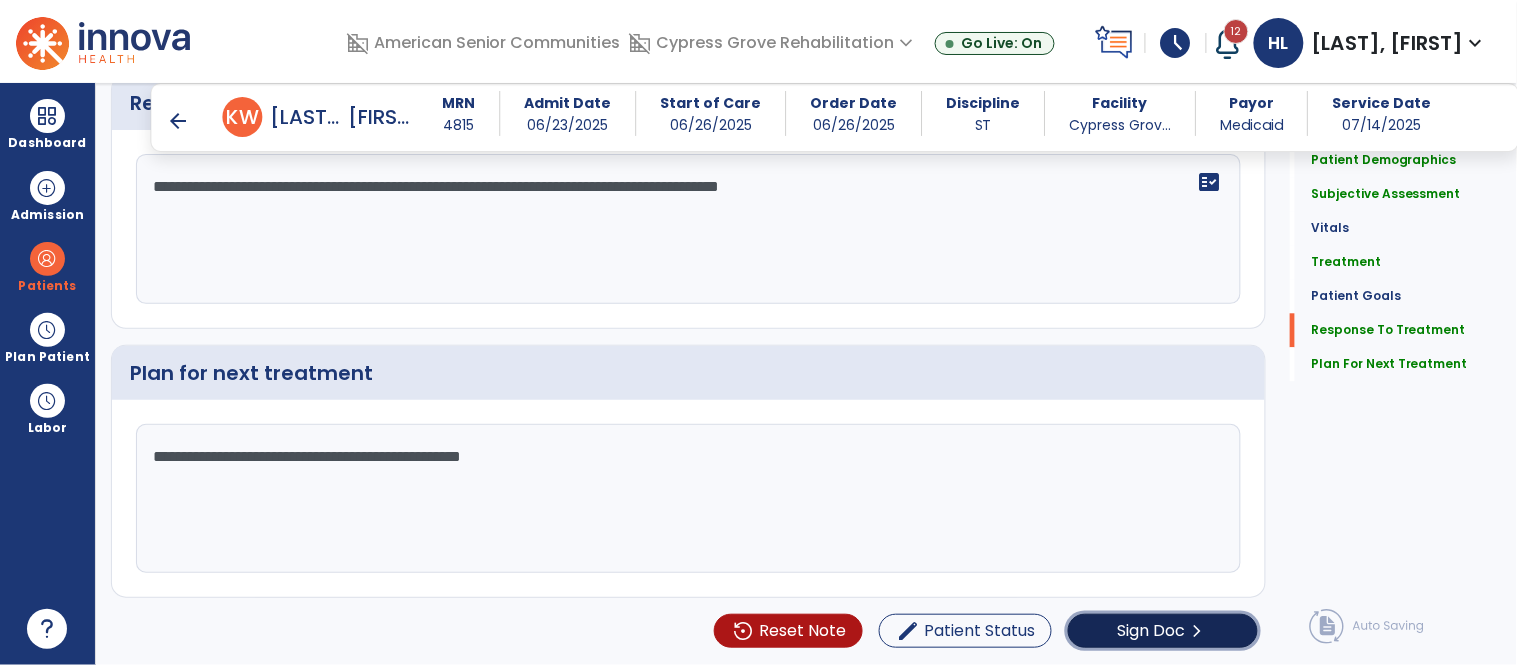 click on "Sign Doc  chevron_right" 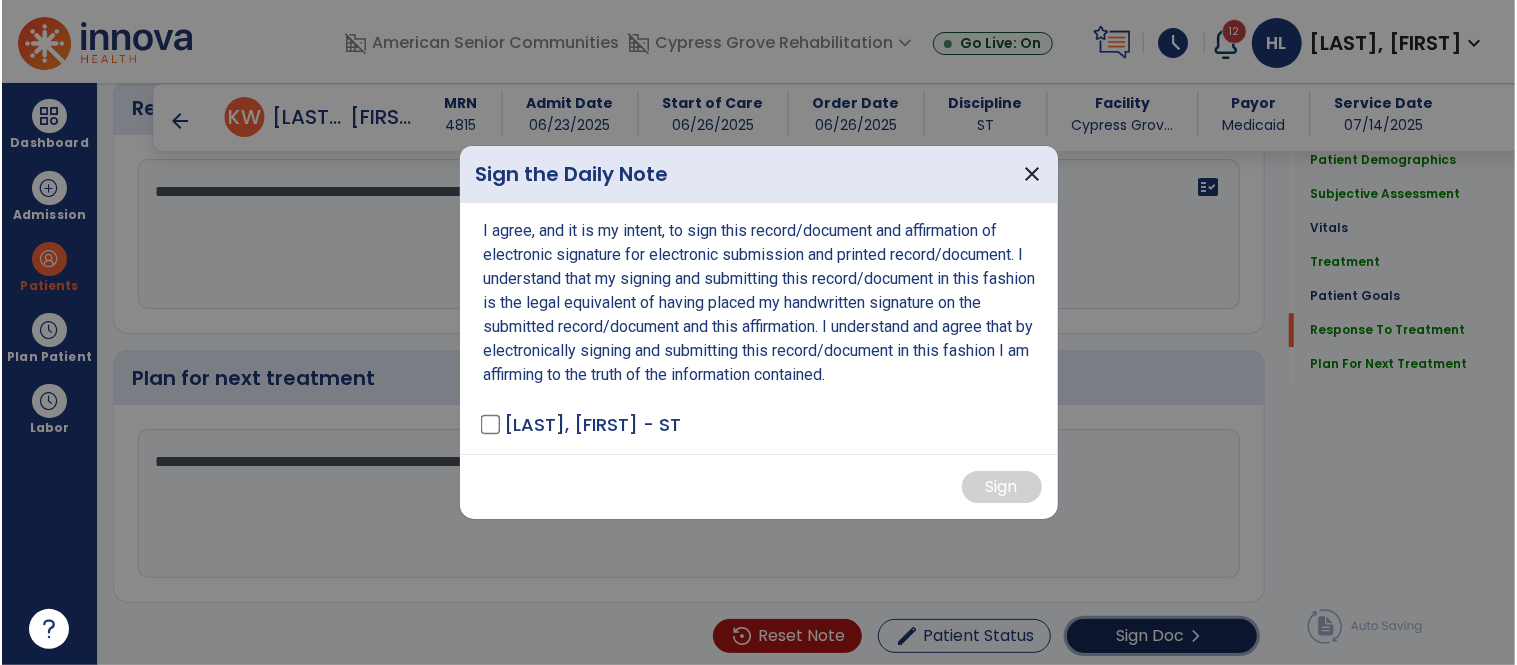 scroll, scrollTop: 3096, scrollLeft: 0, axis: vertical 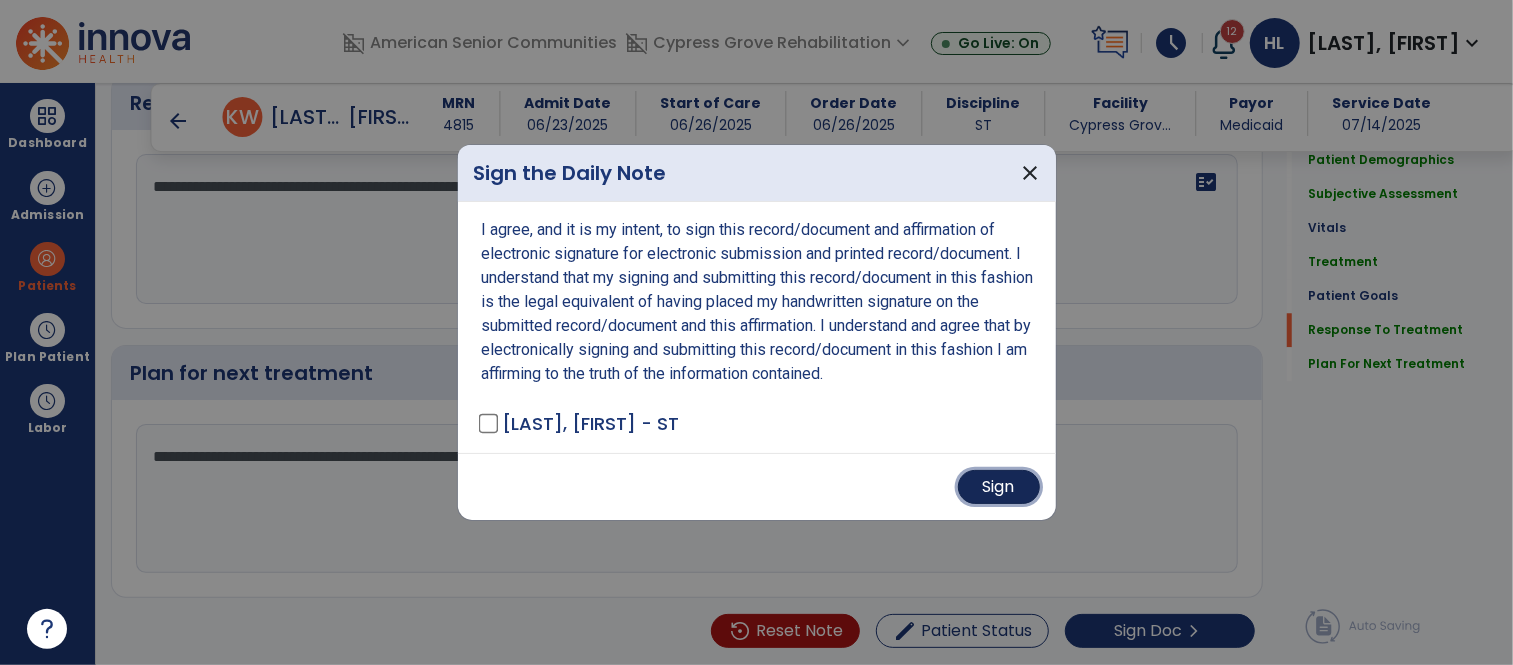 click on "Sign" at bounding box center (999, 487) 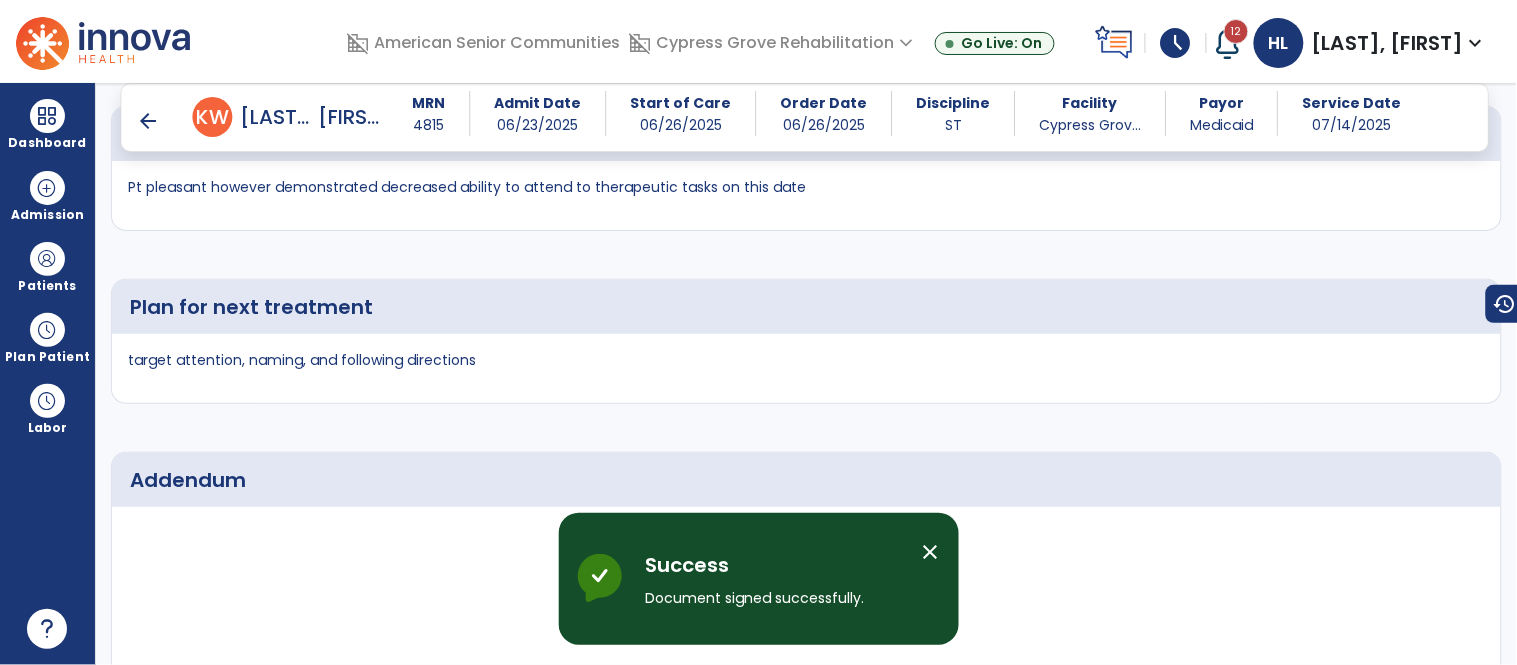 scroll, scrollTop: 4376, scrollLeft: 0, axis: vertical 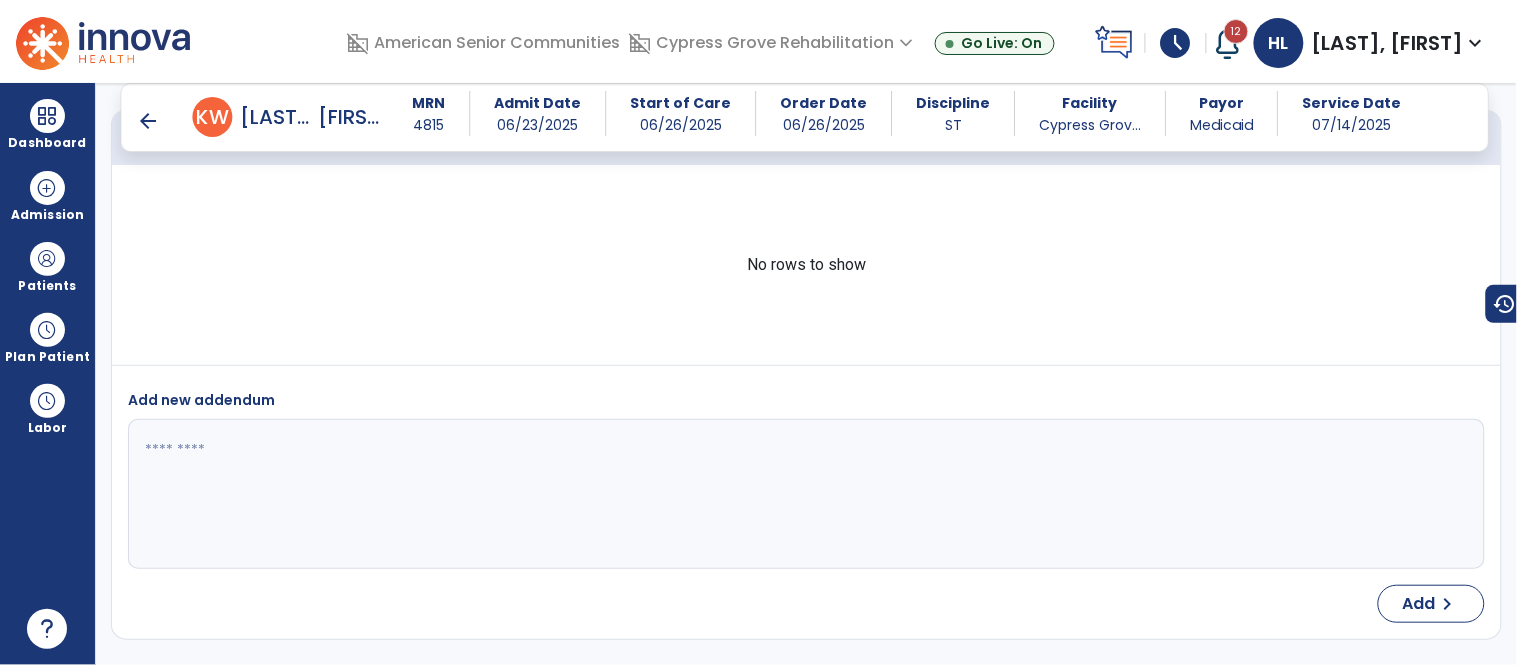 click at bounding box center (804, 494) 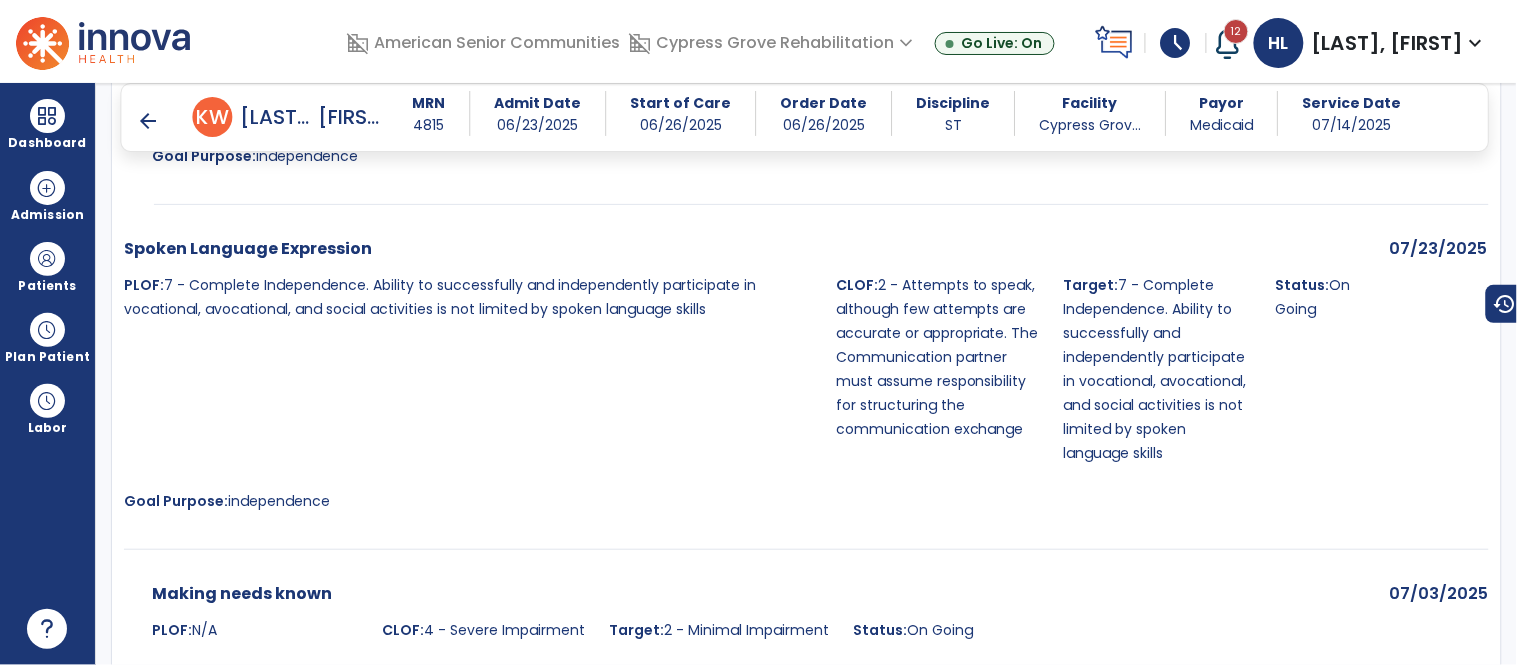 scroll, scrollTop: 2498, scrollLeft: 0, axis: vertical 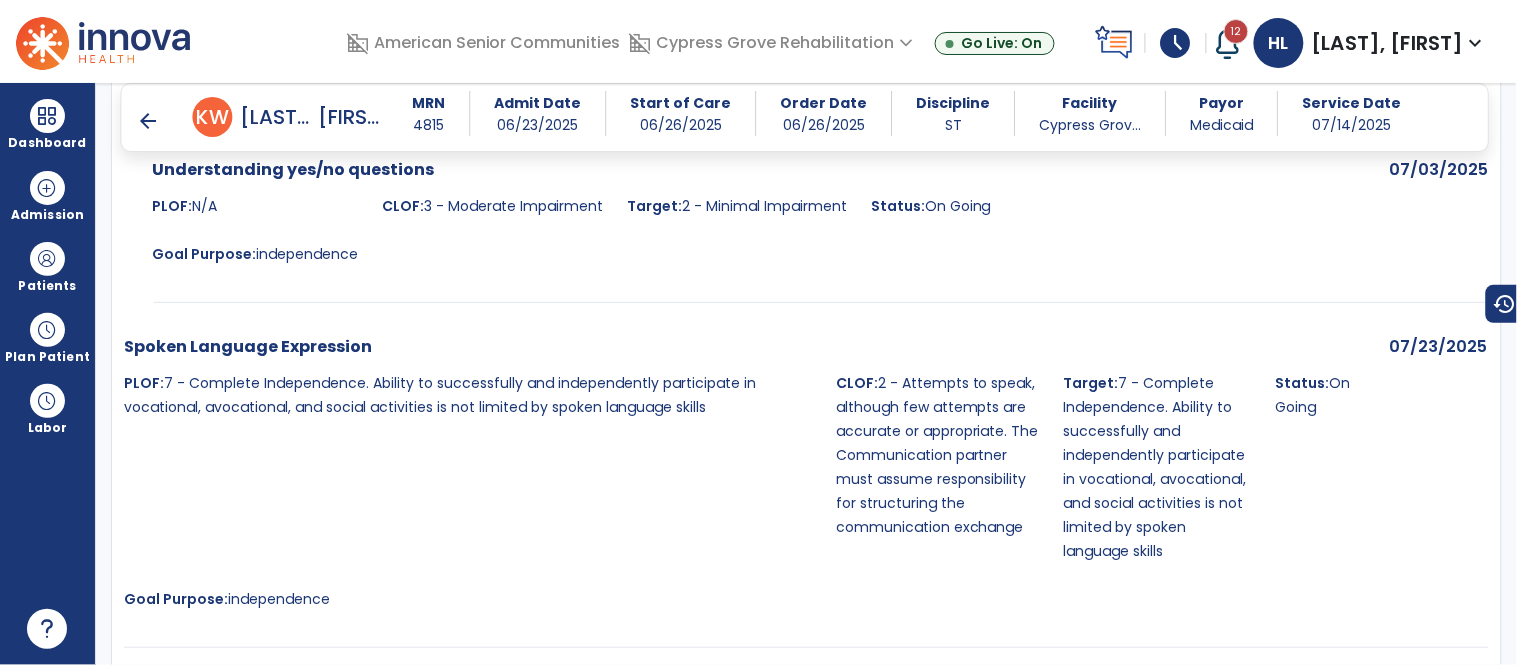 click on "arrow_back" at bounding box center [149, 121] 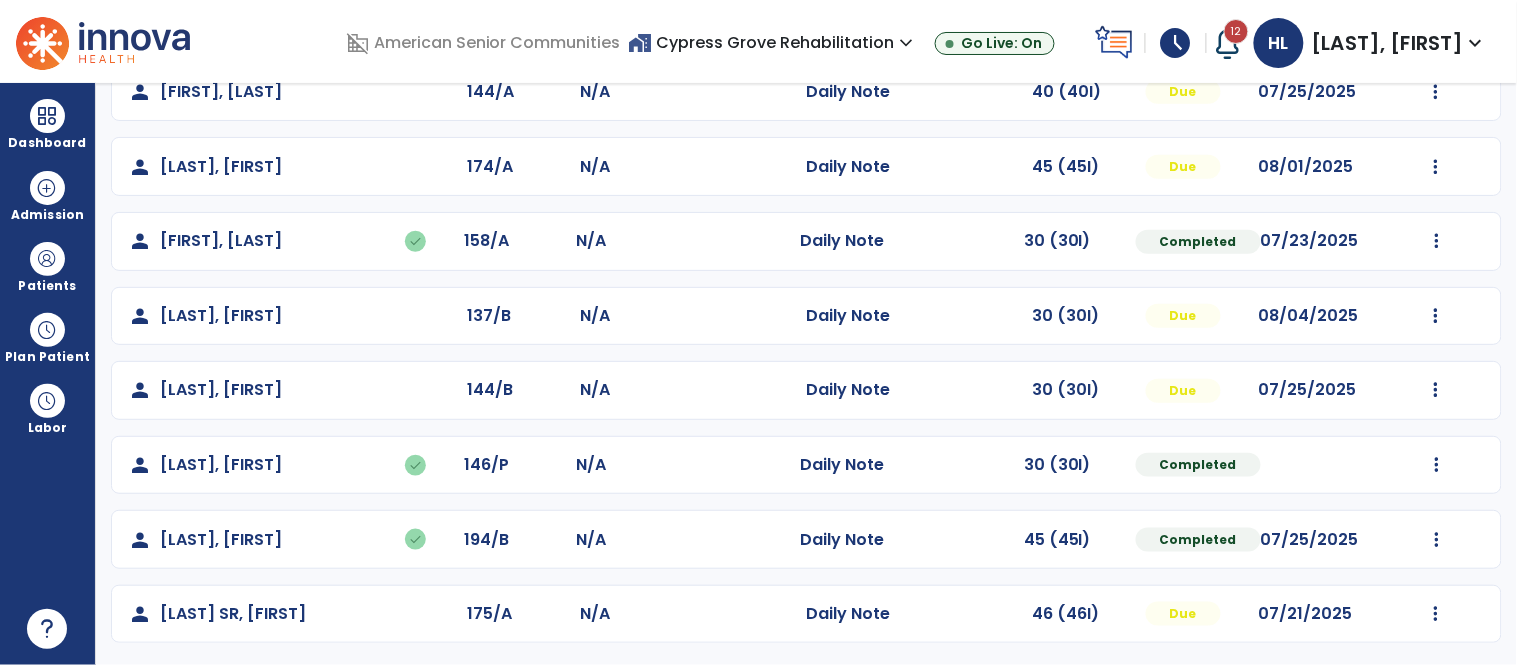 scroll, scrollTop: 0, scrollLeft: 0, axis: both 